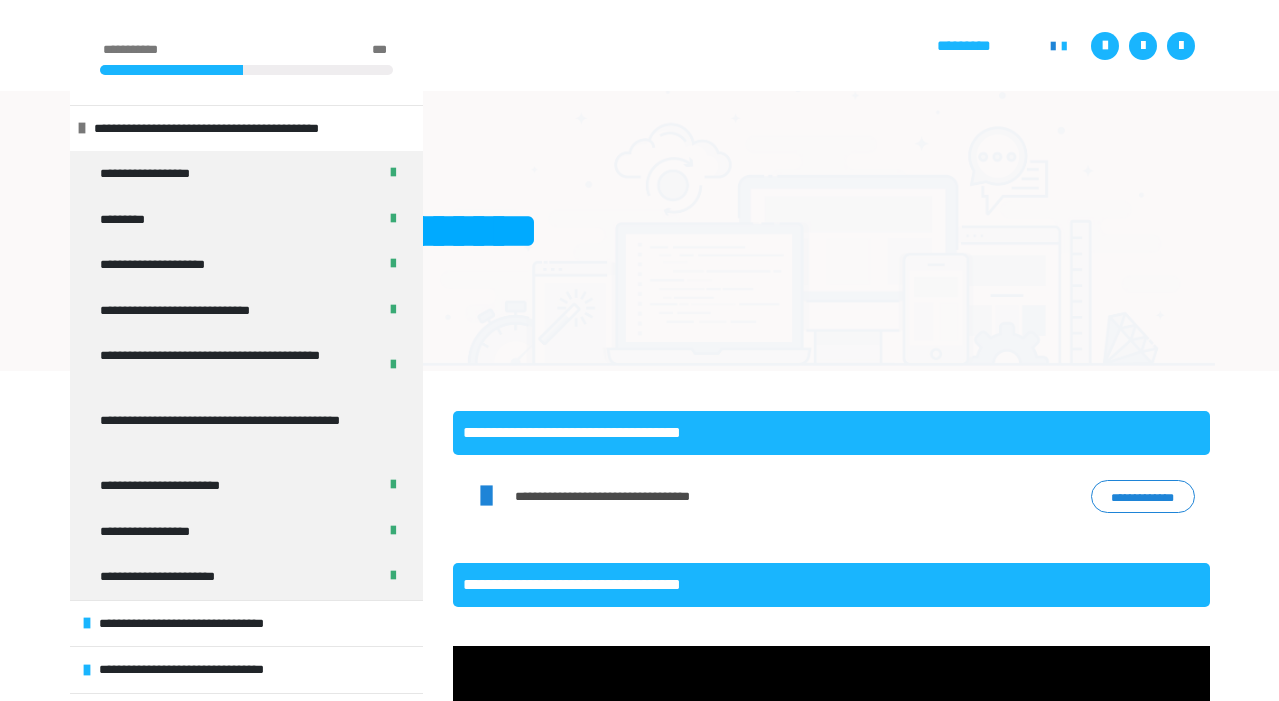 scroll, scrollTop: 509, scrollLeft: 0, axis: vertical 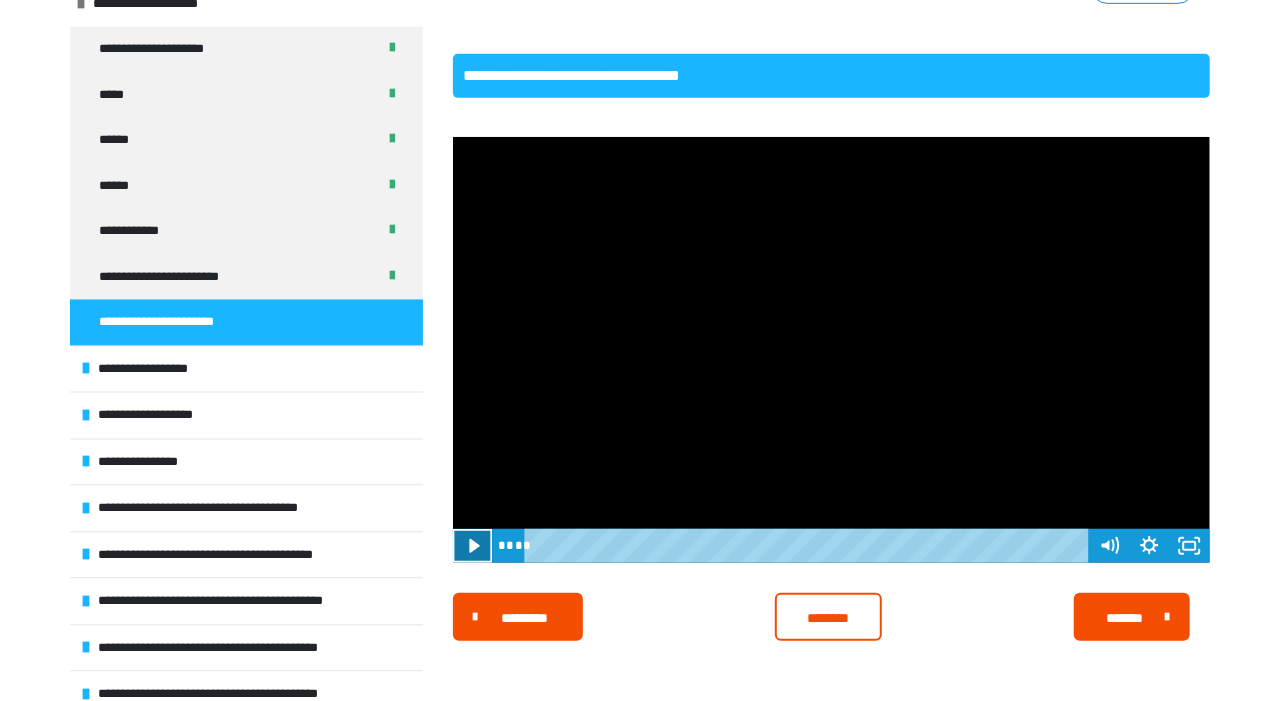 click 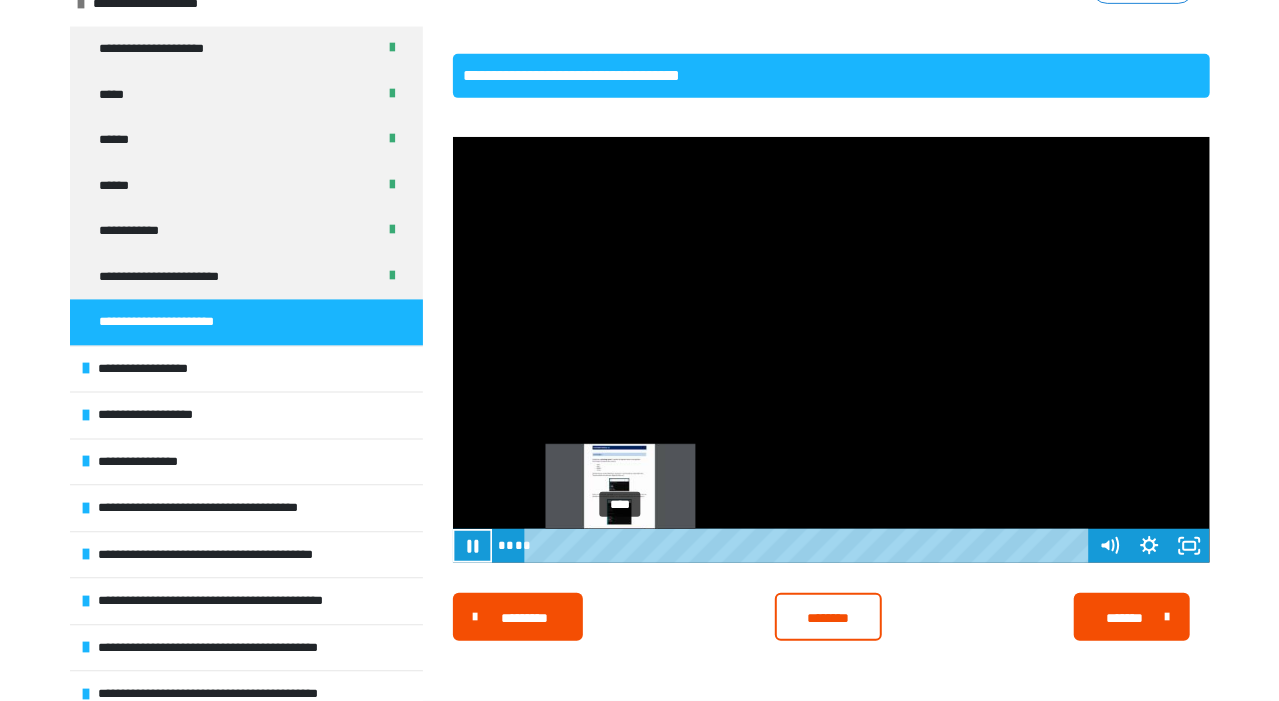 click on "****" at bounding box center (809, 546) 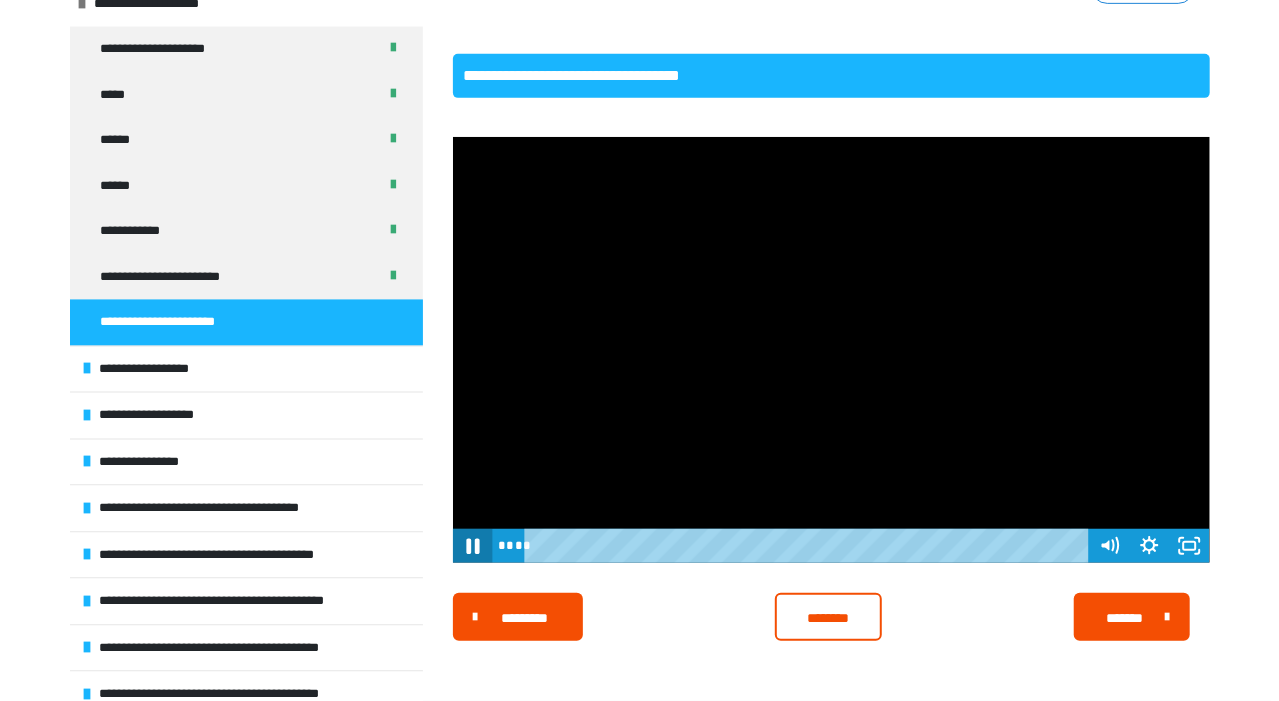 click 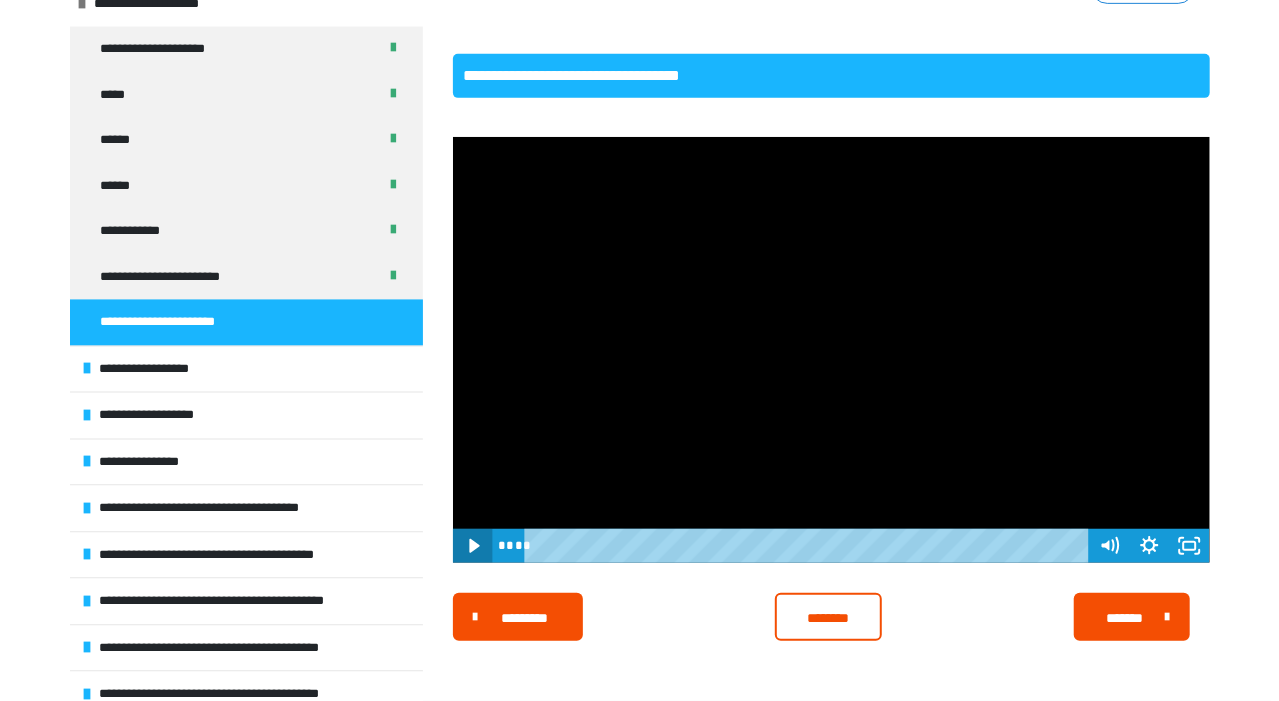 click 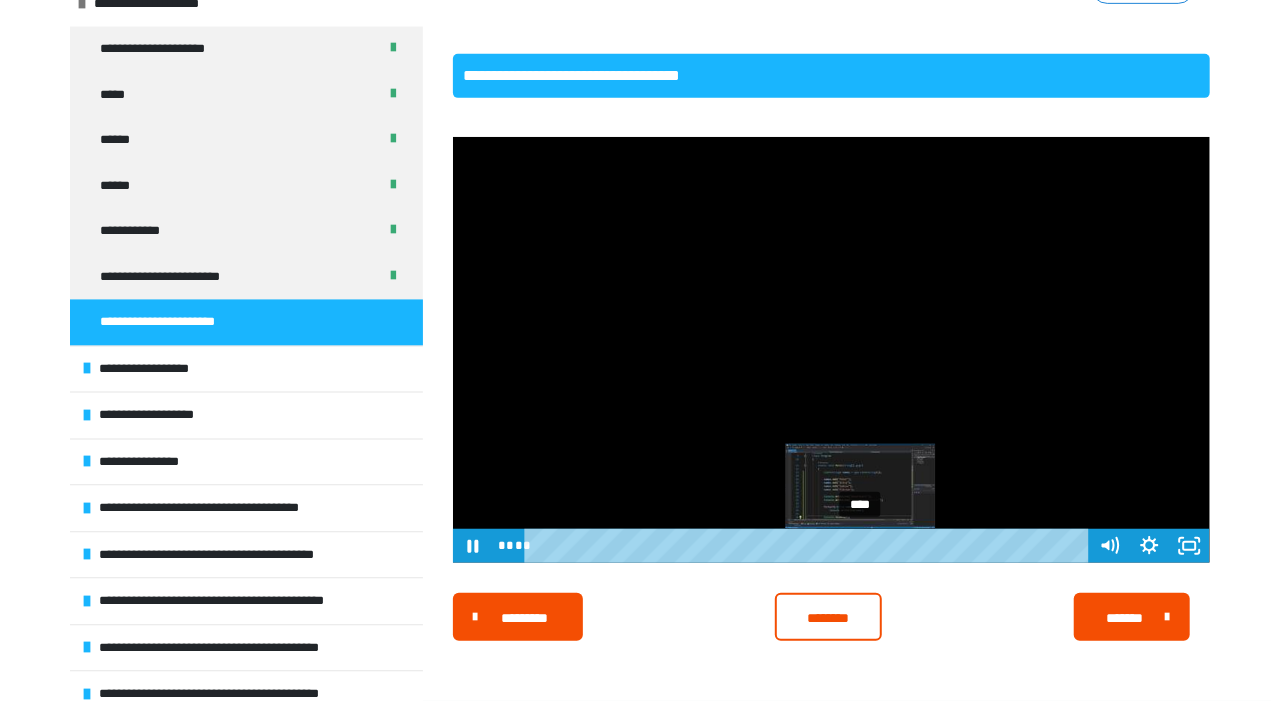 click on "****" at bounding box center (809, 546) 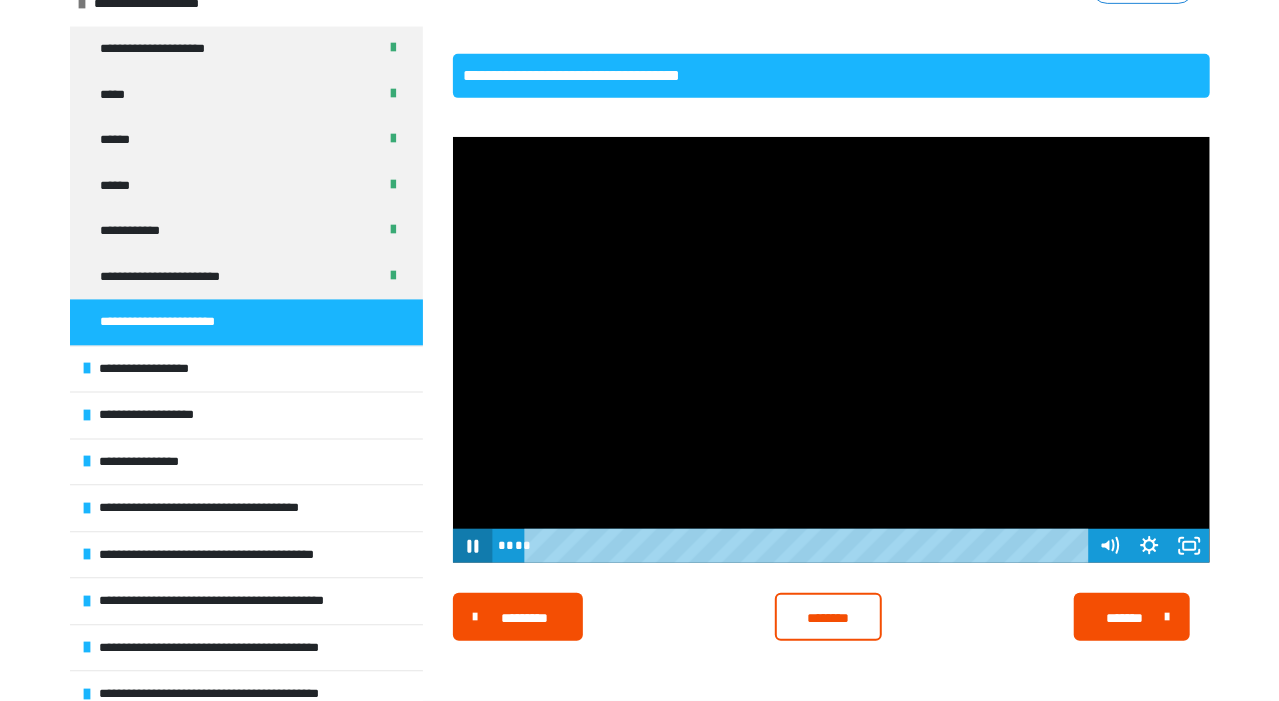 click 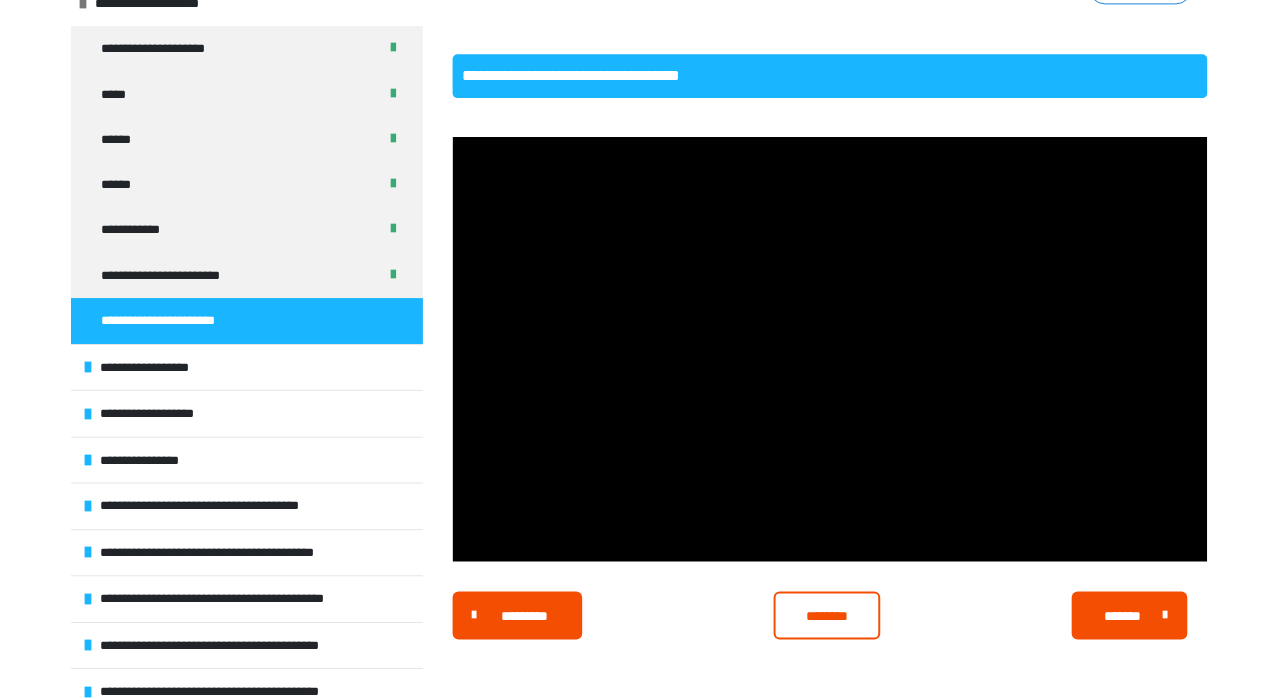 scroll, scrollTop: 509, scrollLeft: 0, axis: vertical 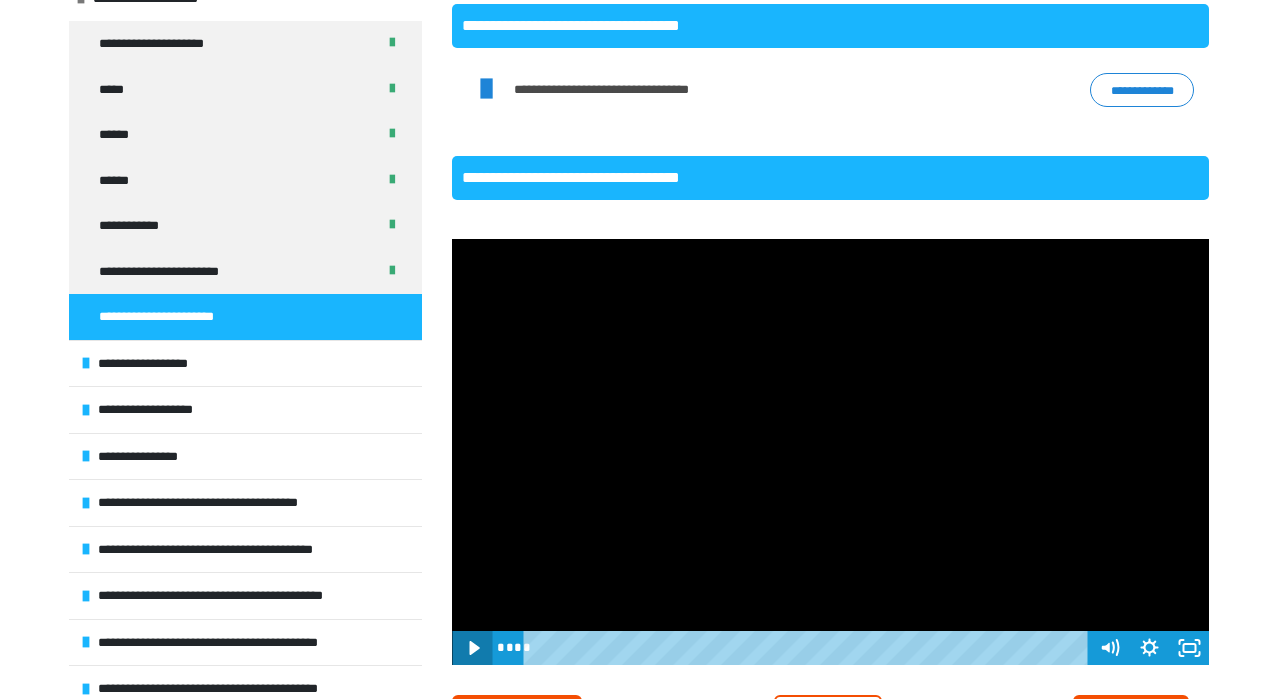 click 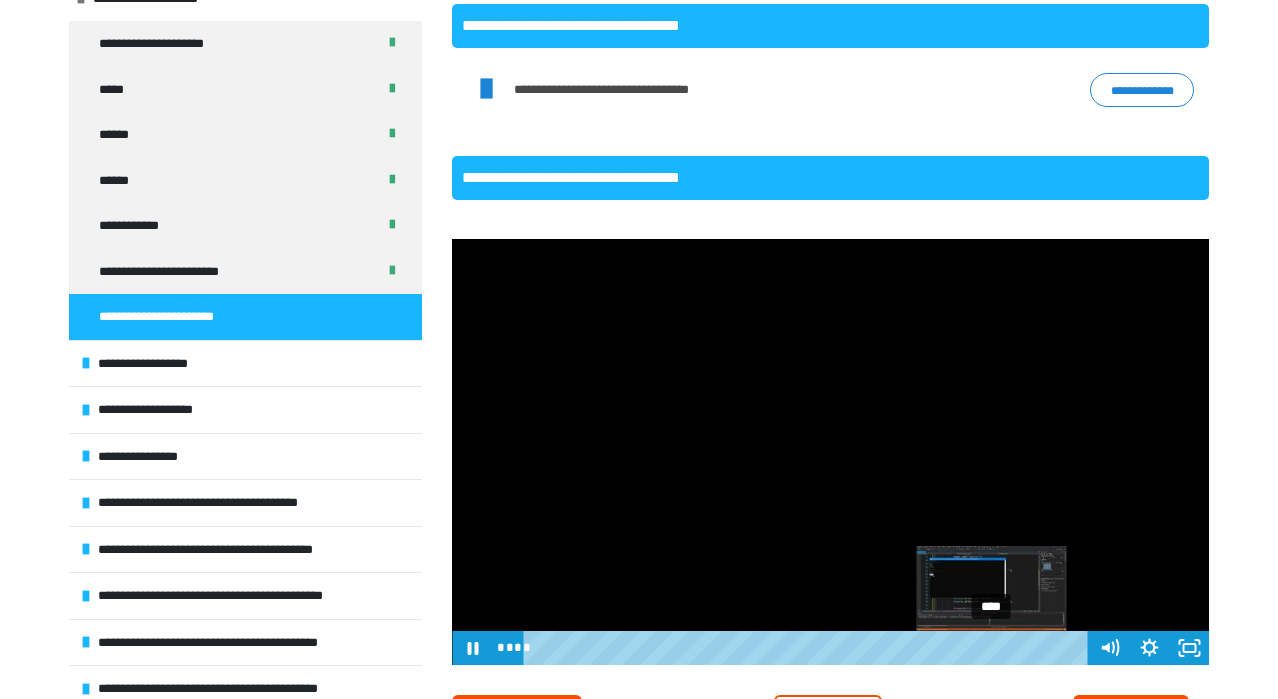 click on "****" at bounding box center [809, 648] 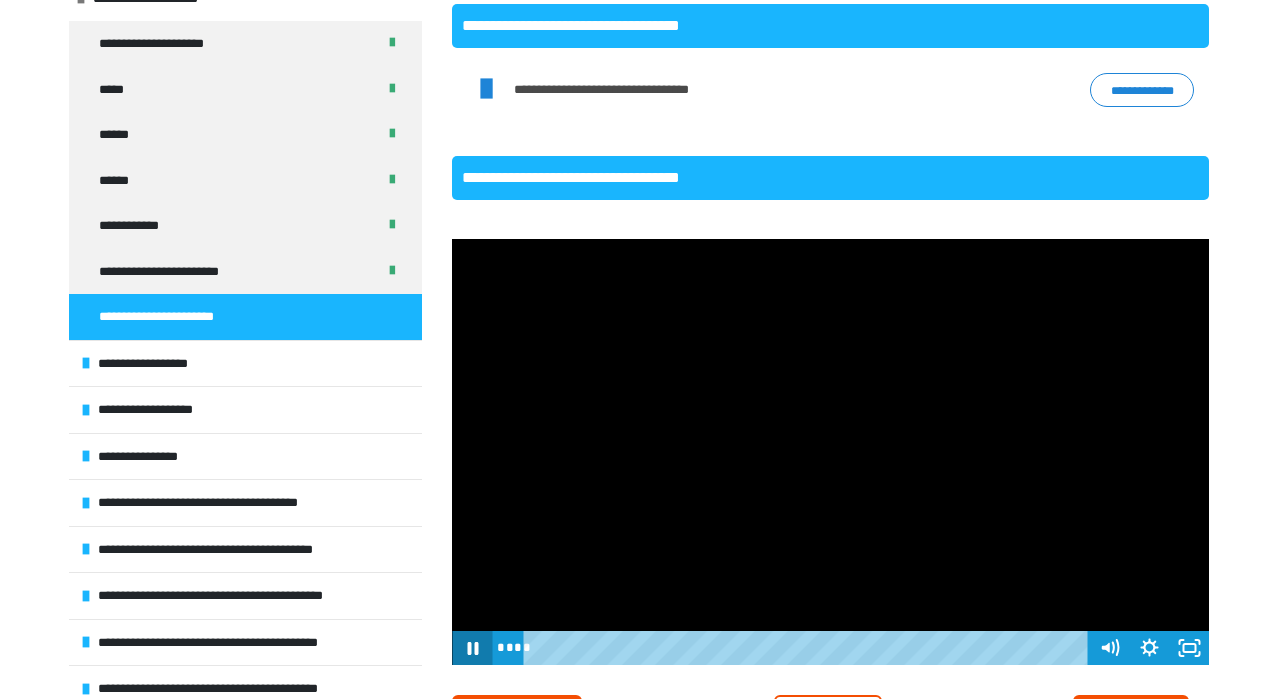 click 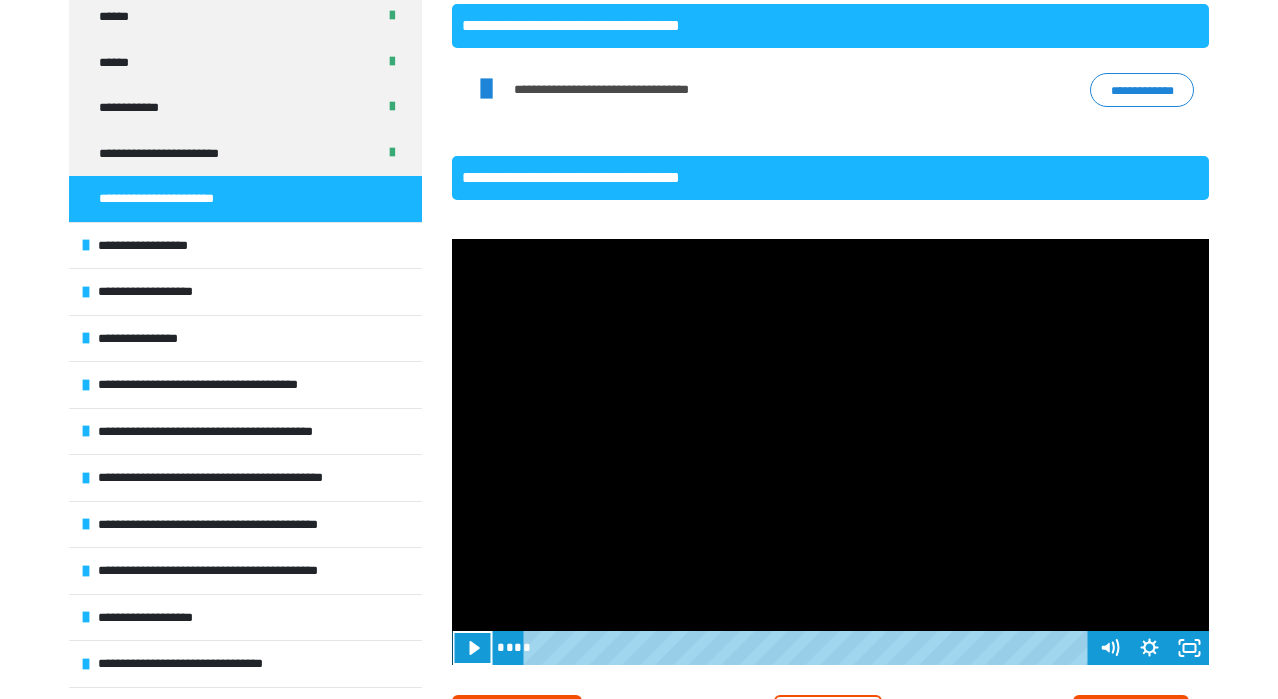 scroll, scrollTop: 1920, scrollLeft: 0, axis: vertical 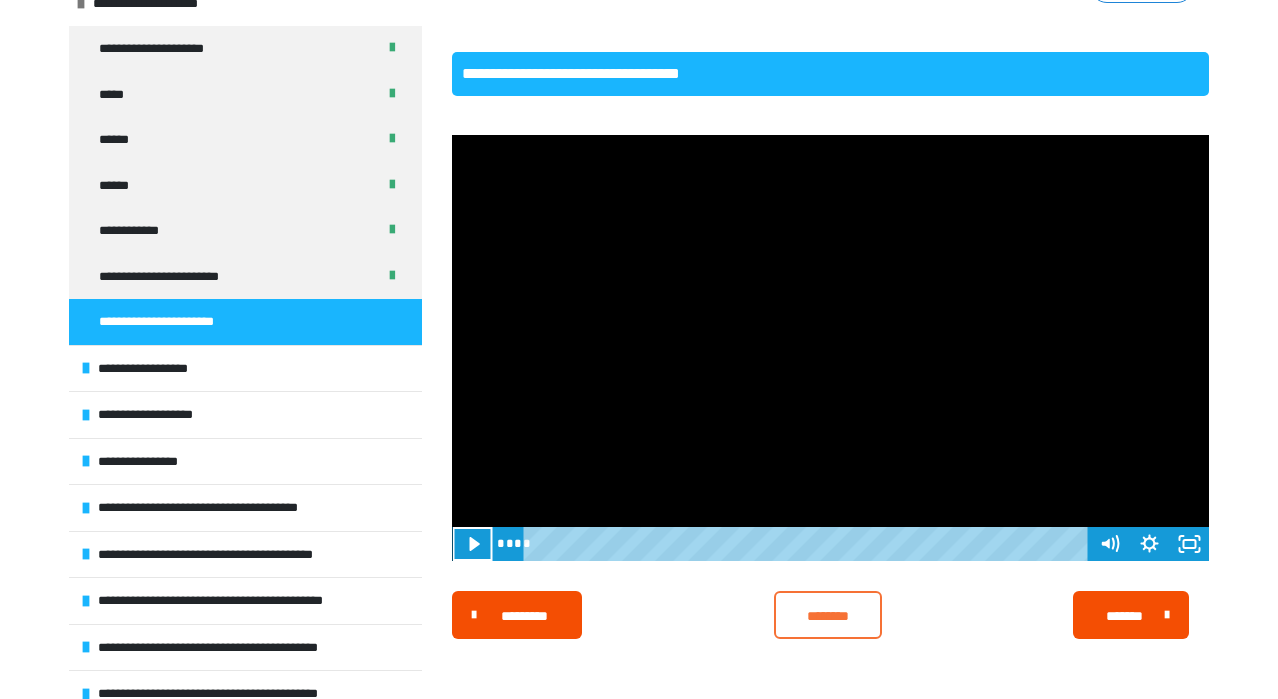 click on "********" at bounding box center [827, 616] 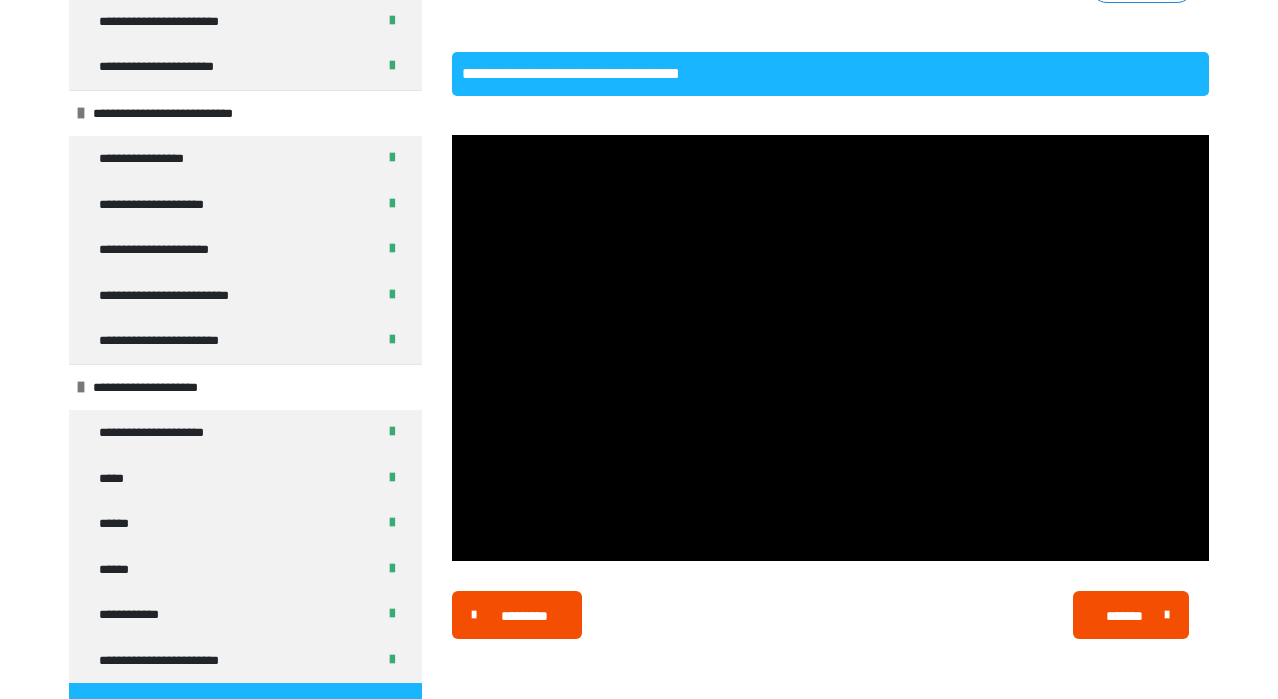 scroll, scrollTop: 1920, scrollLeft: 0, axis: vertical 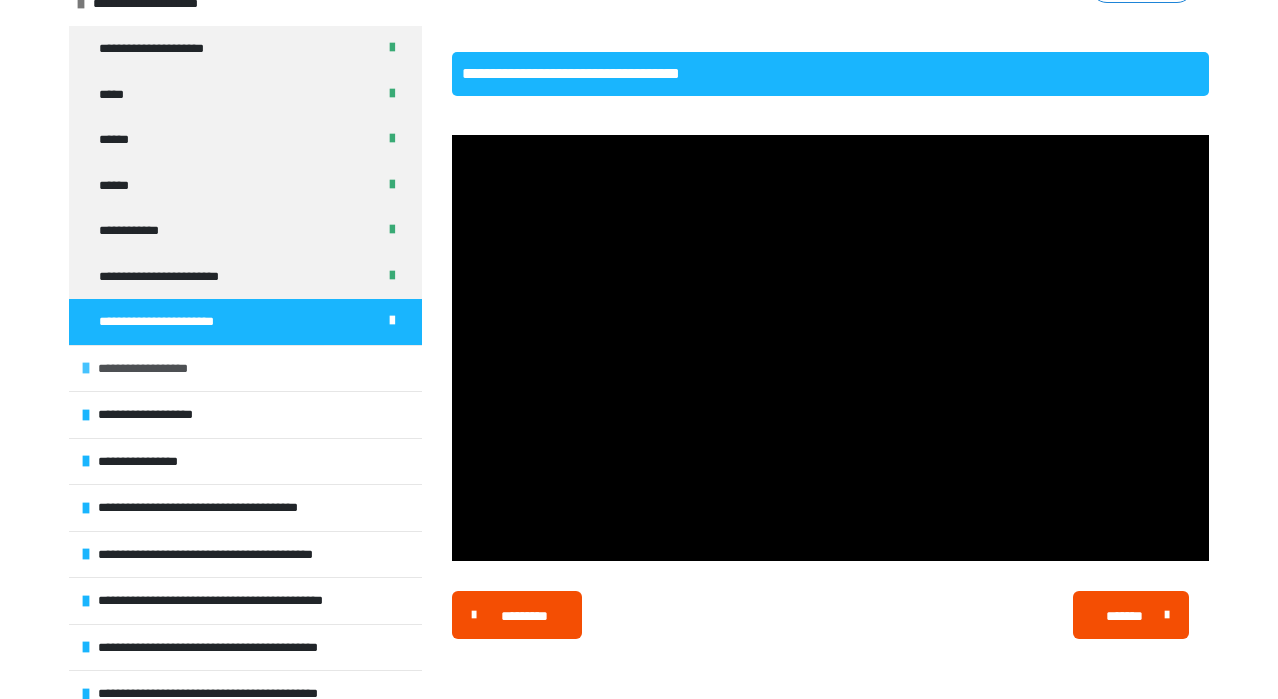 click on "**********" at bounding box center [156, 369] 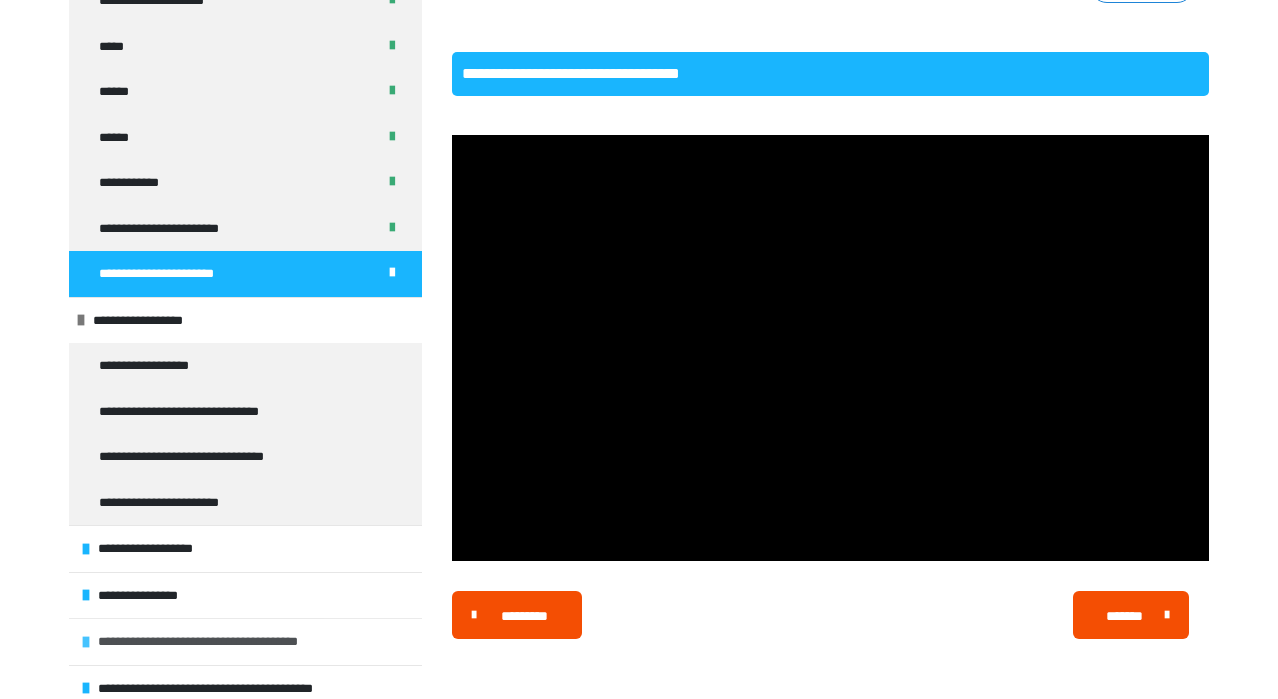 scroll, scrollTop: 2112, scrollLeft: 0, axis: vertical 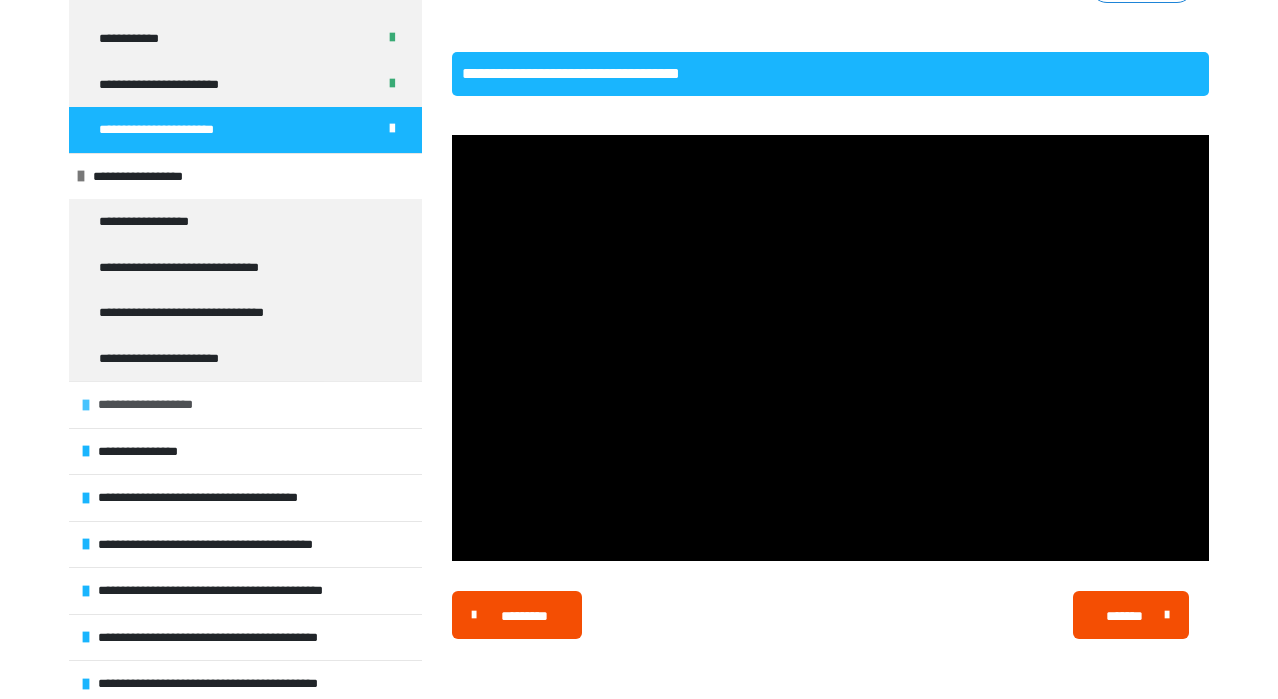 click on "**********" at bounding box center (160, 405) 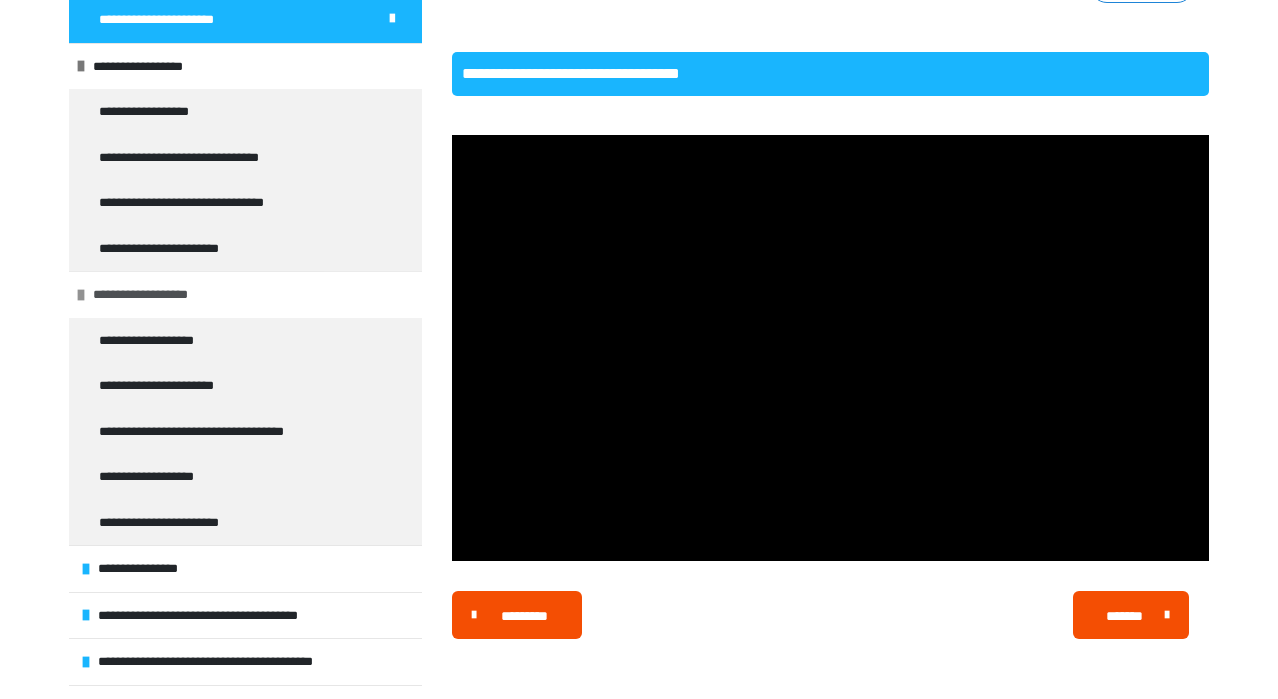scroll, scrollTop: 2304, scrollLeft: 0, axis: vertical 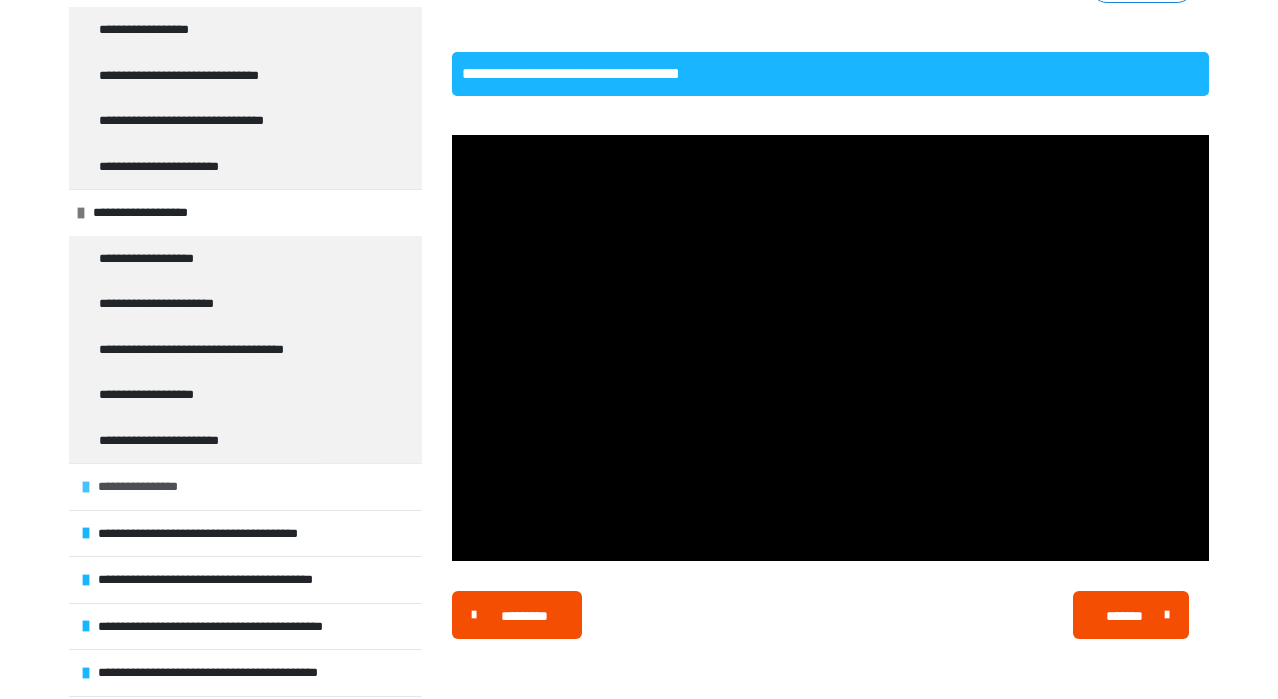 click on "**********" at bounding box center (150, 487) 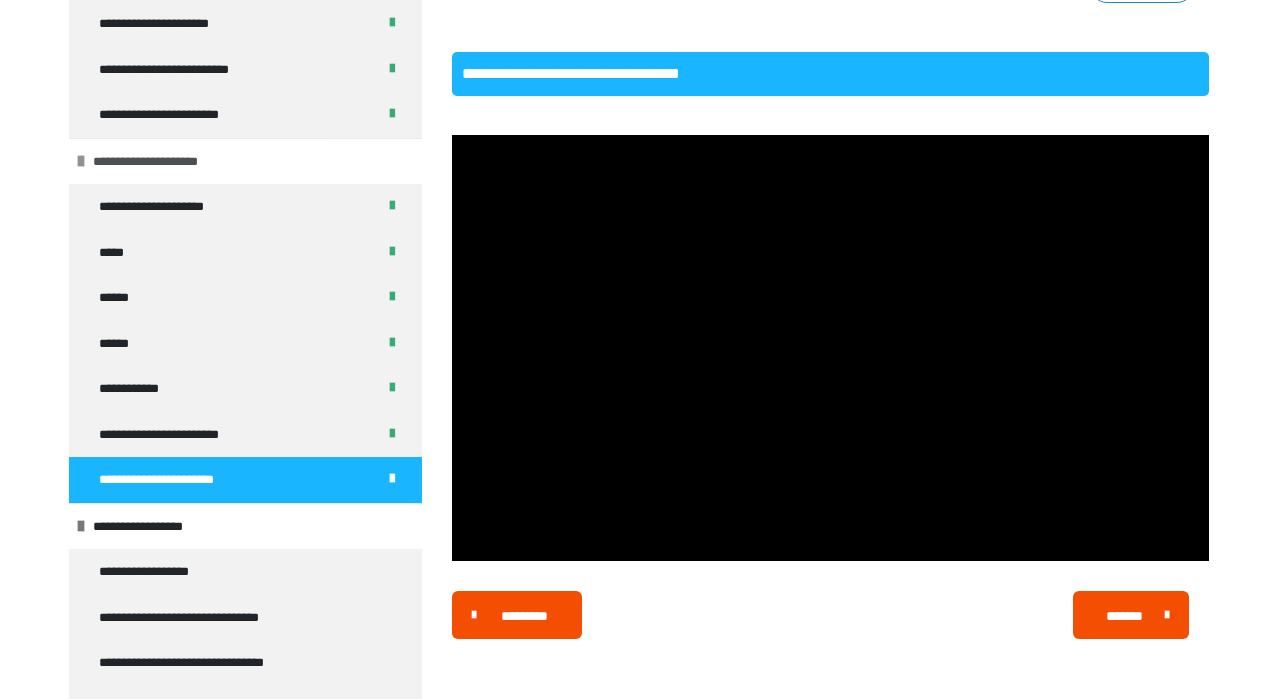scroll, scrollTop: 2038, scrollLeft: 0, axis: vertical 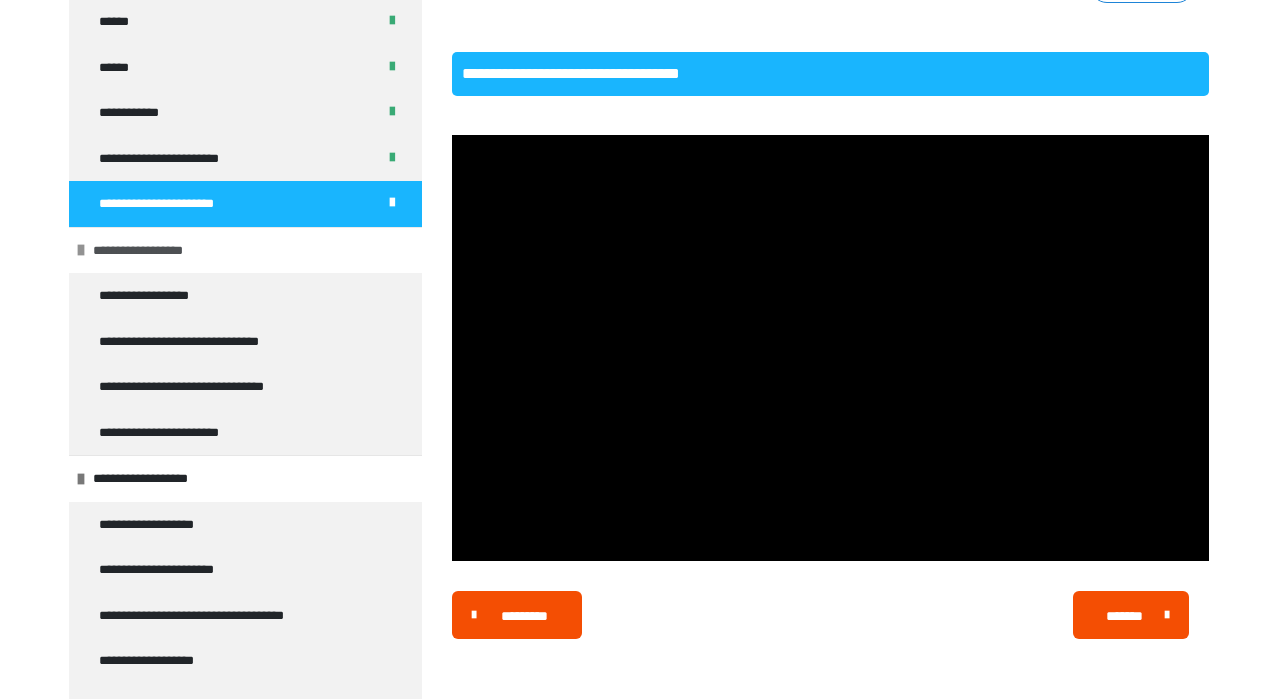 click on "**********" at bounding box center (151, 251) 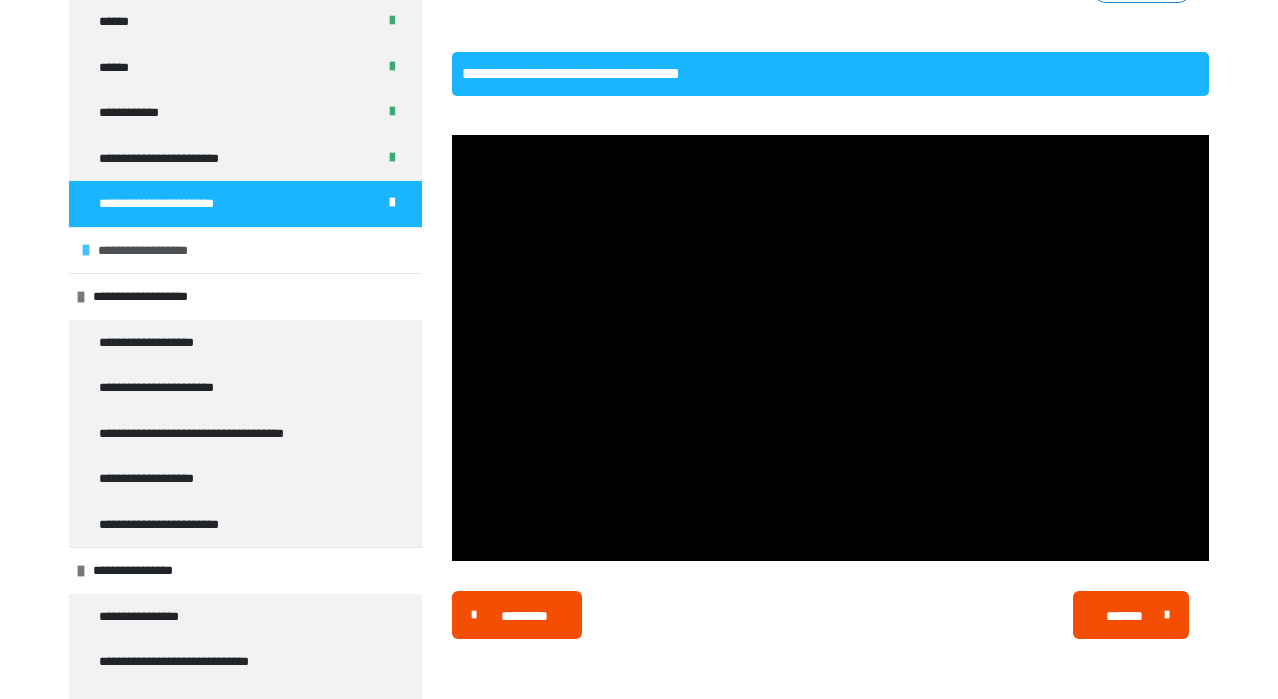 click on "**********" at bounding box center (156, 251) 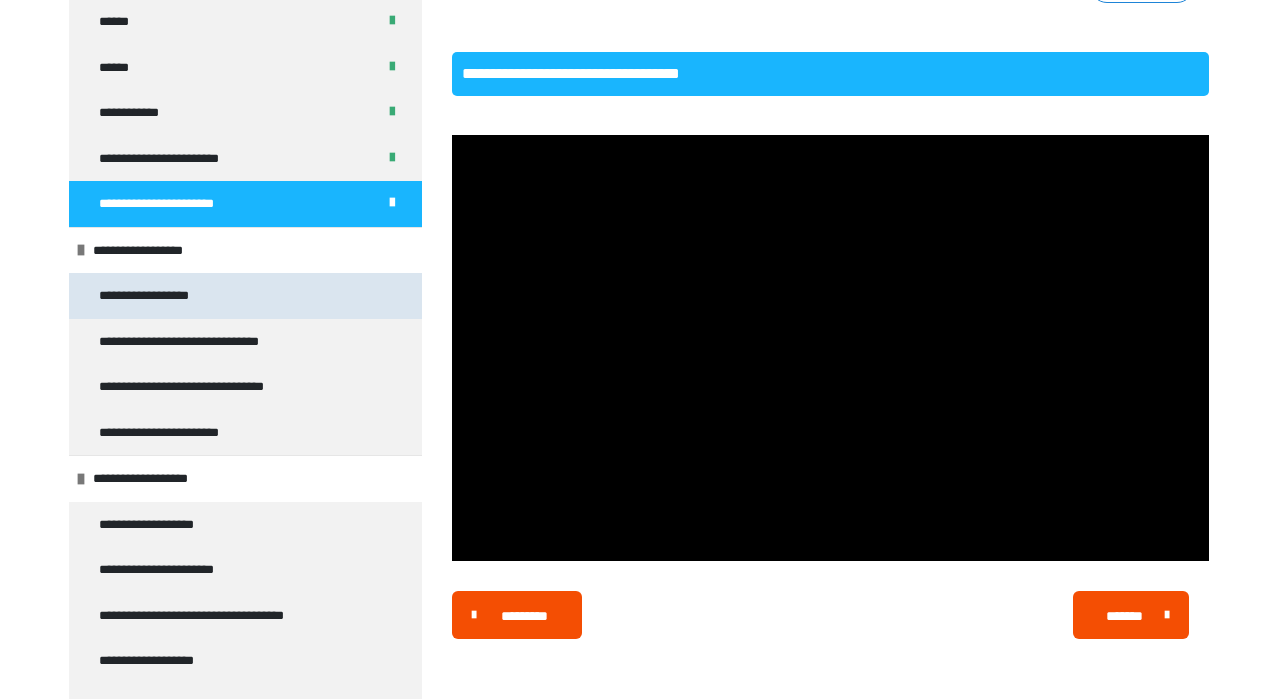 click on "**********" at bounding box center (157, 296) 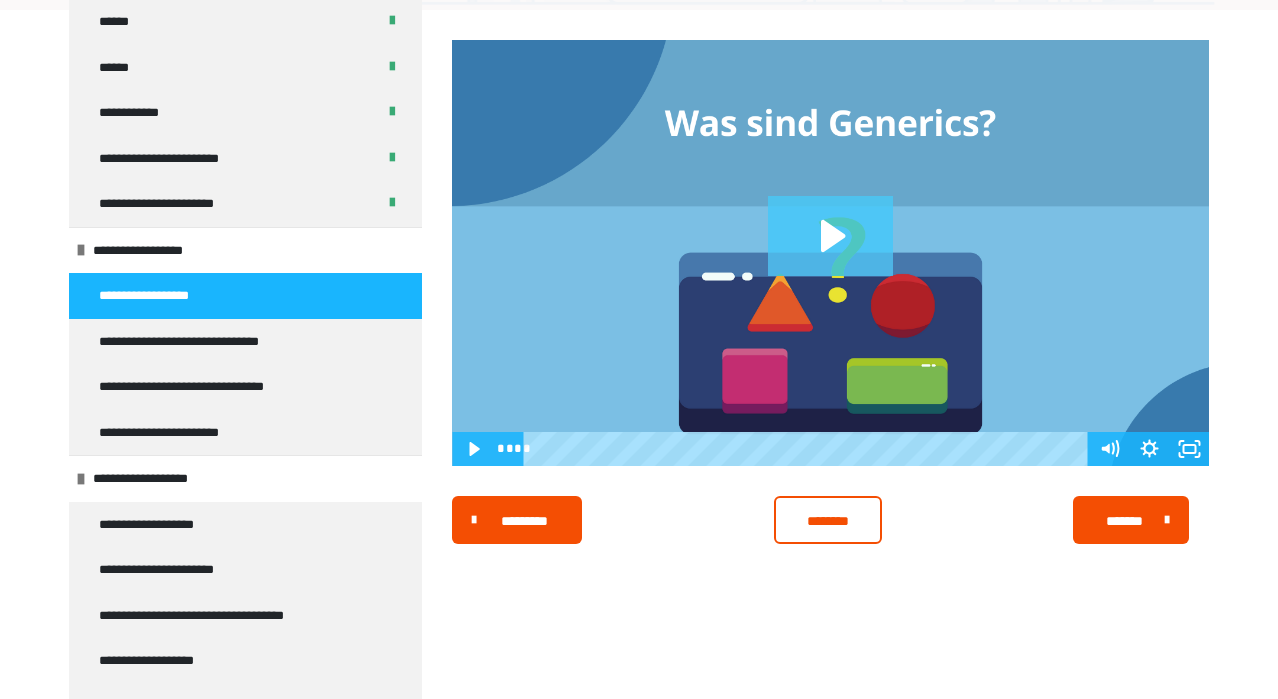 click 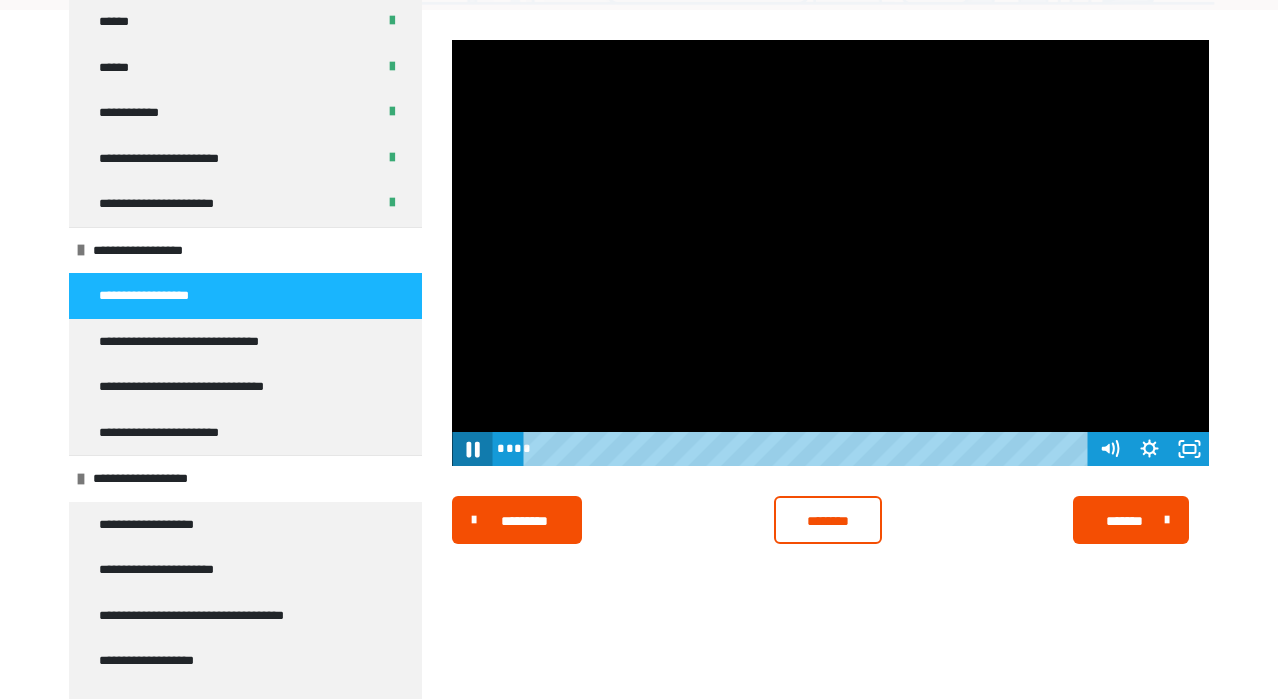 click 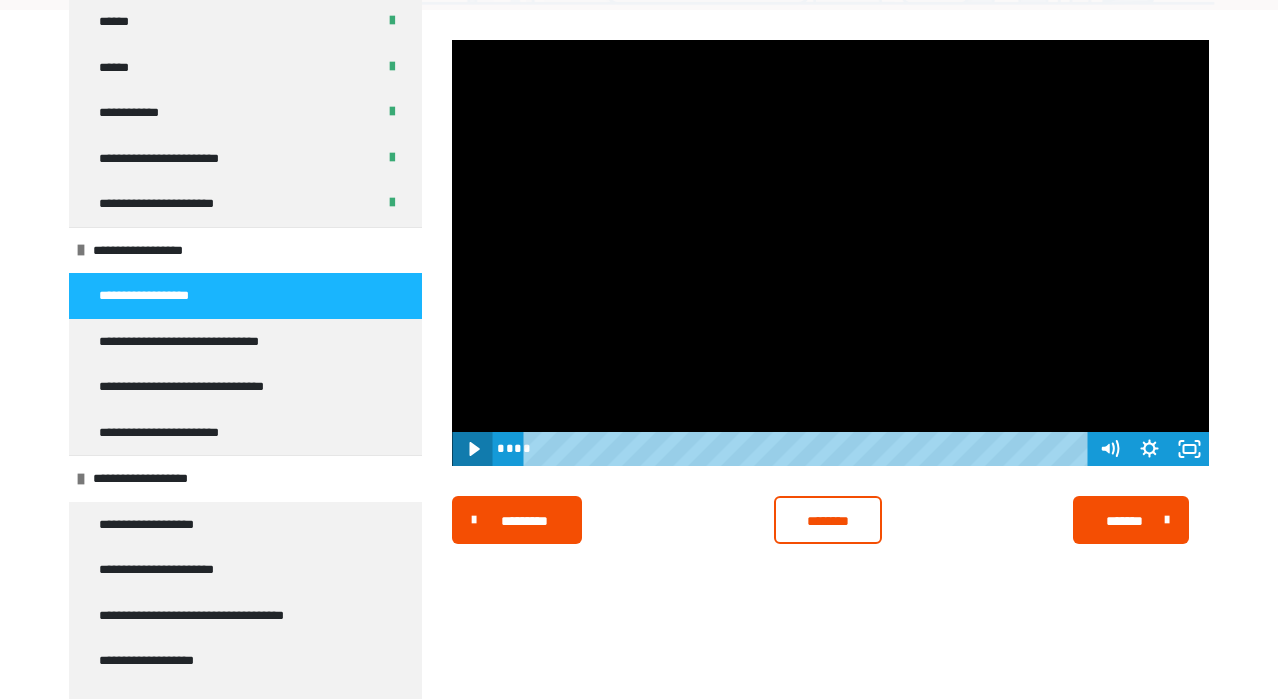 click 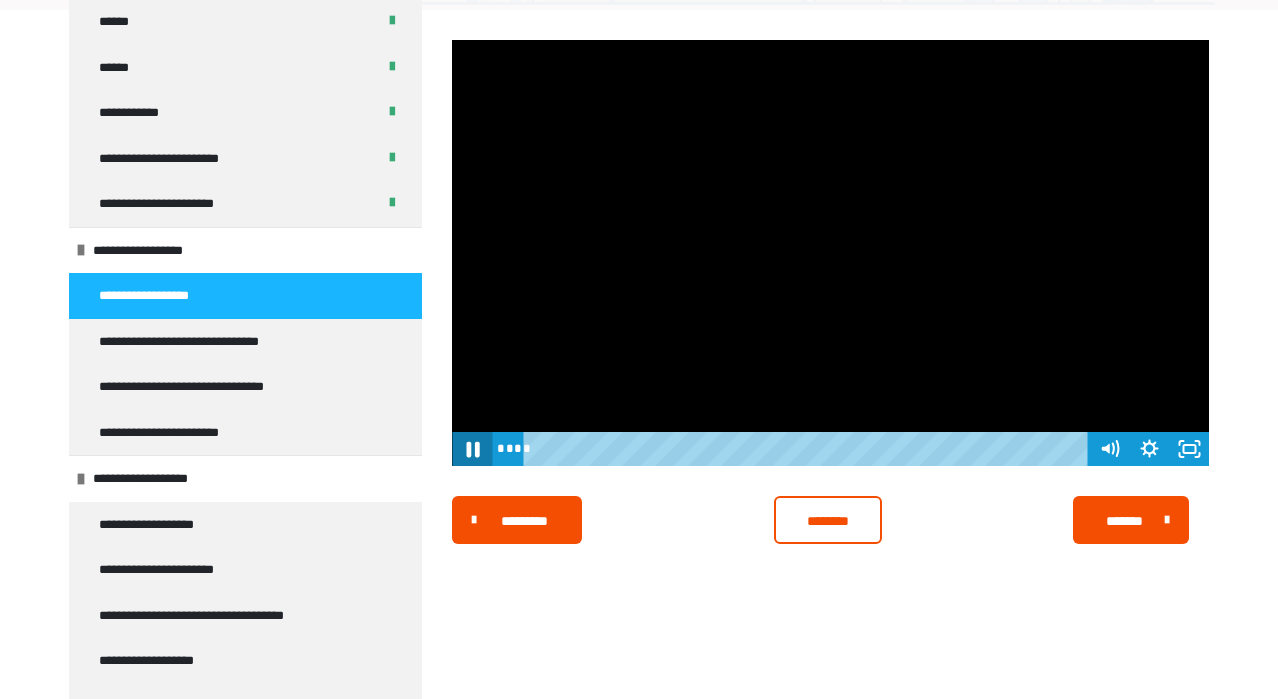 click 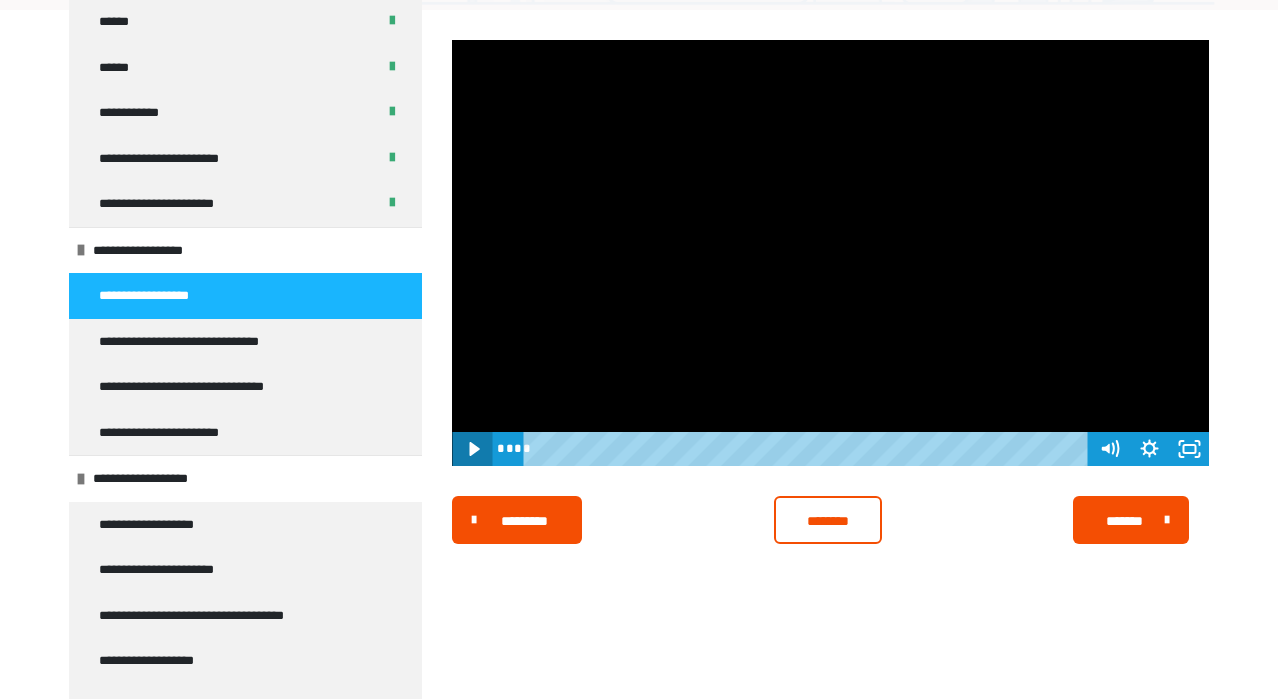 click 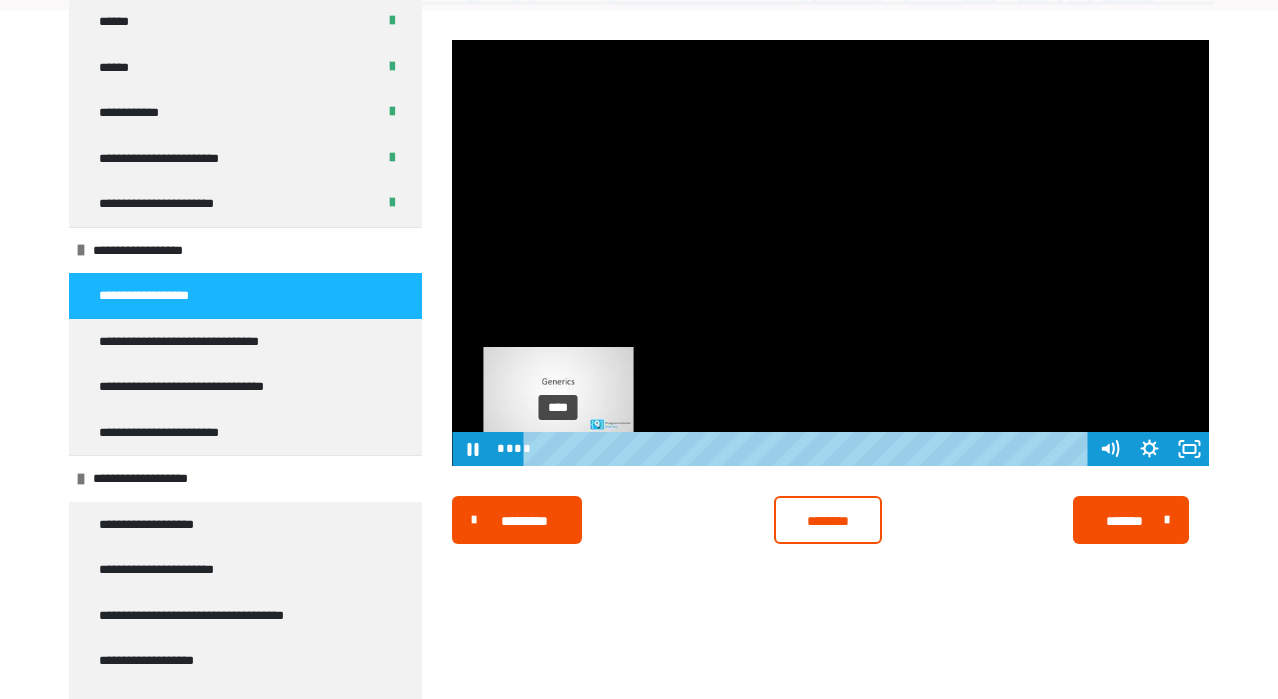 click on "****" at bounding box center (809, 449) 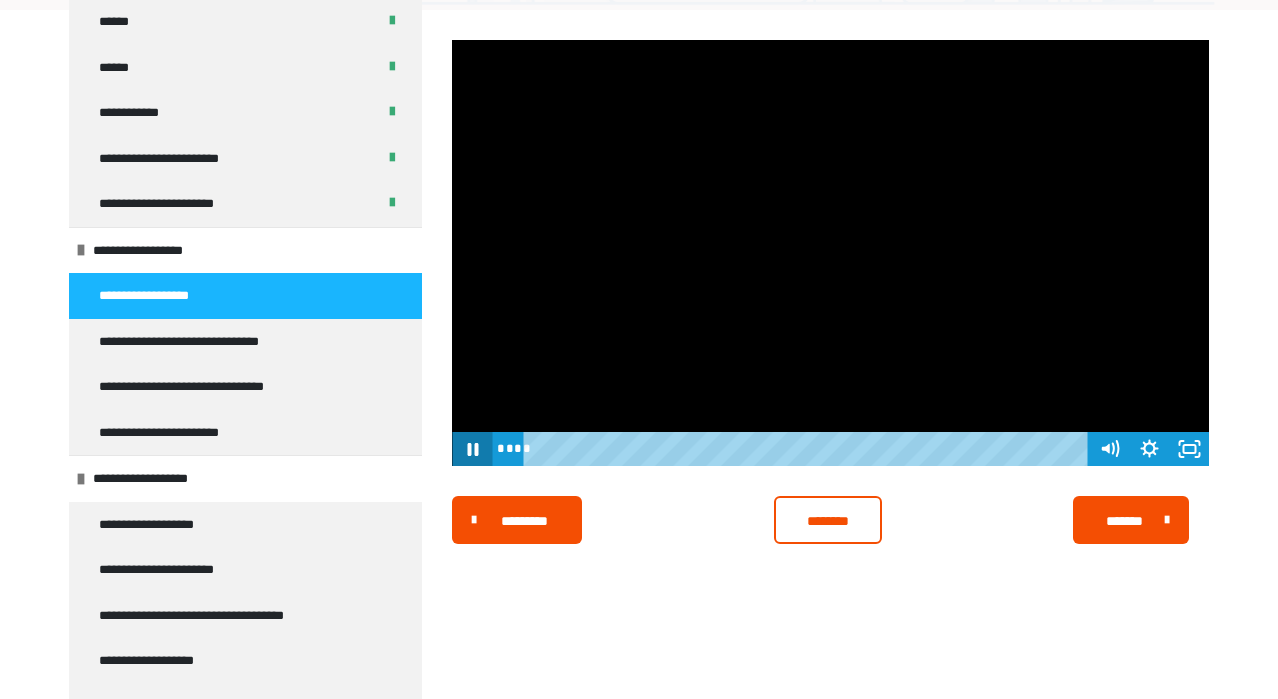 click 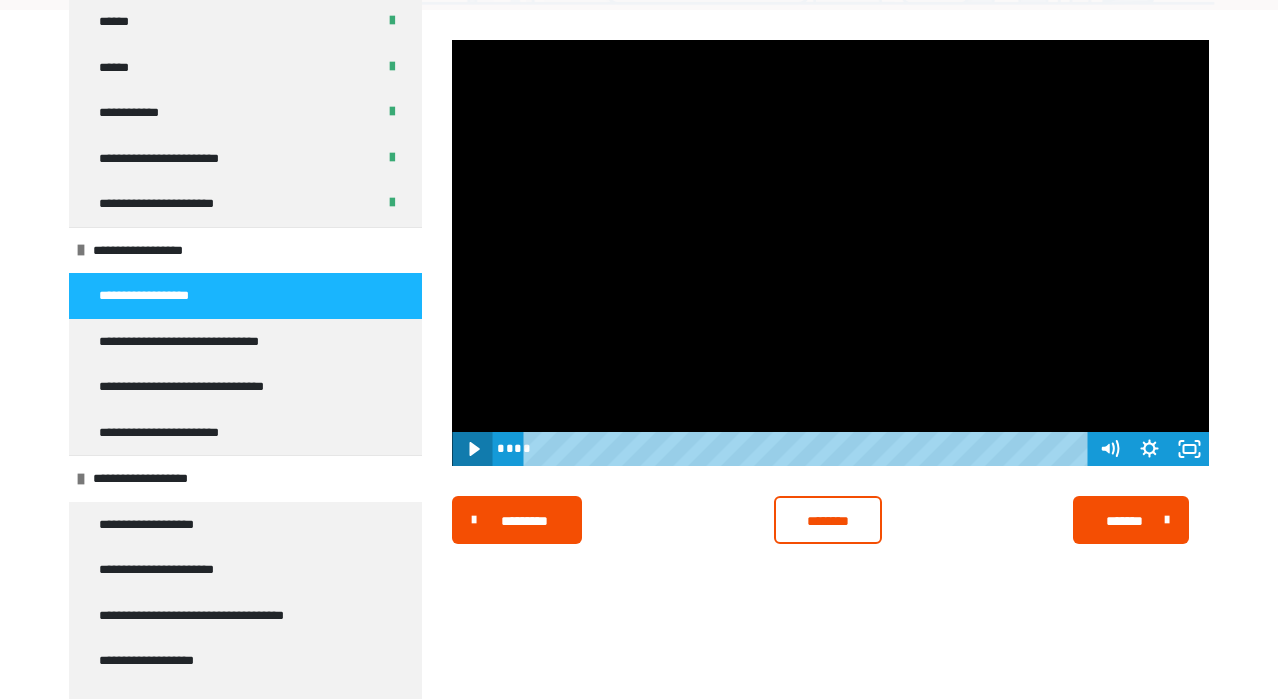 click 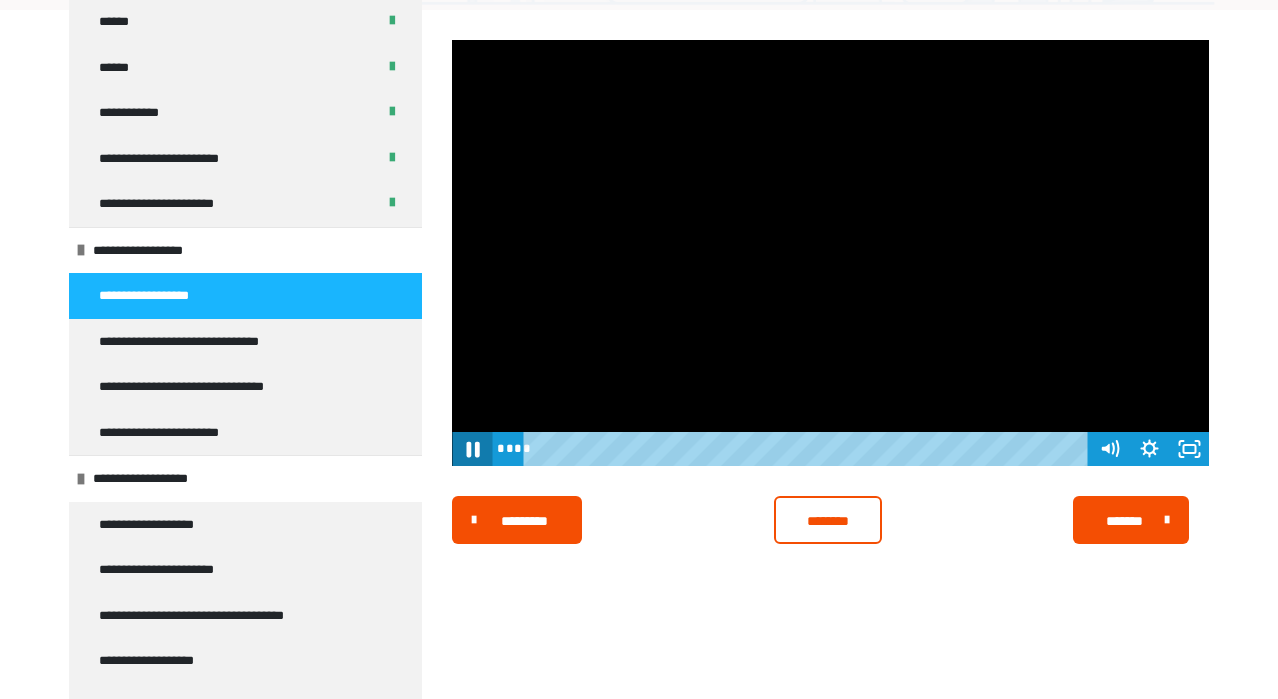 click 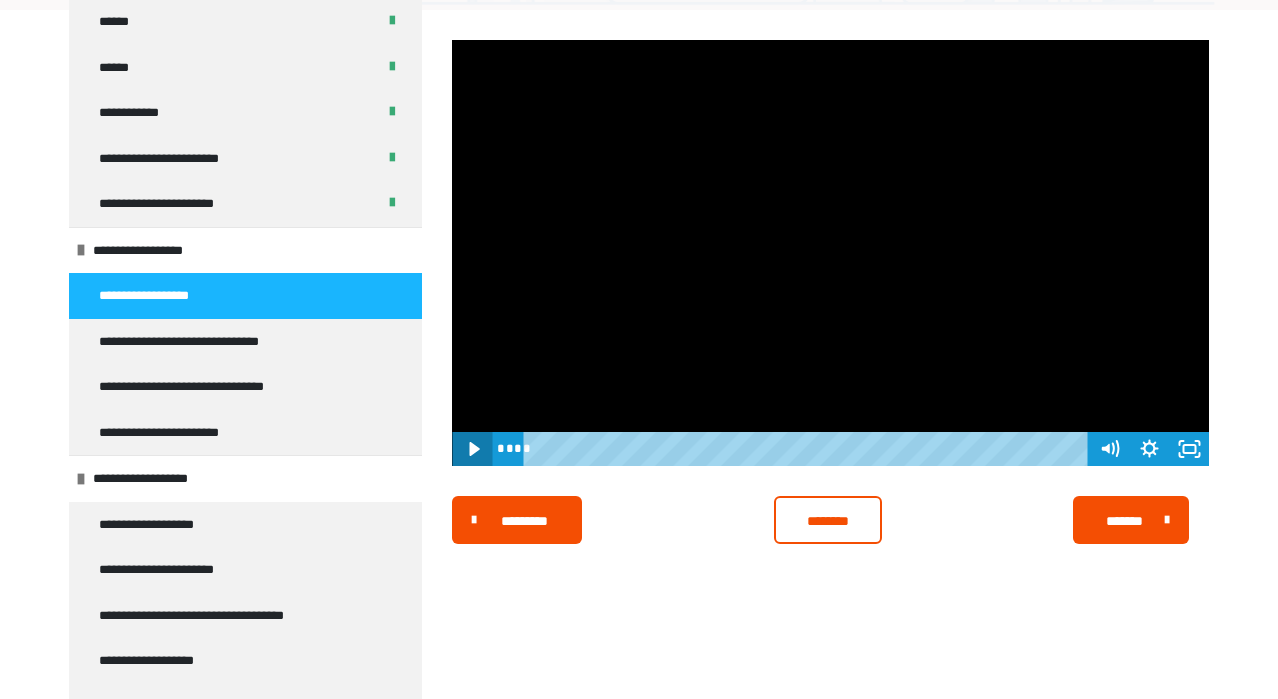 click 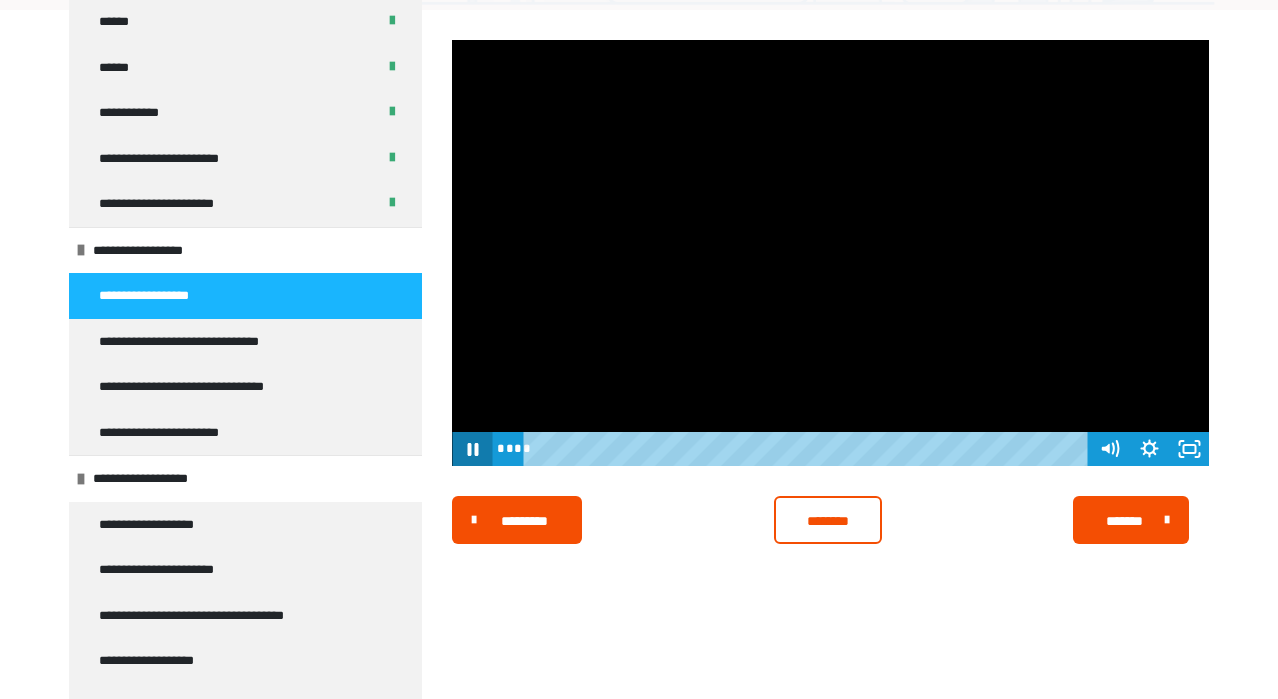 click 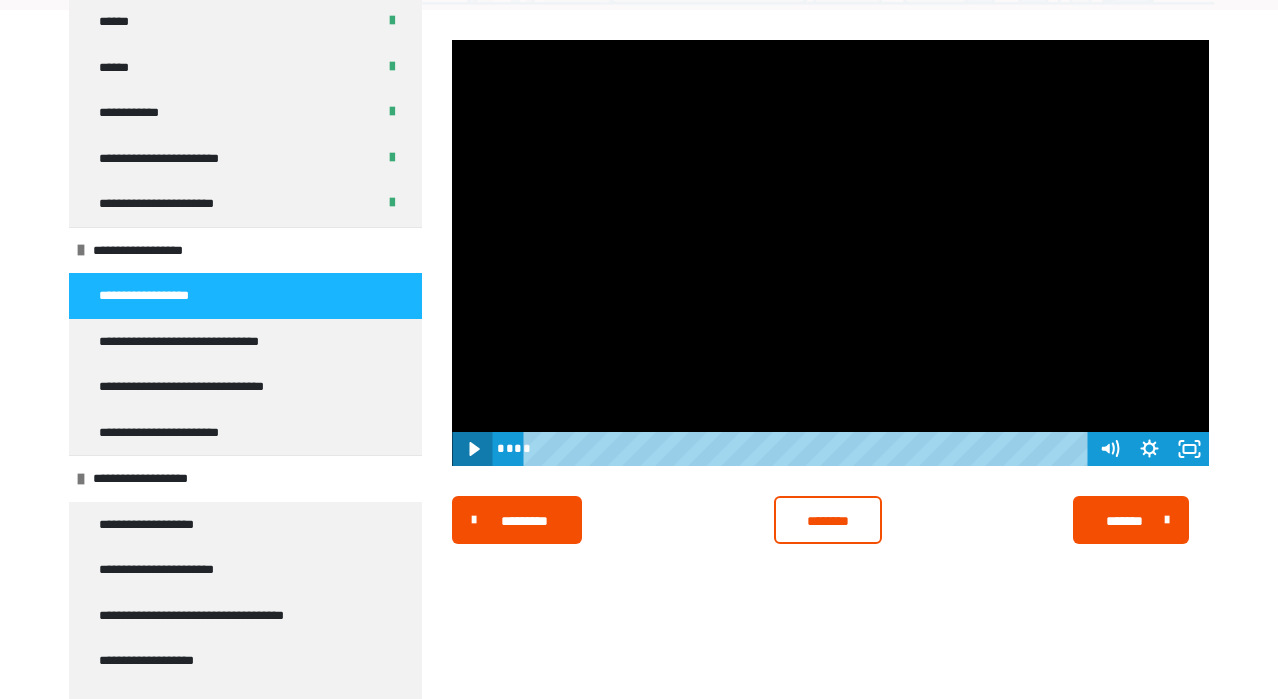 click 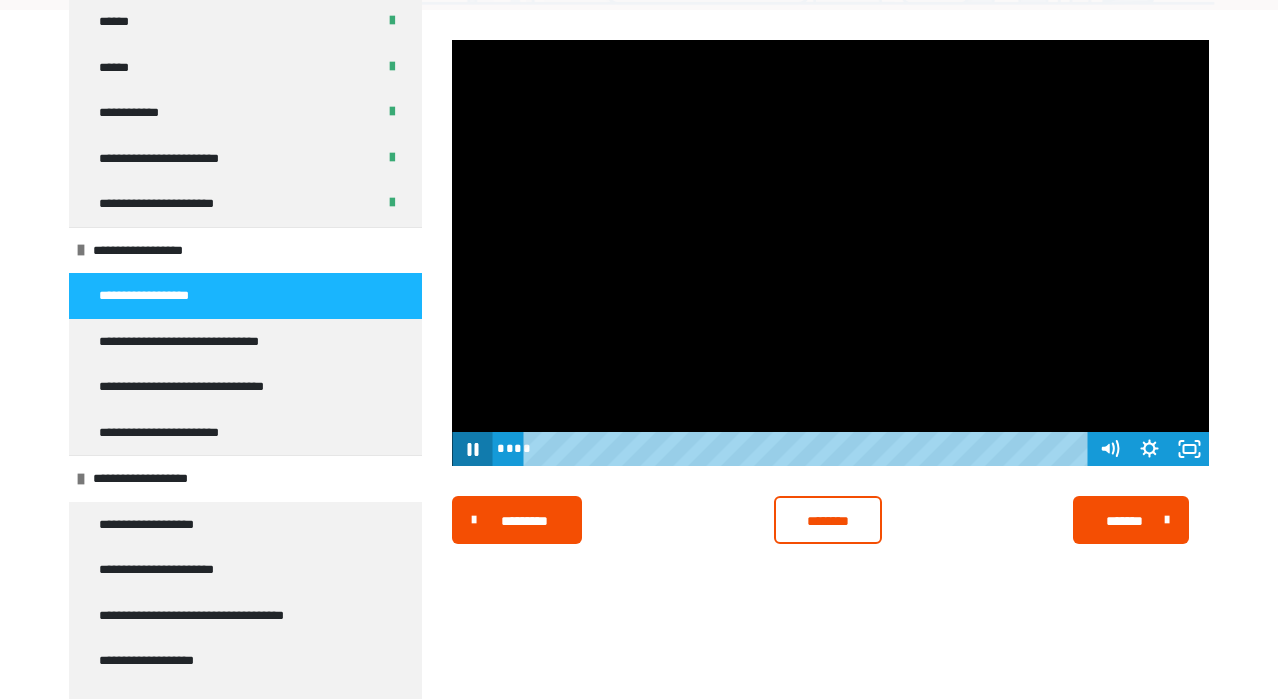 click 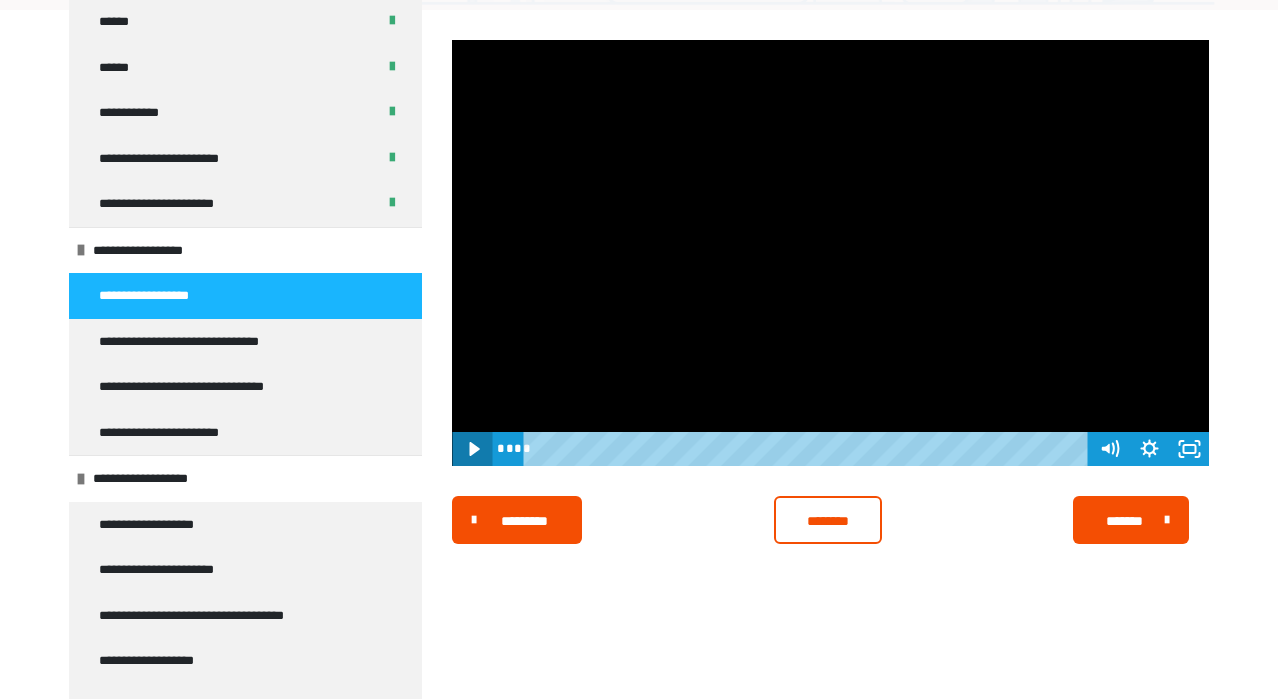 click 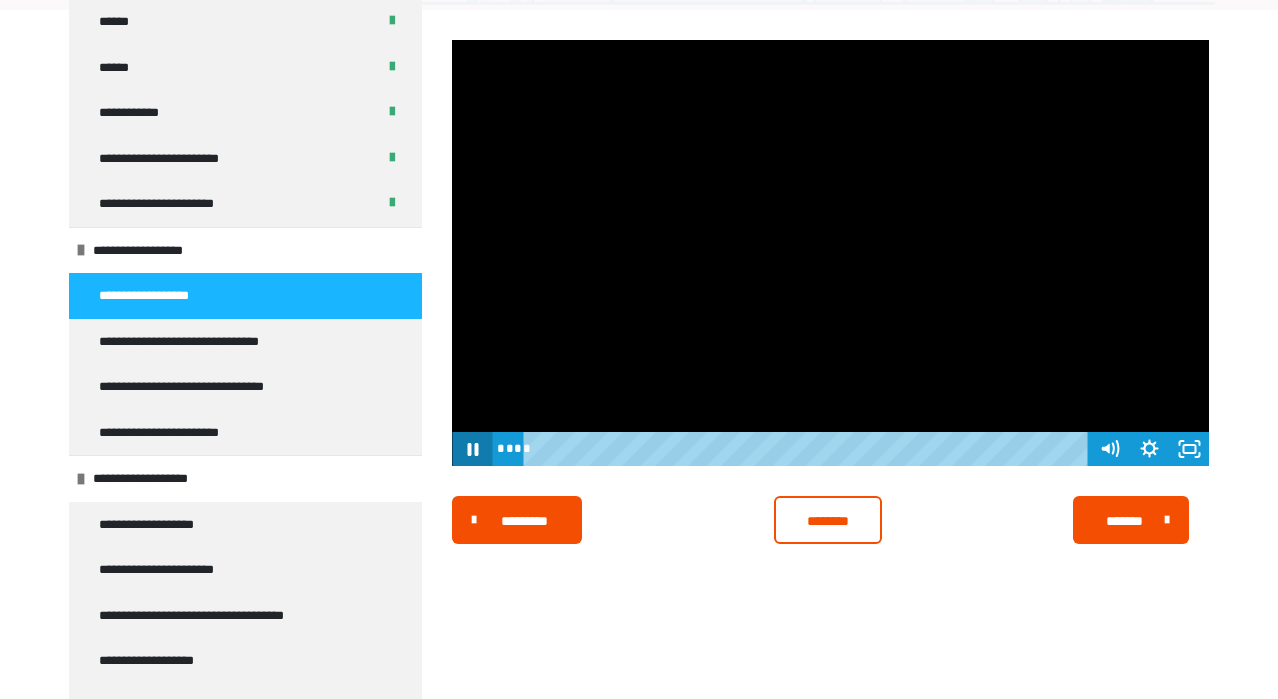 click 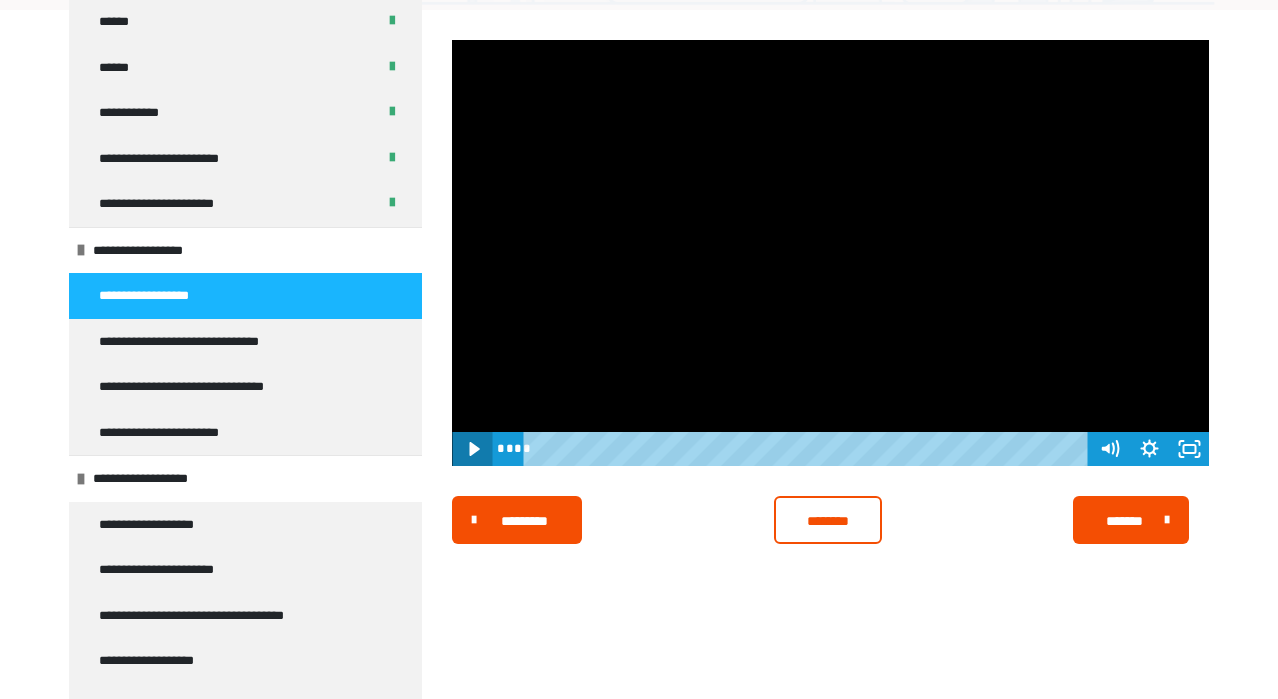 click 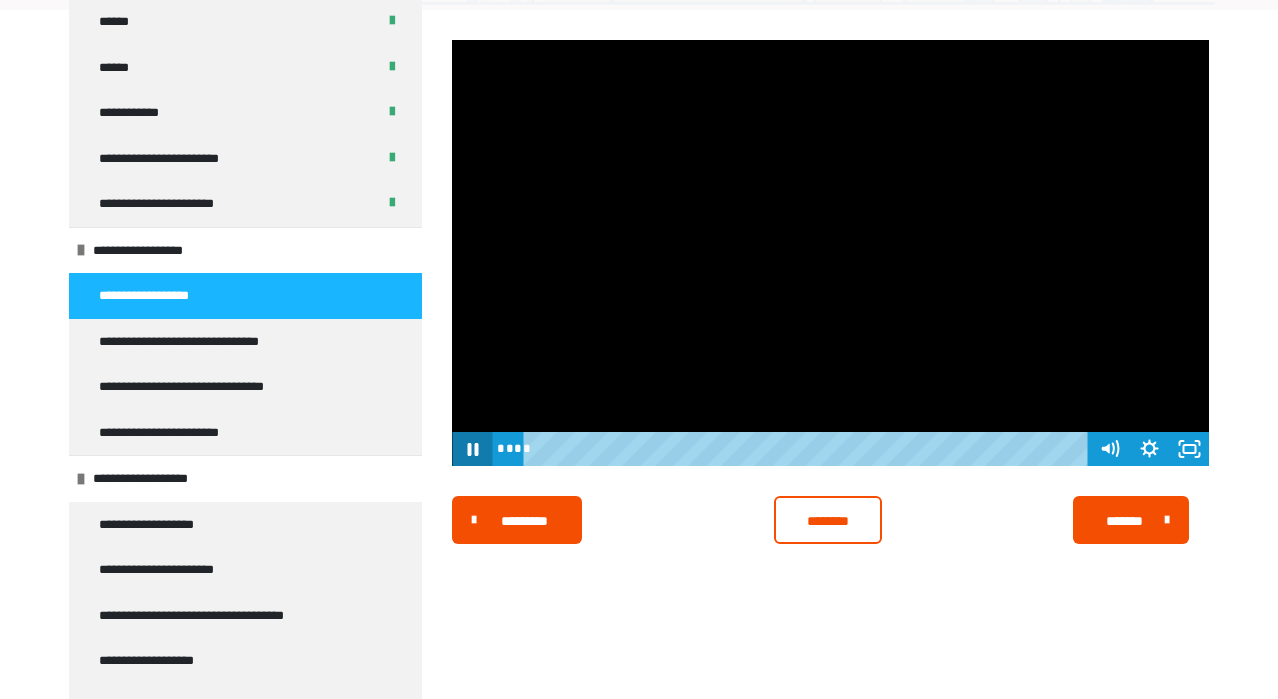 click 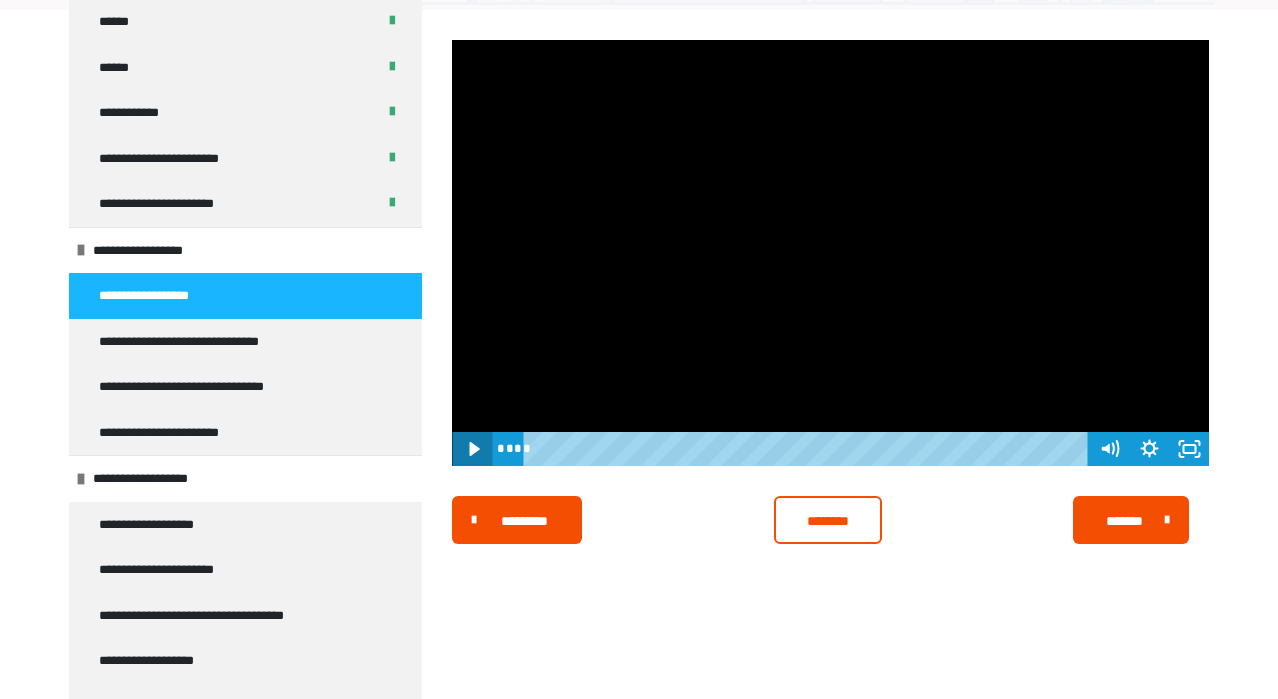 click 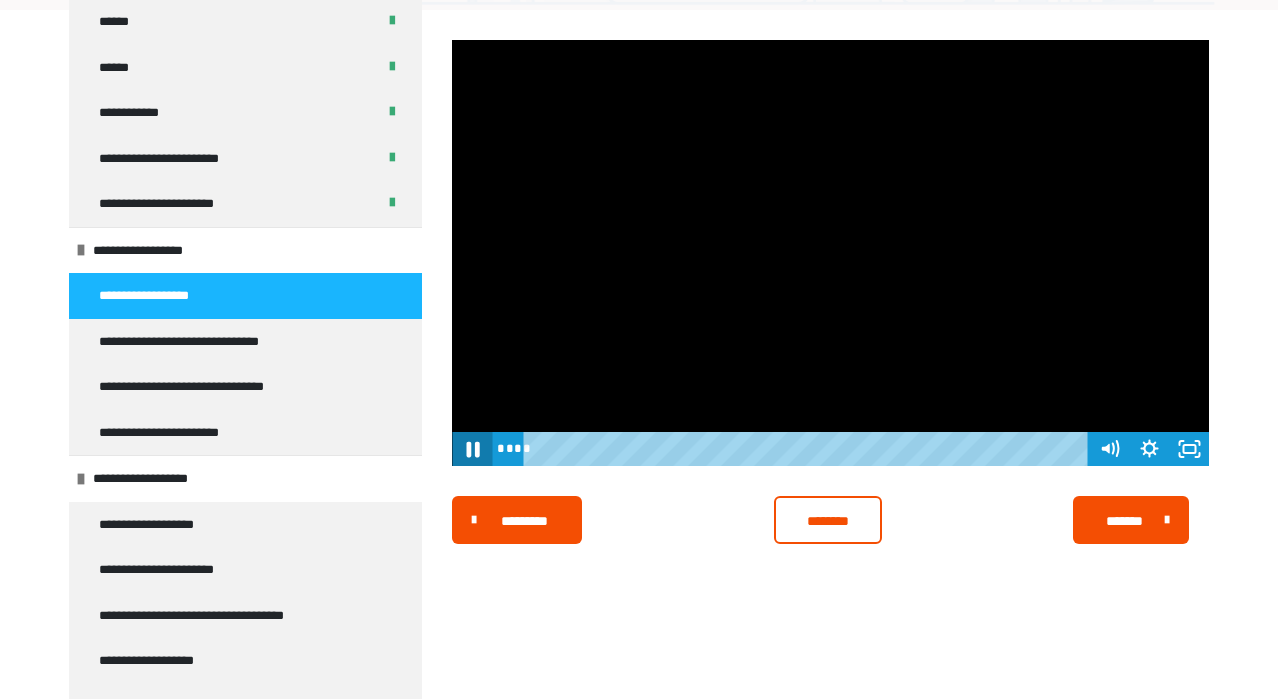click 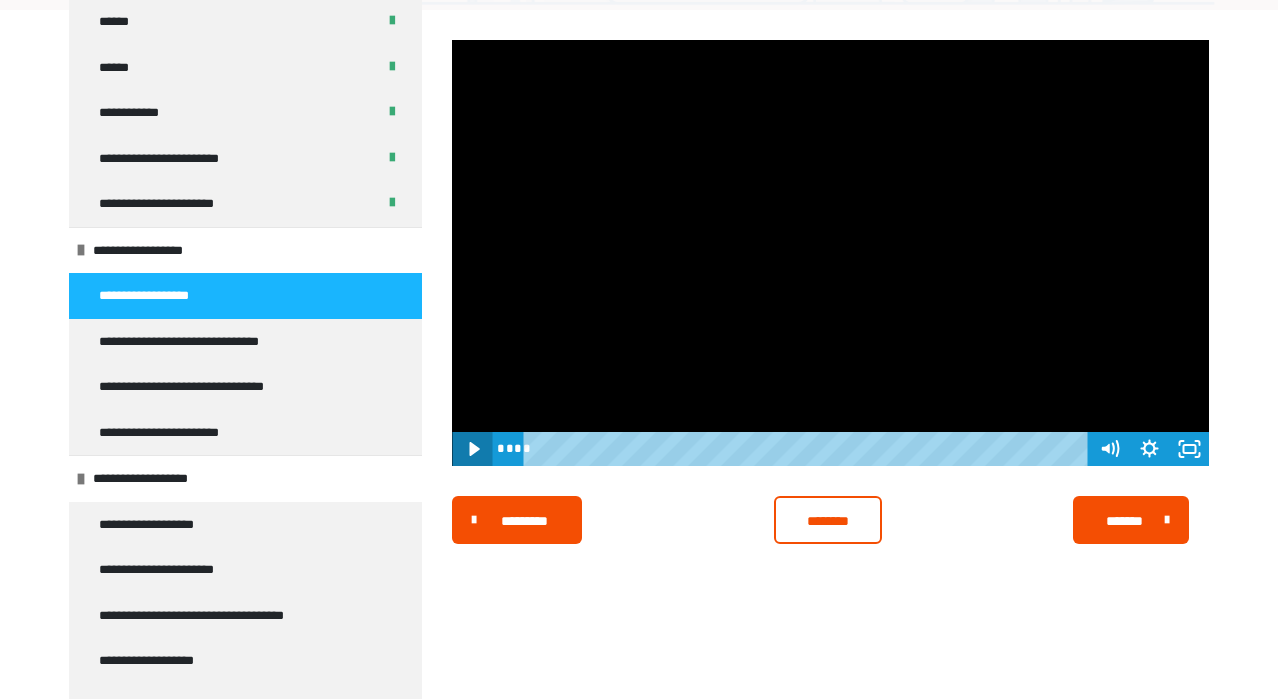 click 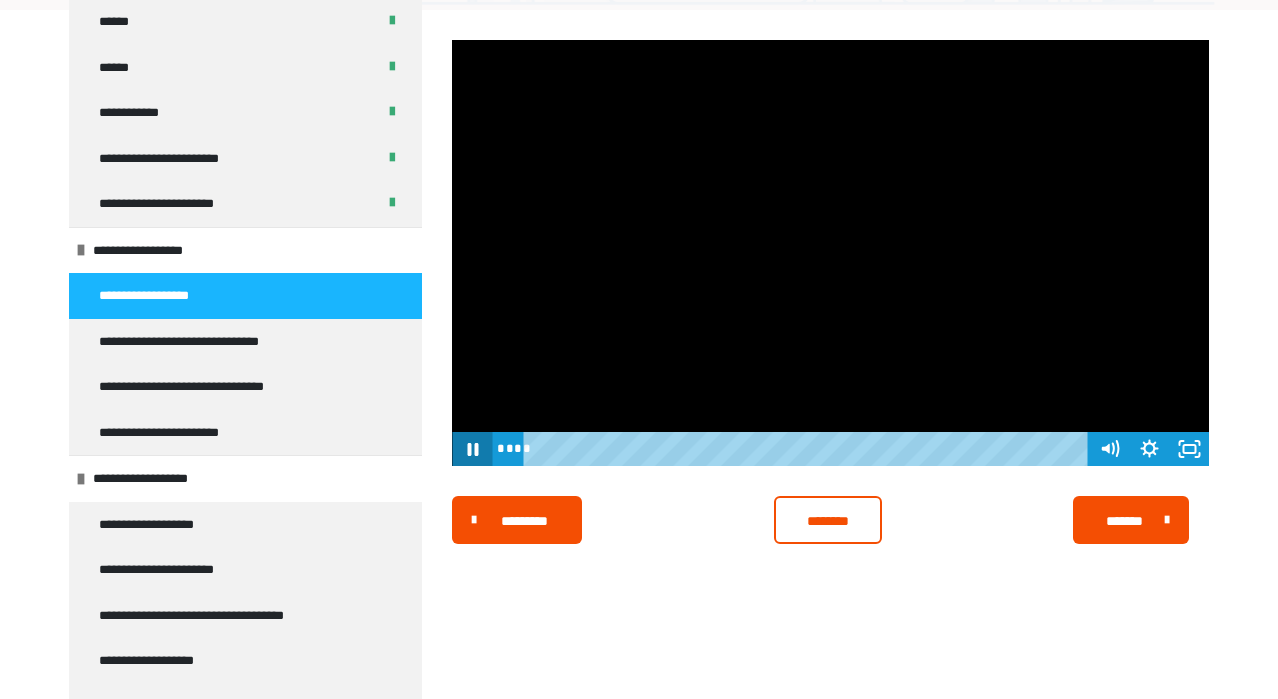click 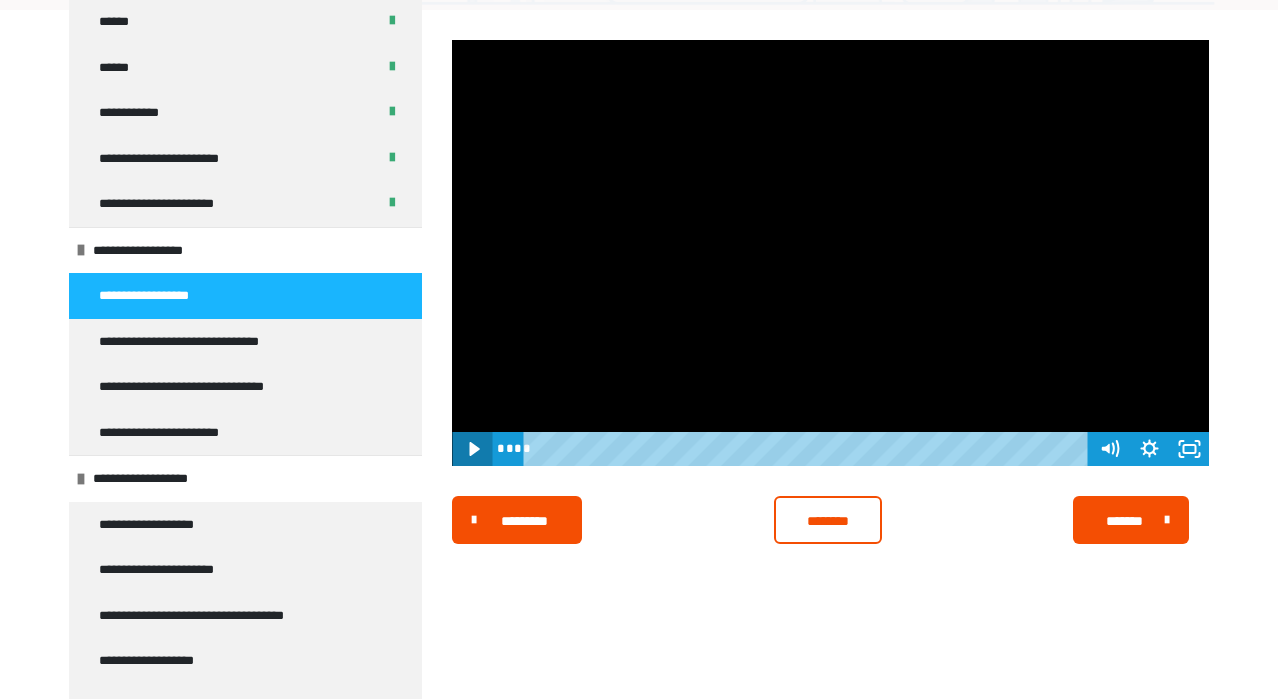 click 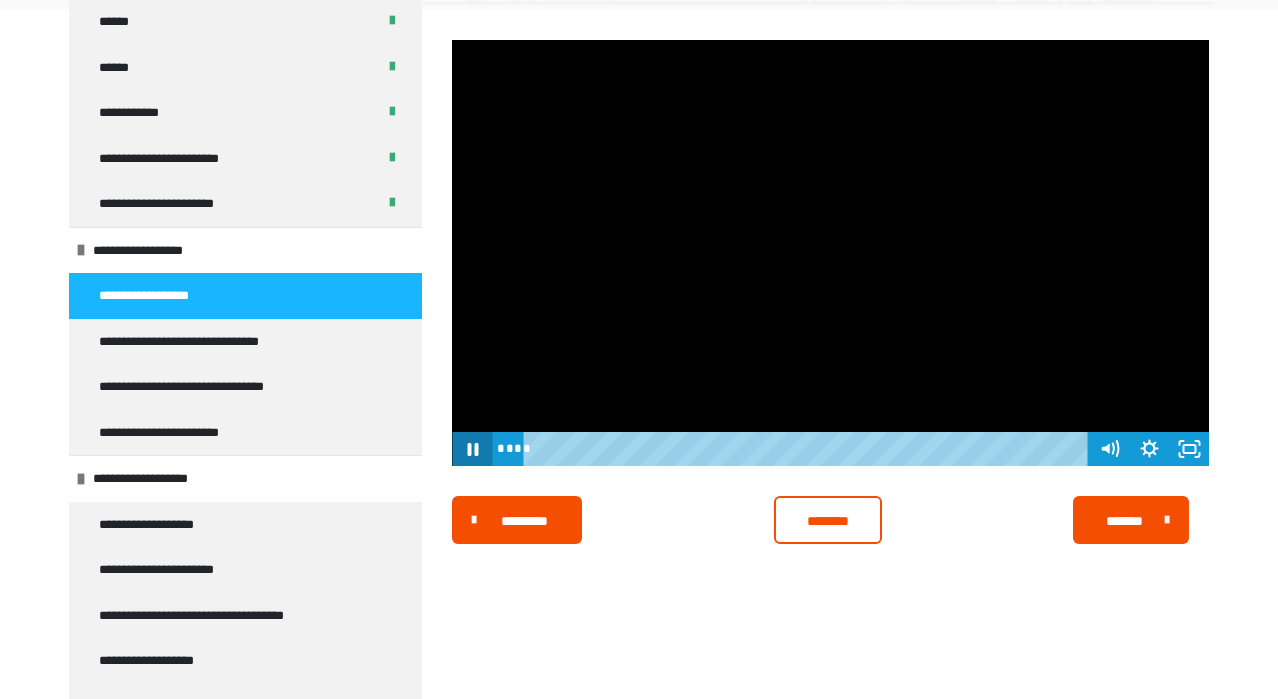 click 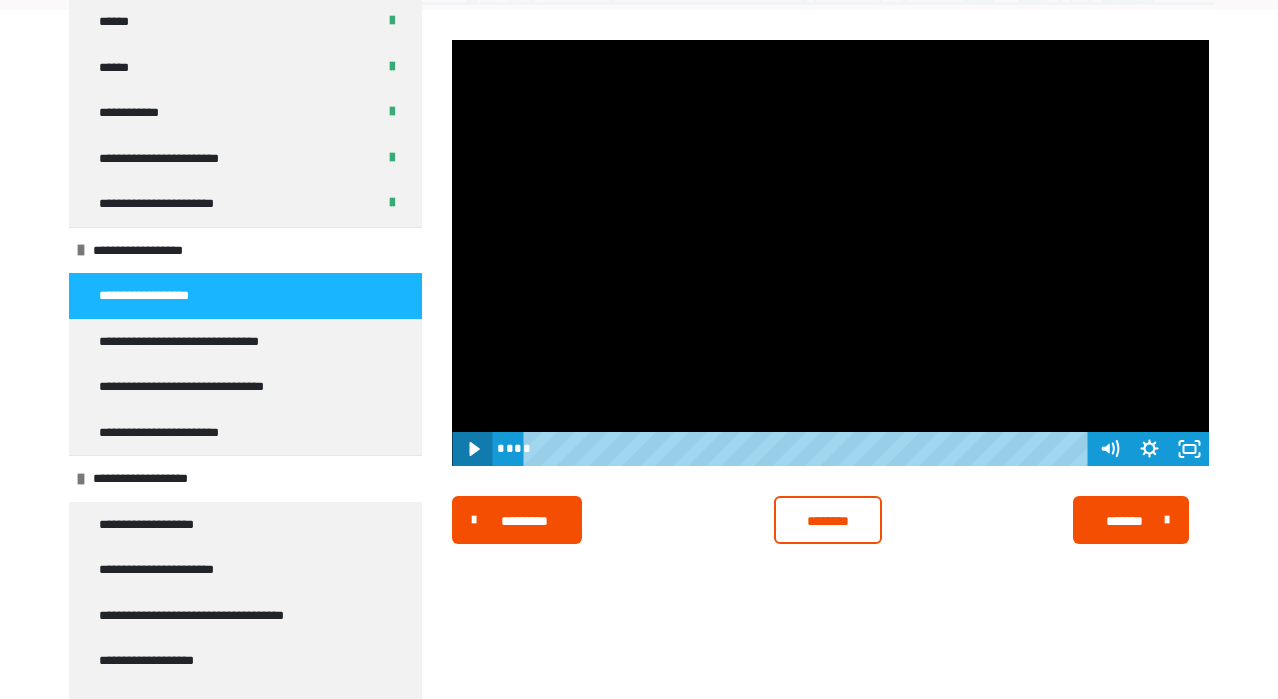 click 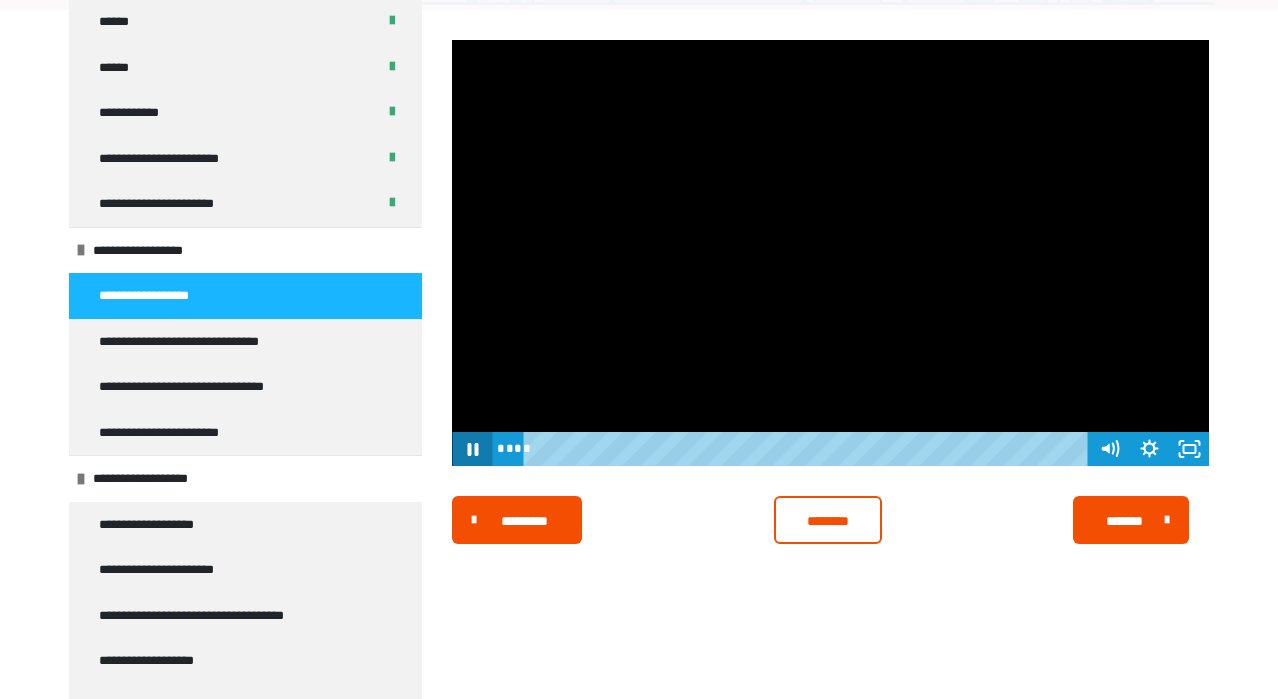 click 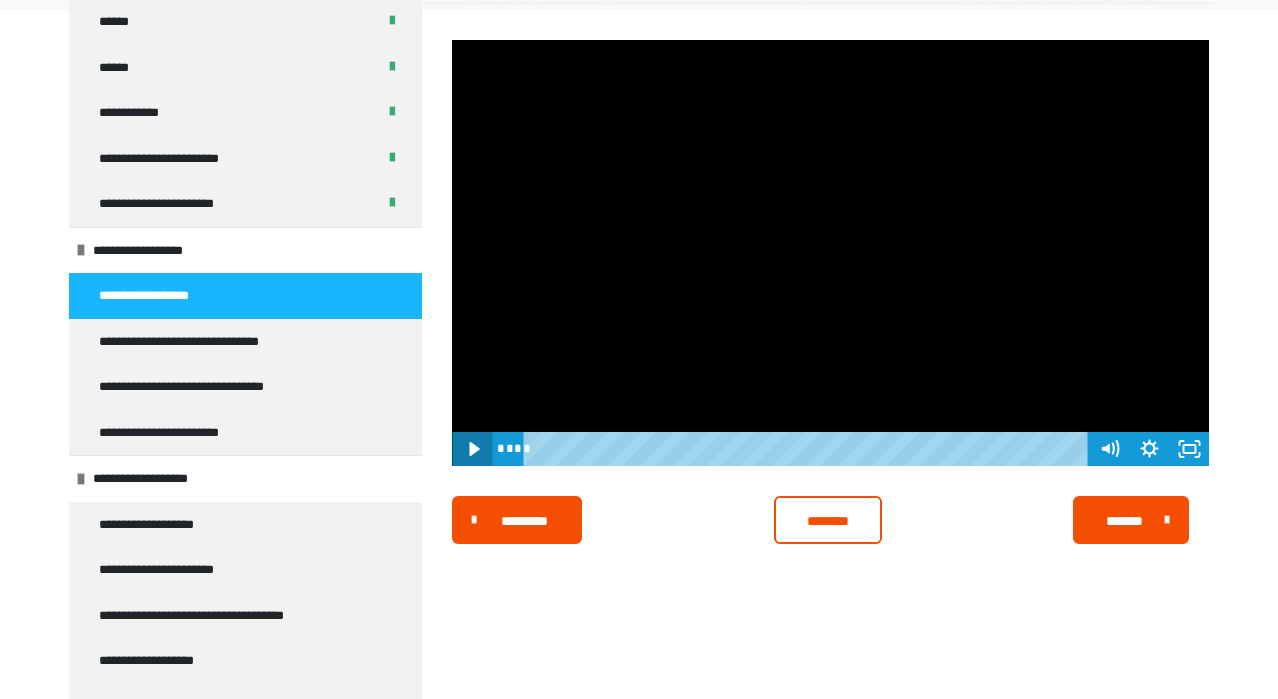 click 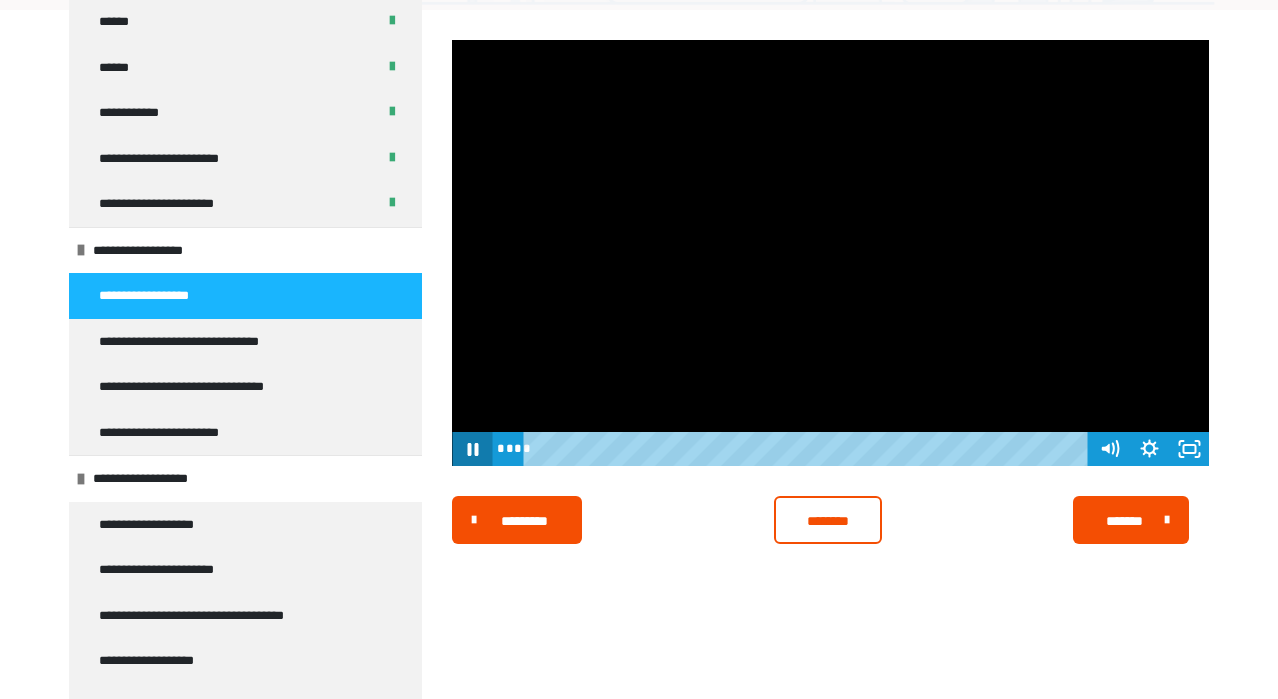 click 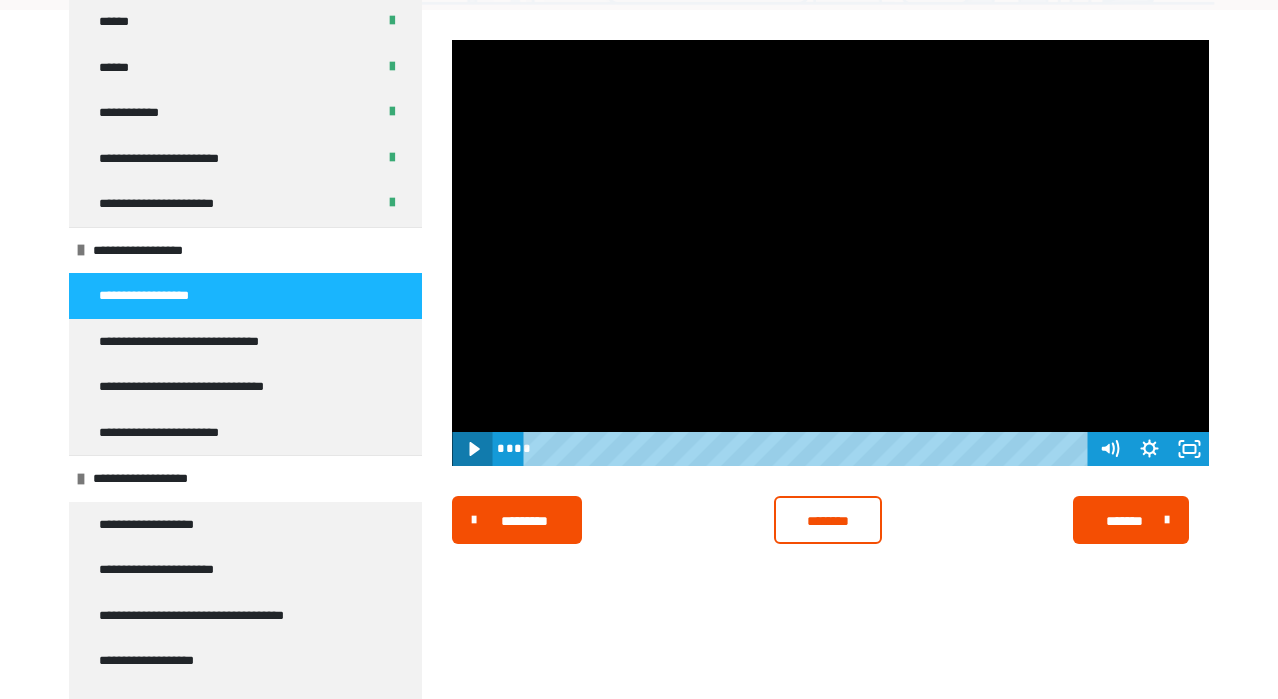 click 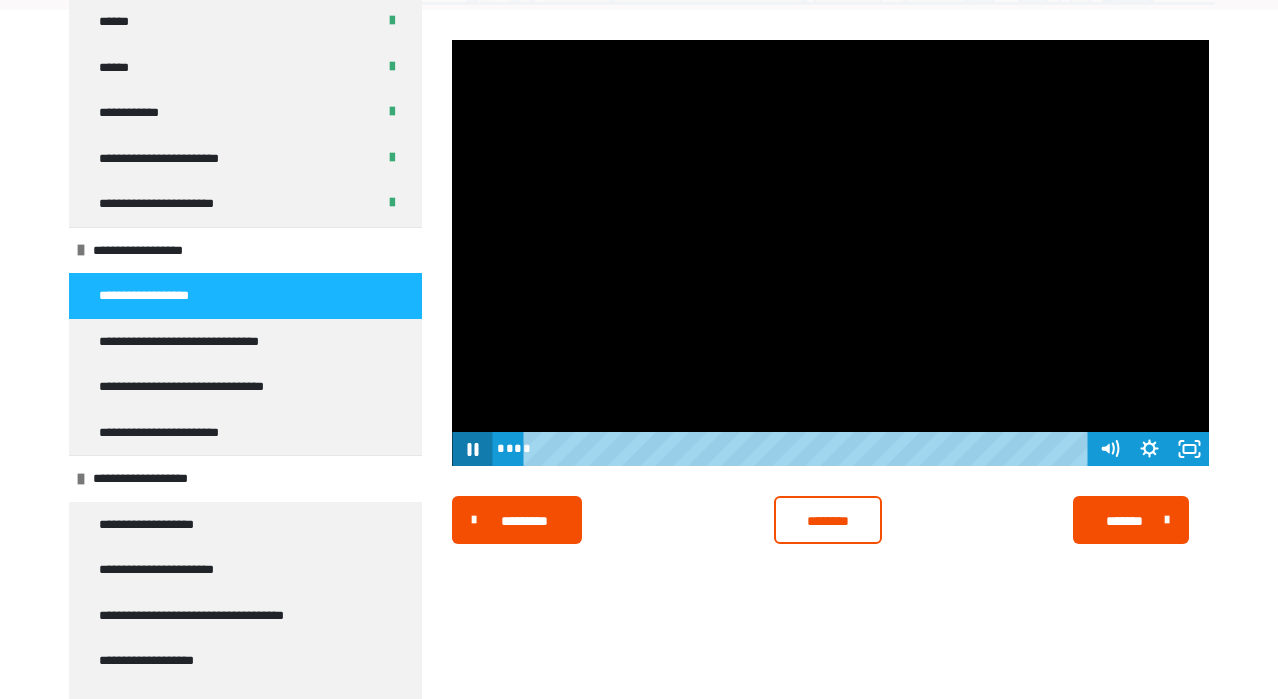 click 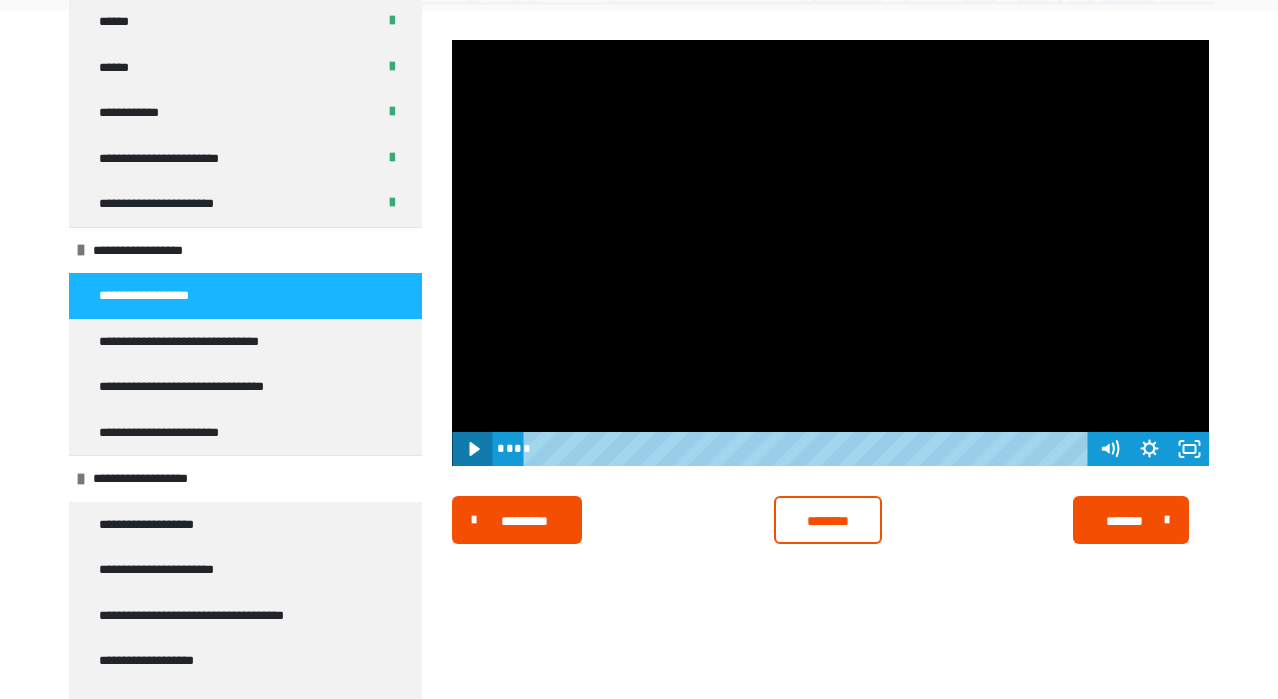 click 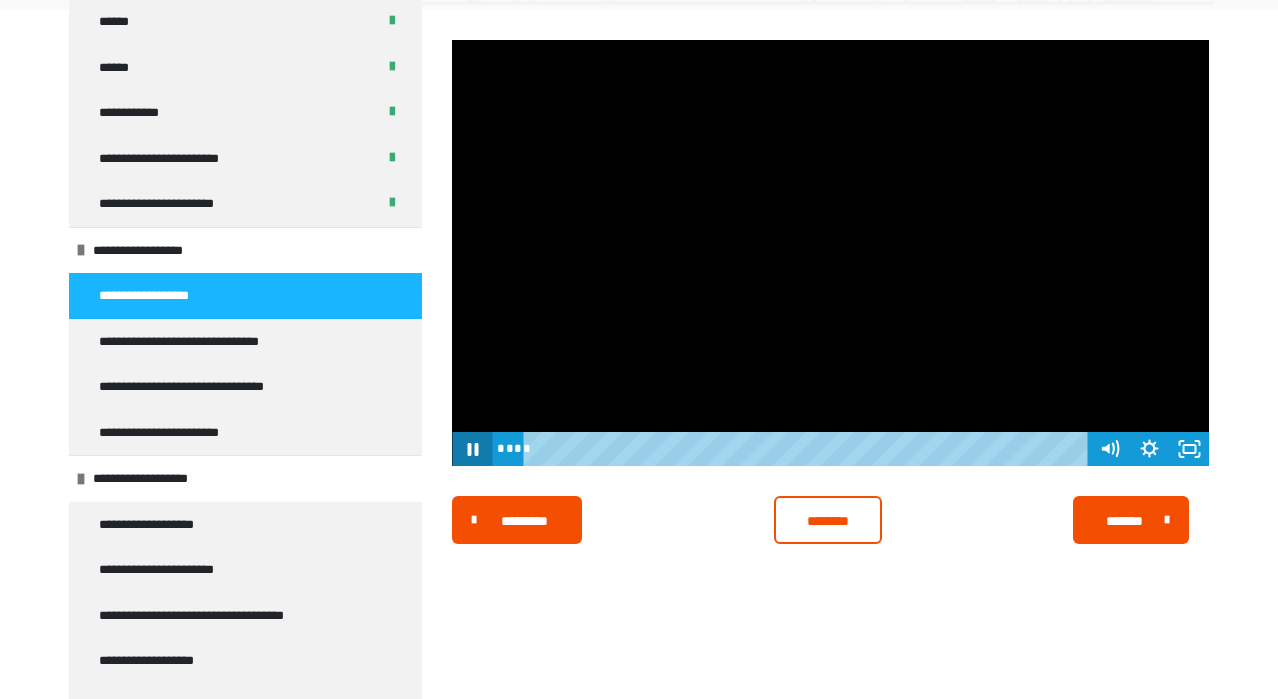 click 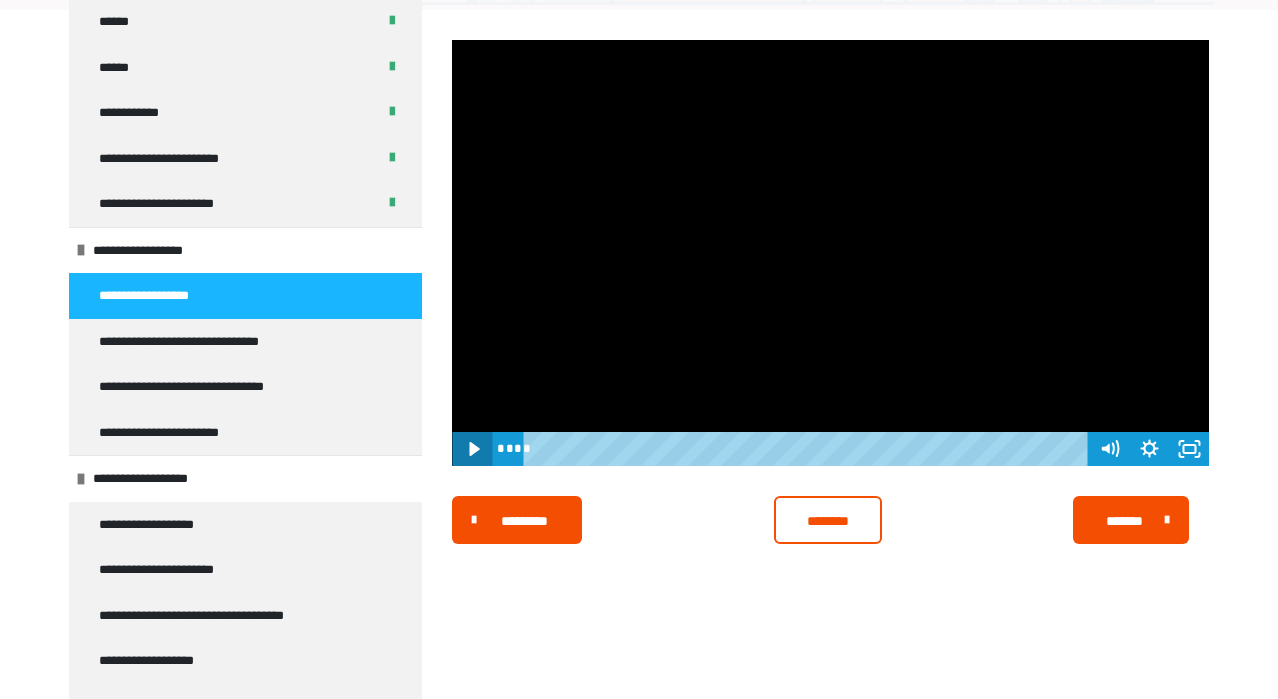 click 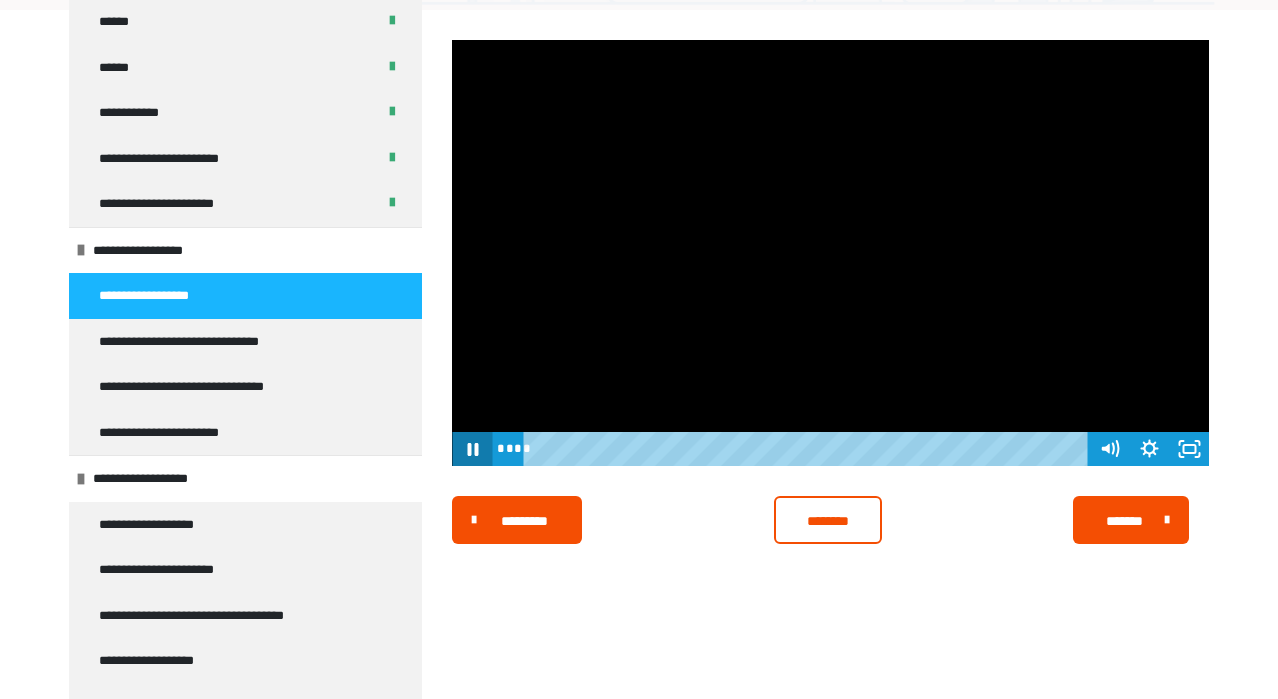 click 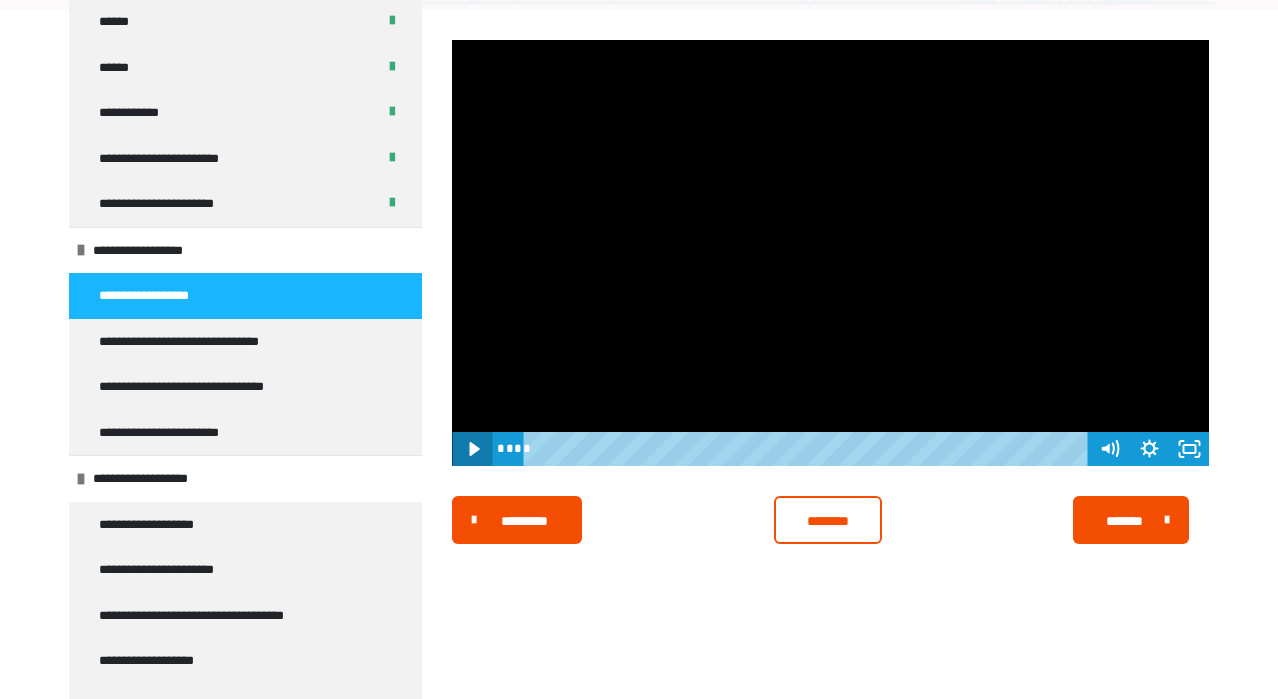 click 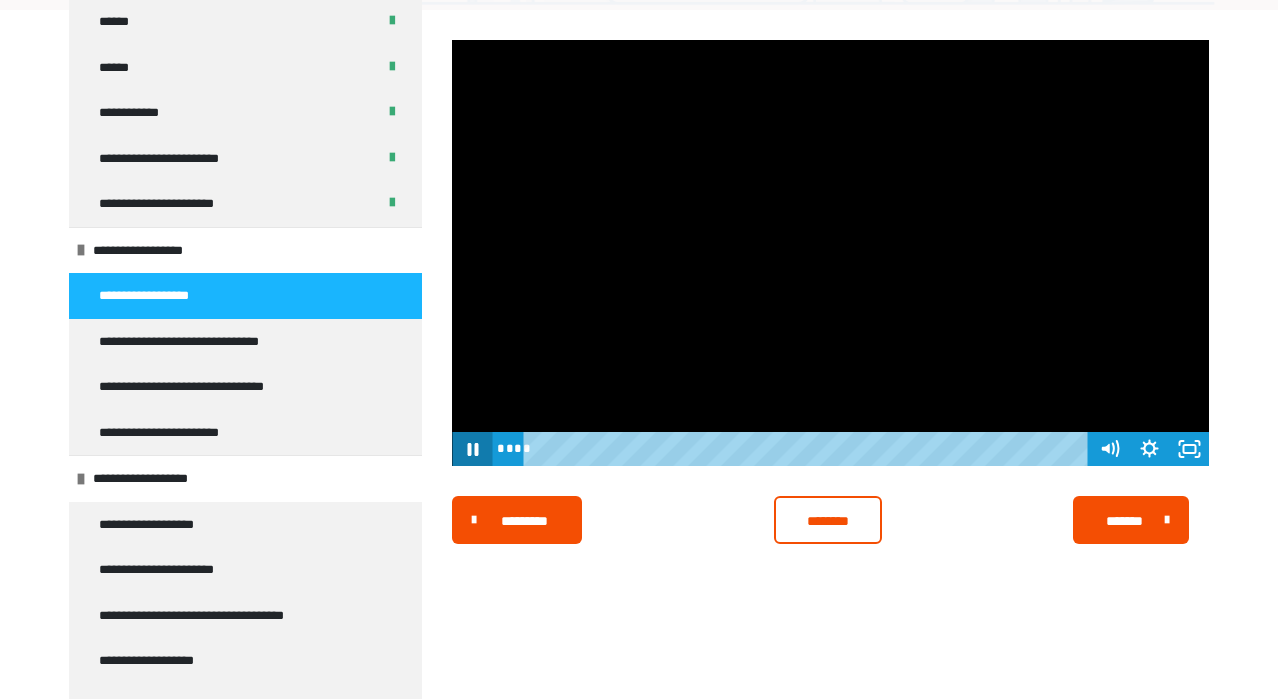 click 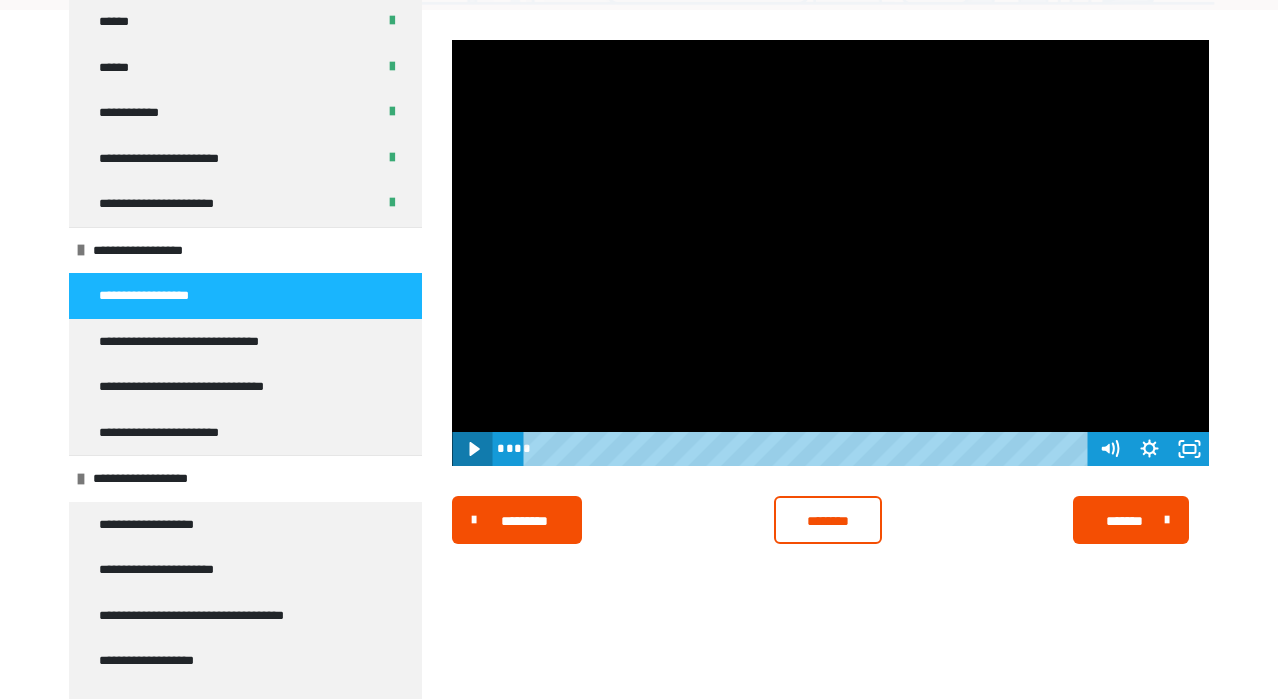 click 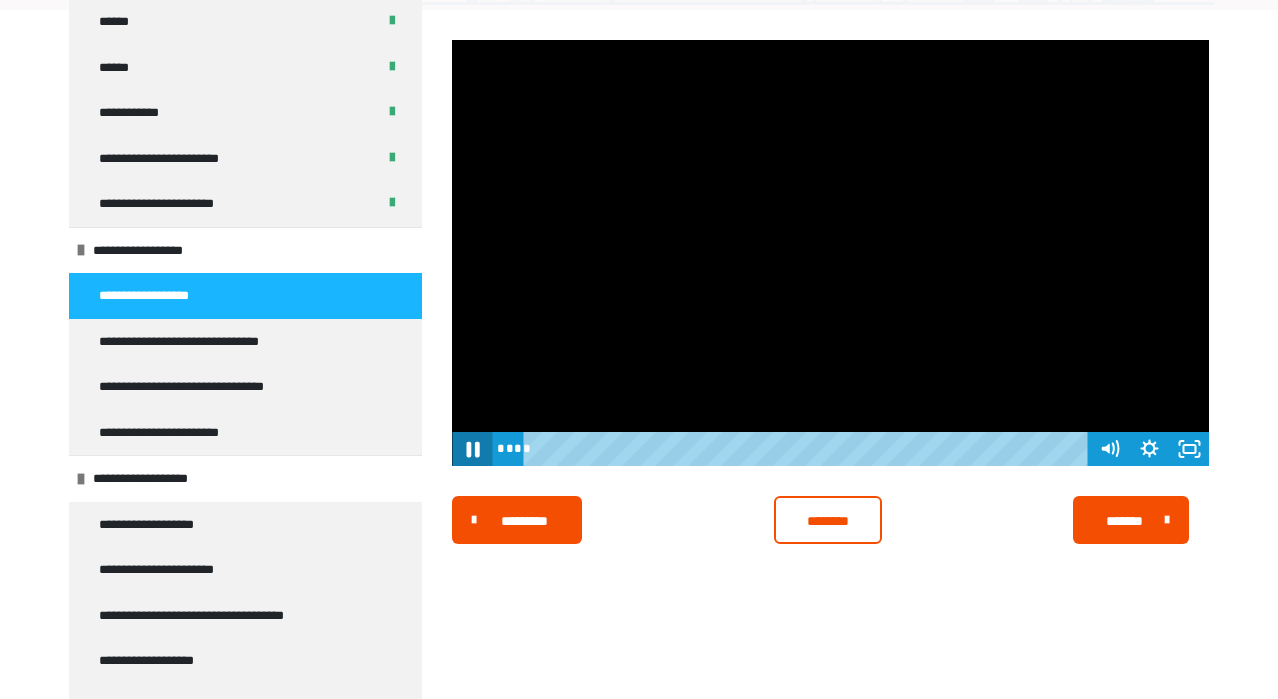 click 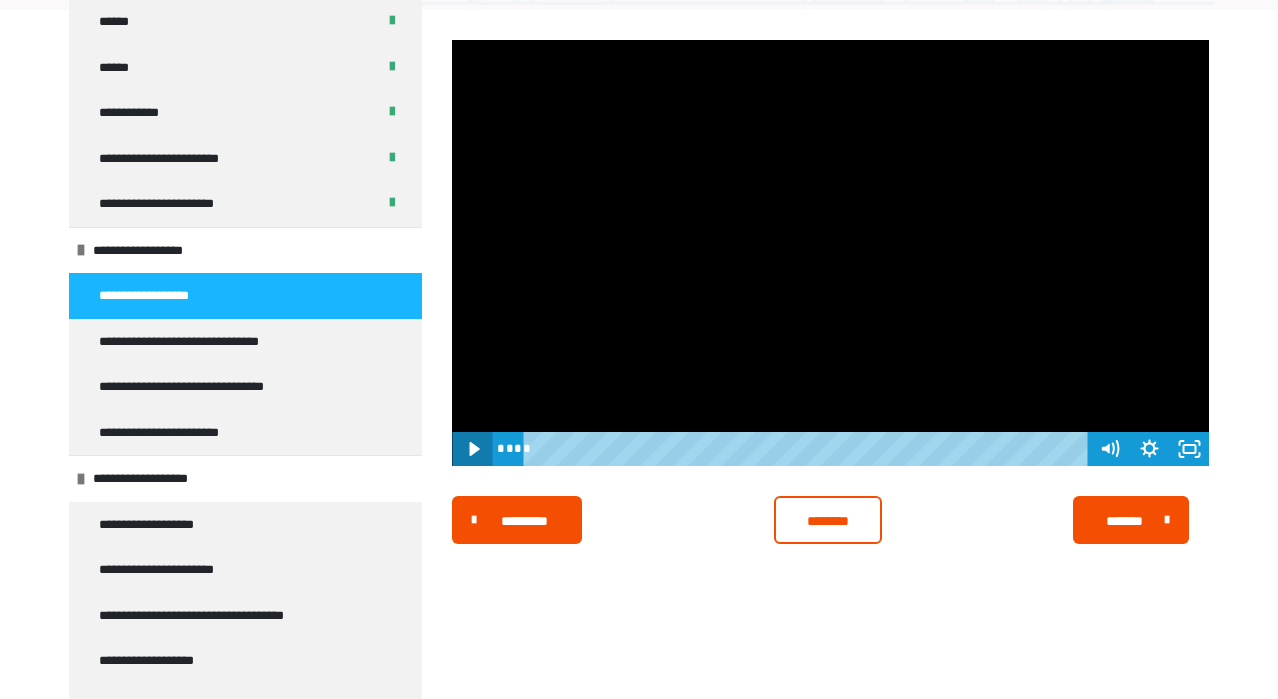 click 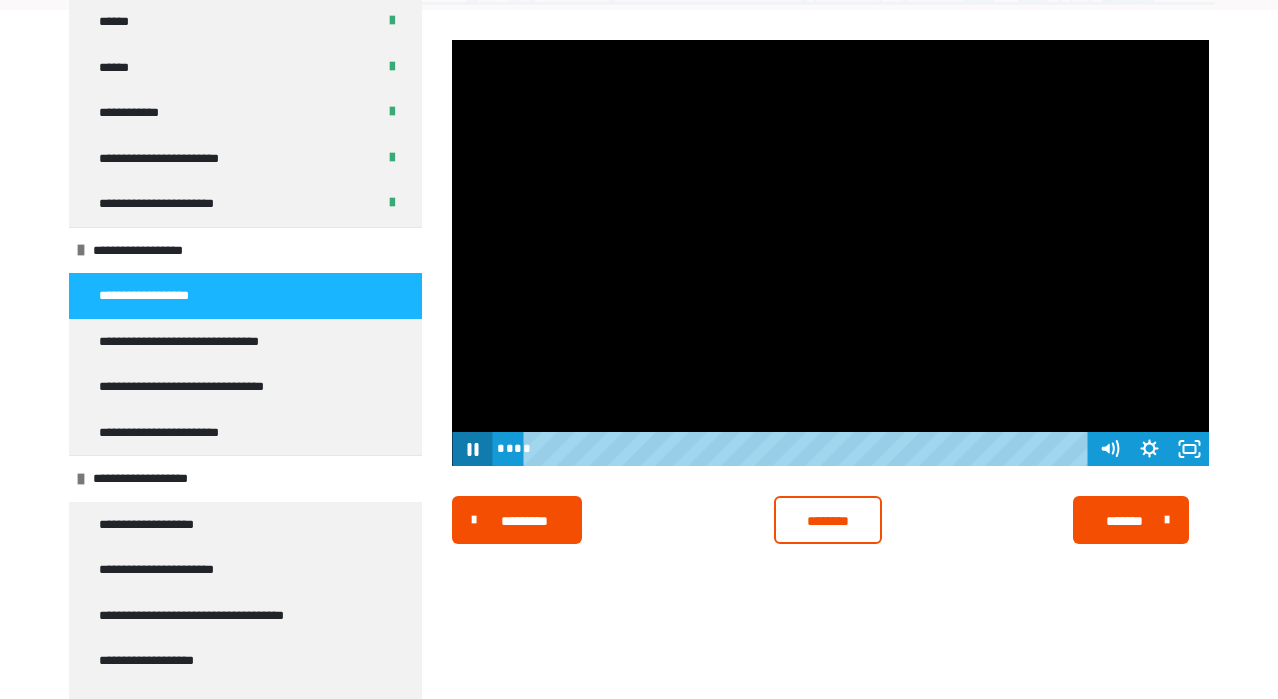 click 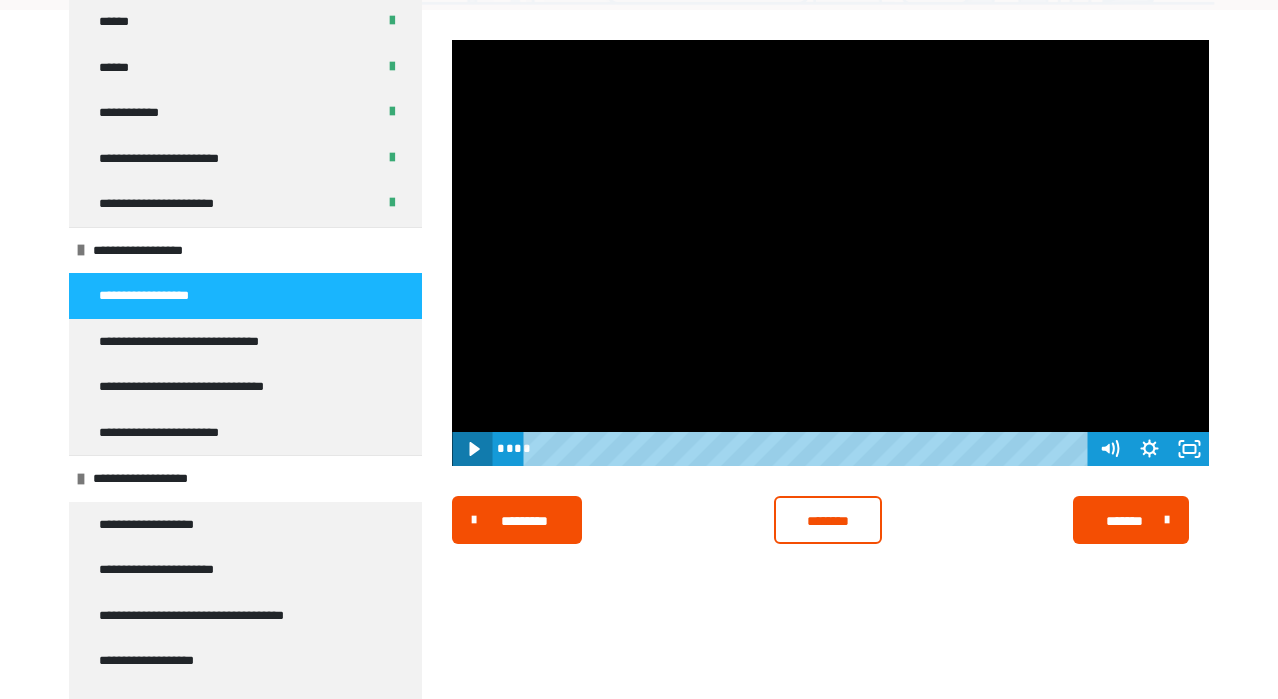 click 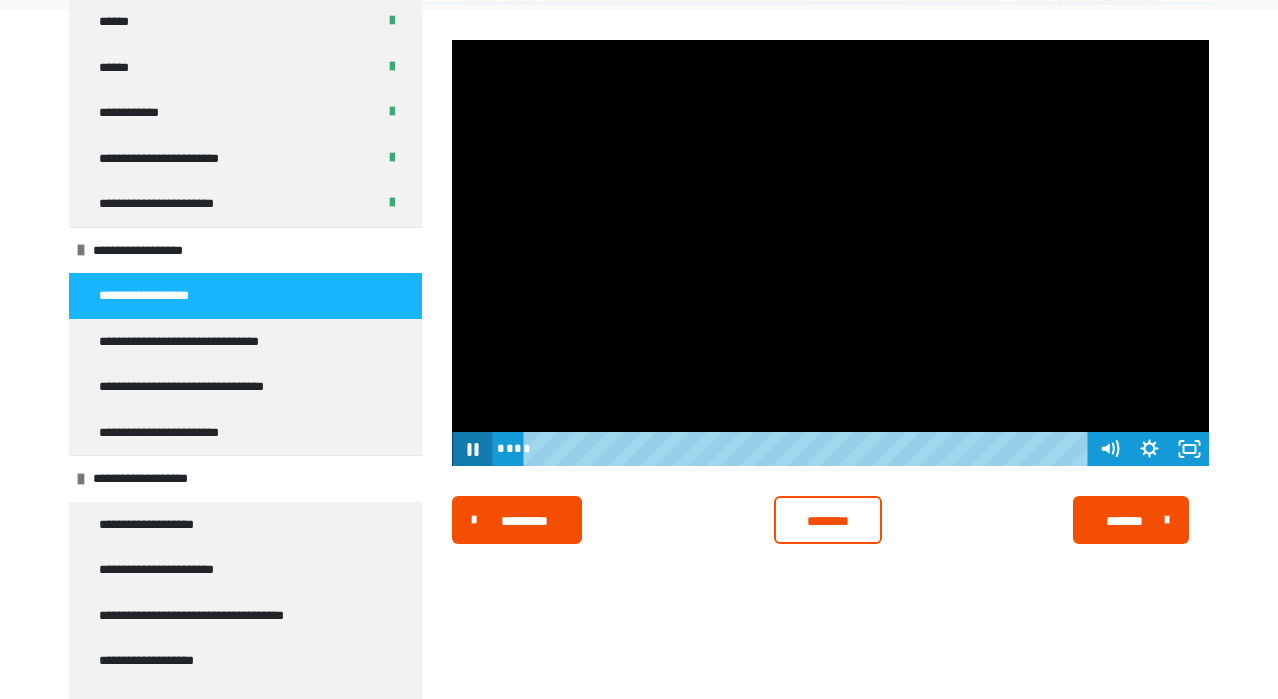 click 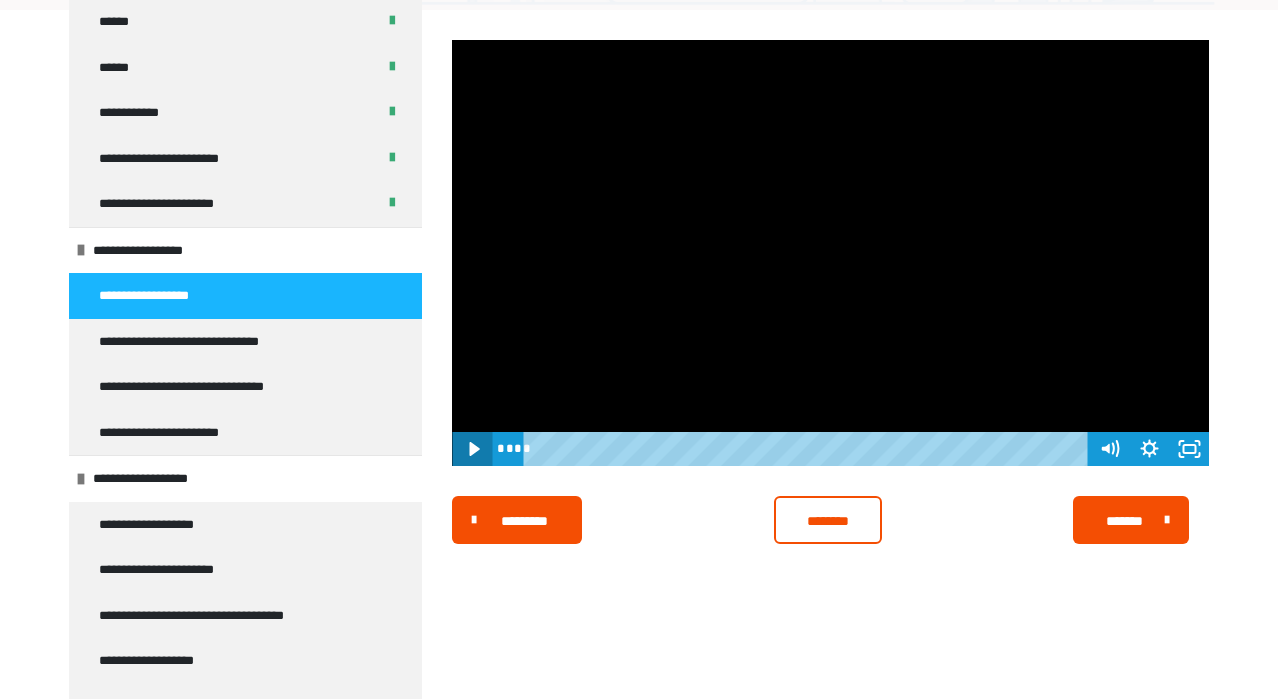 click 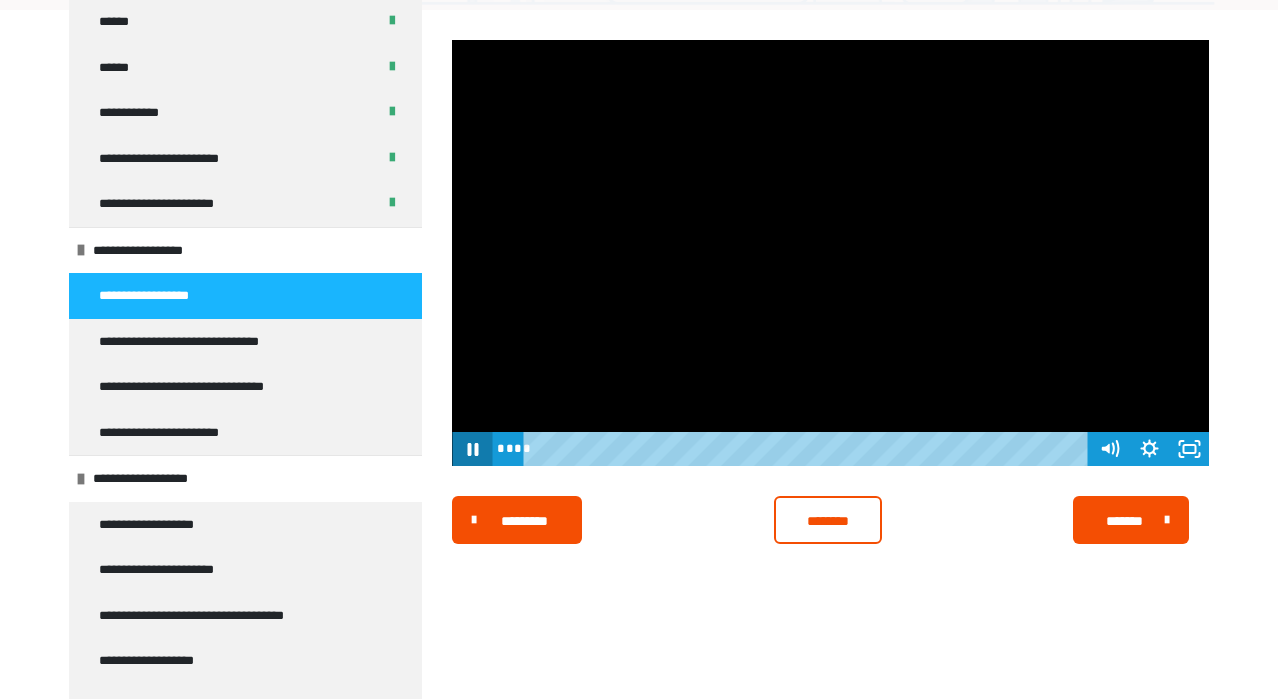 click 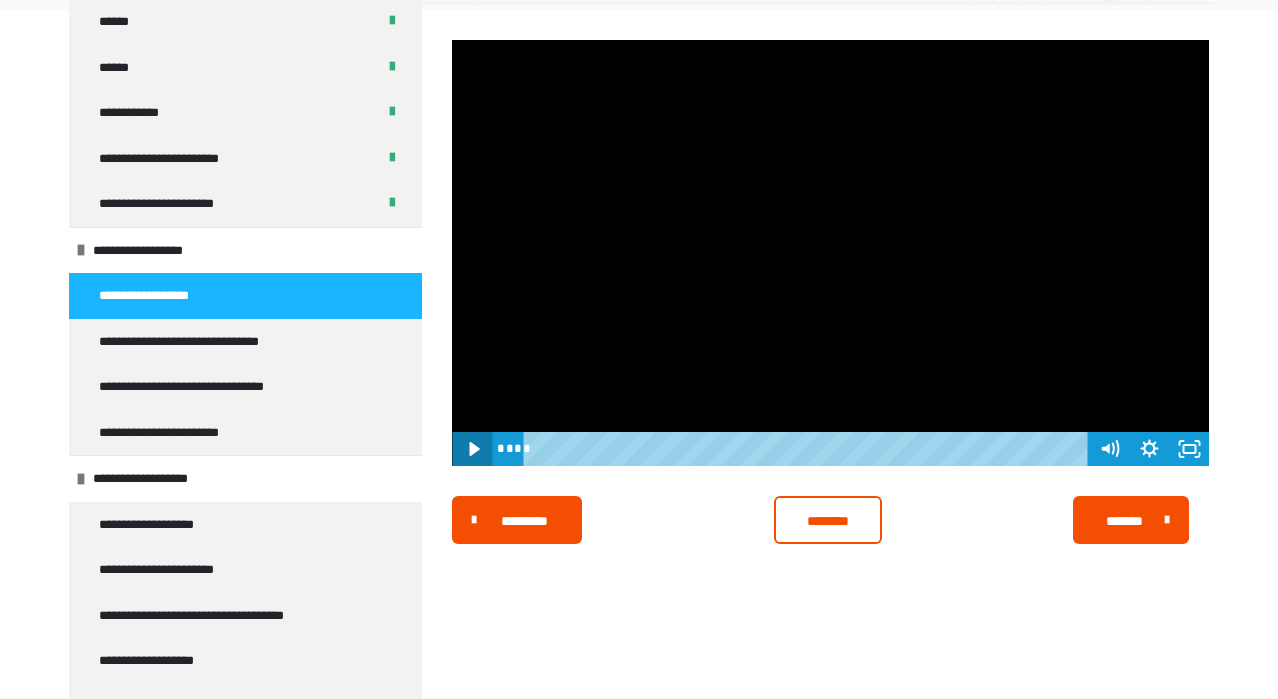 click 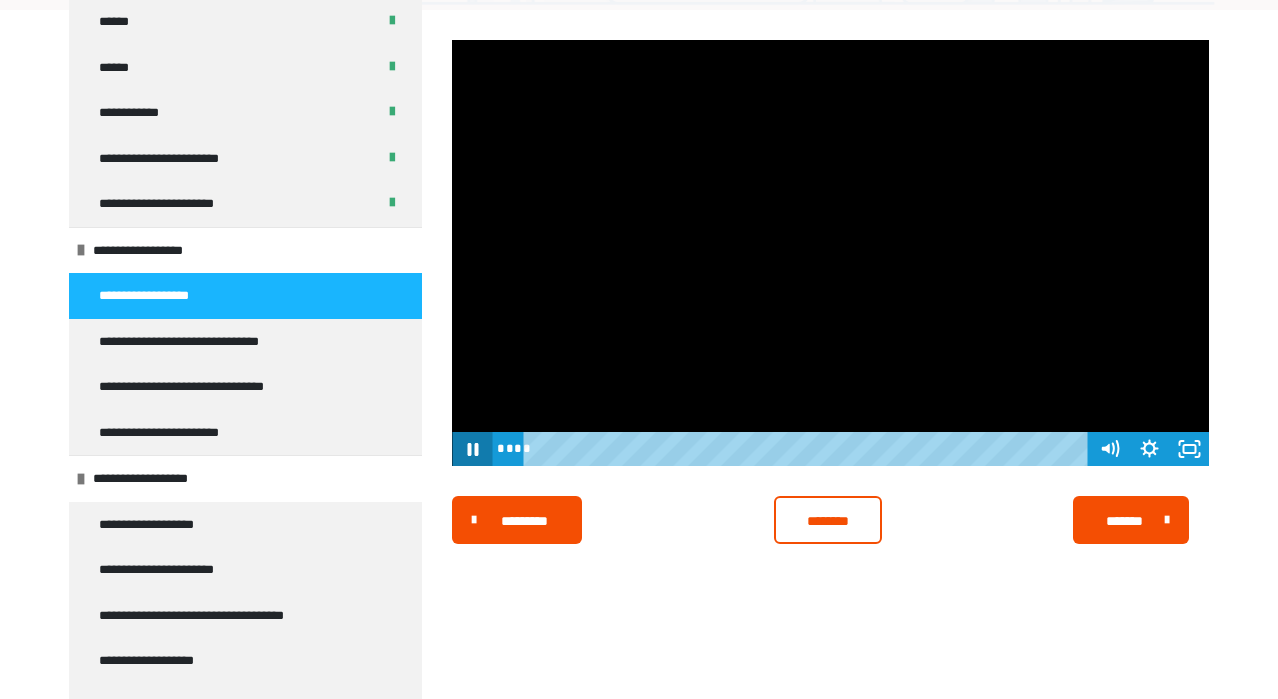 click 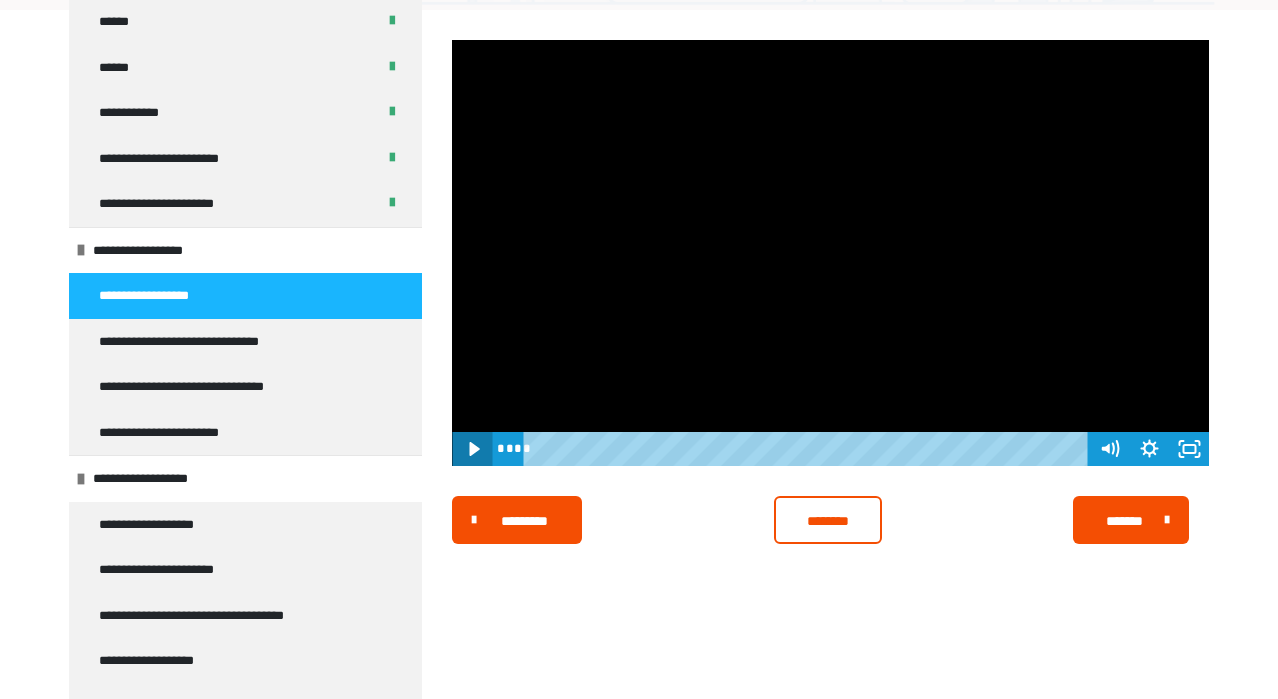click 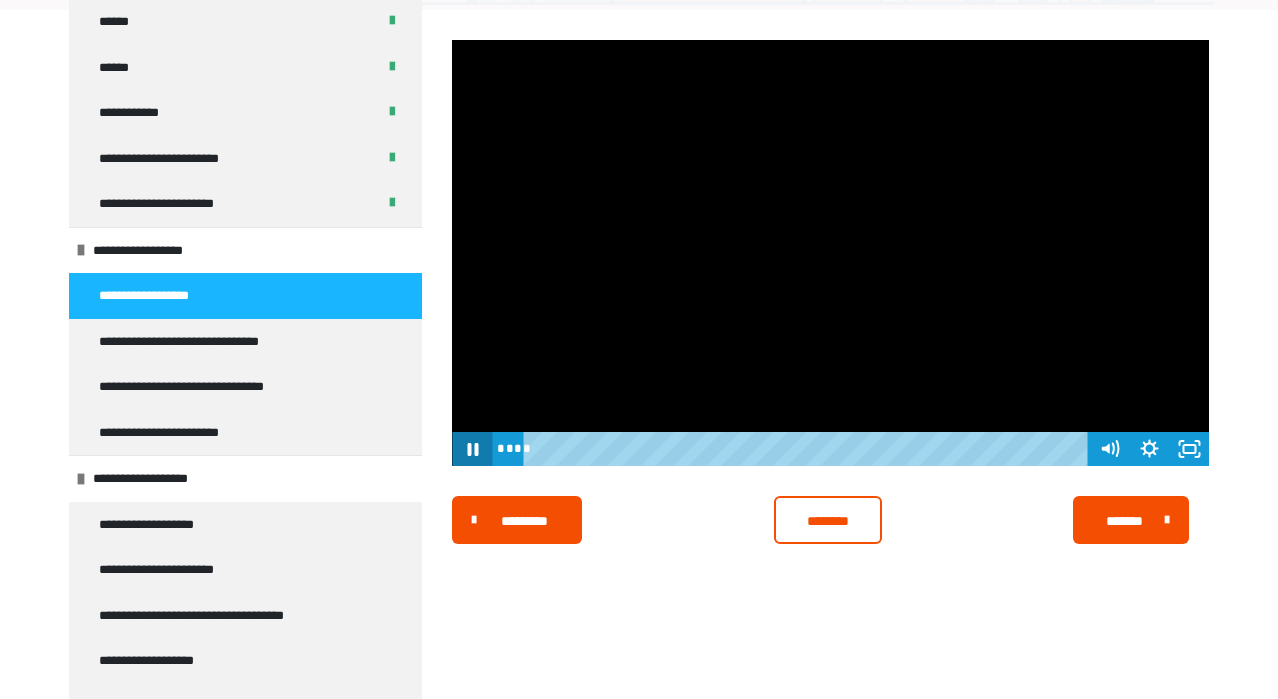 click 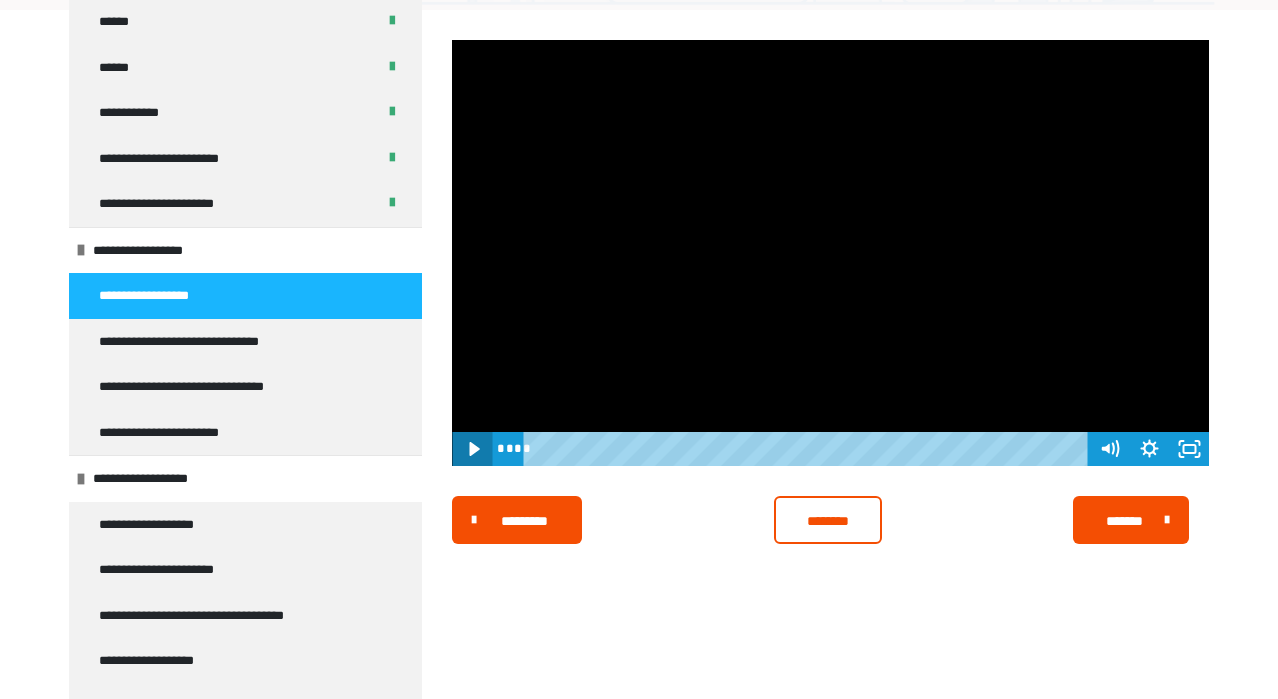 click 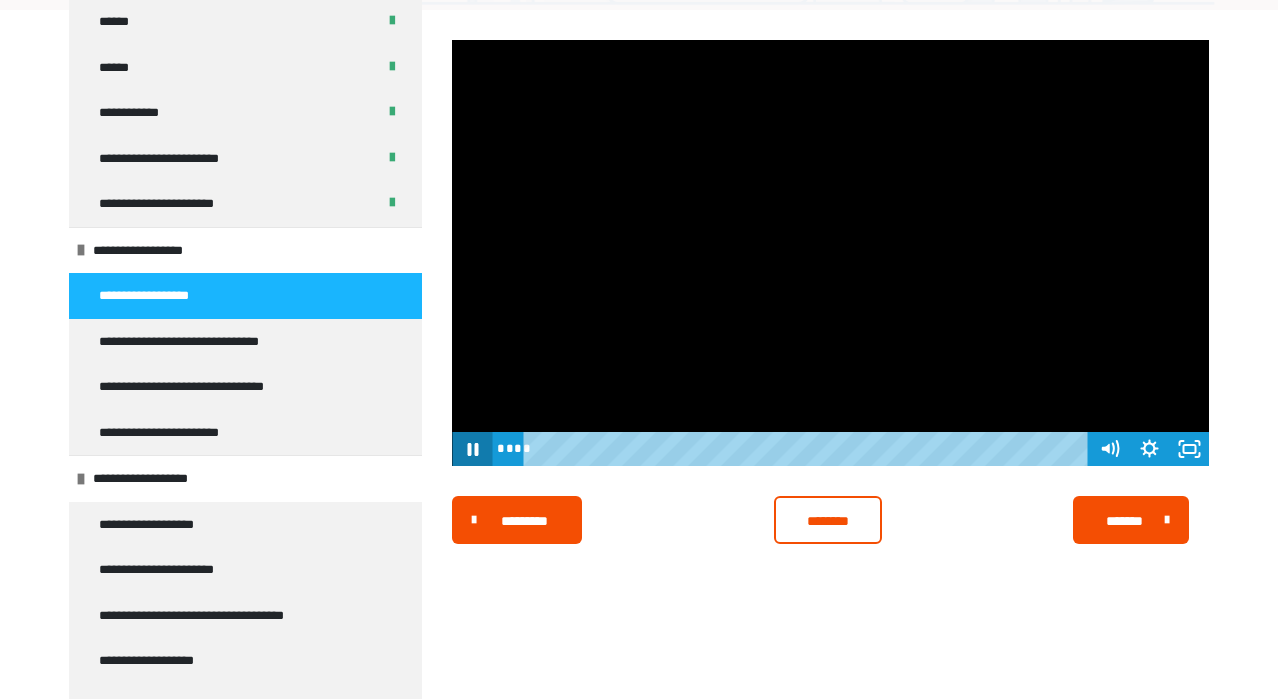 click 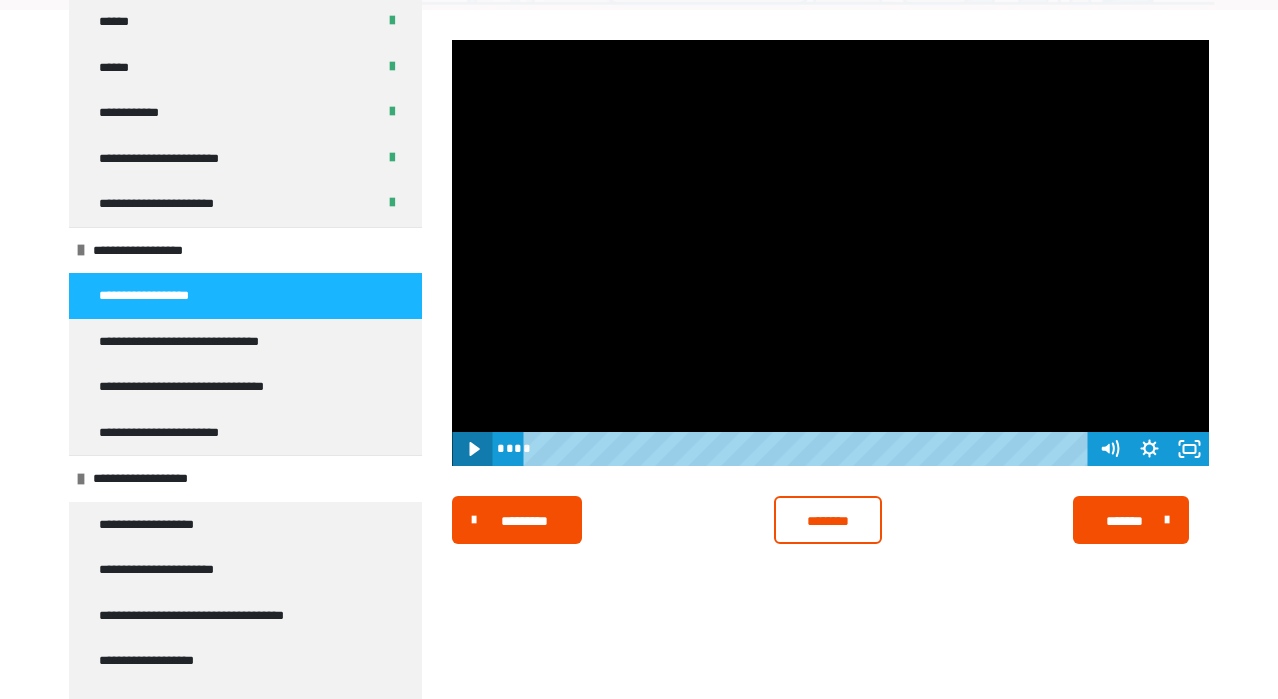 click 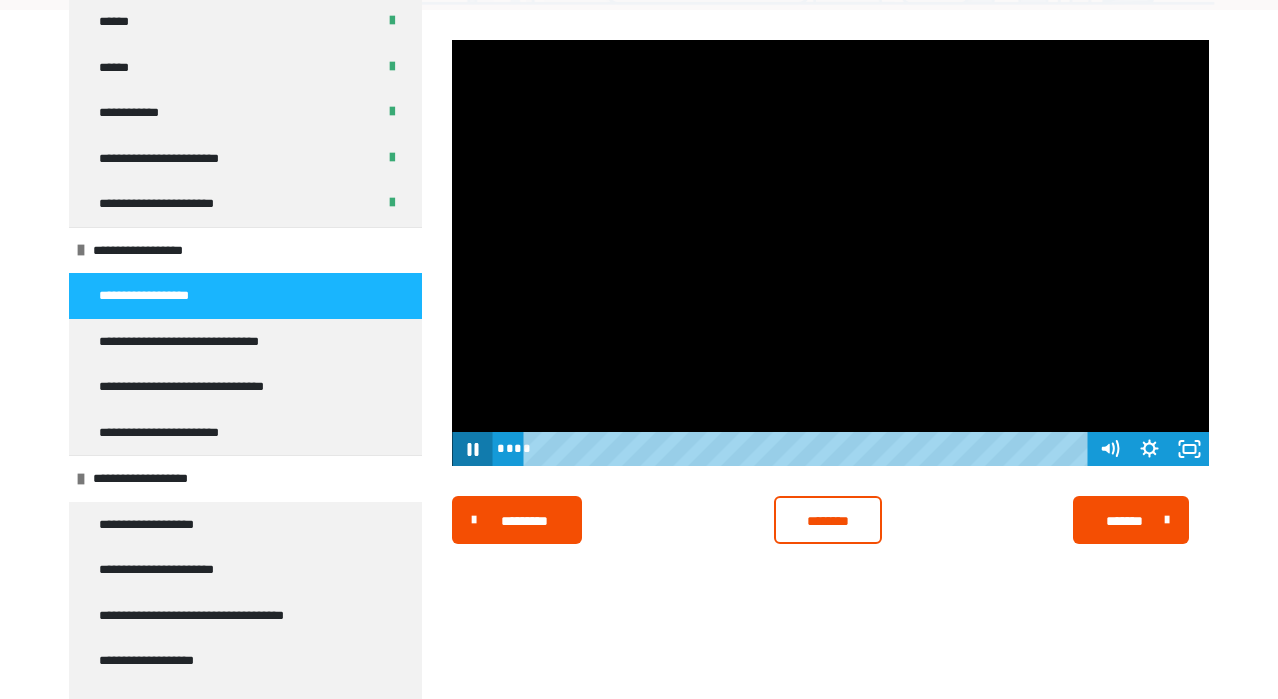 click 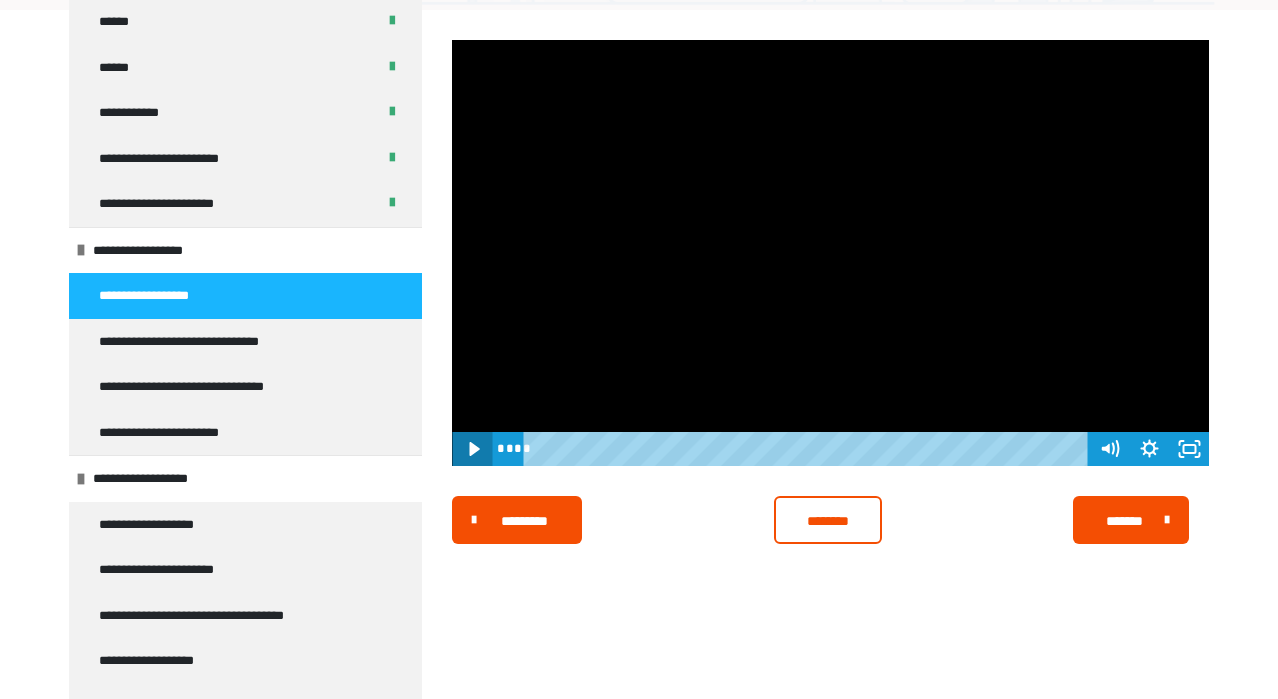 click 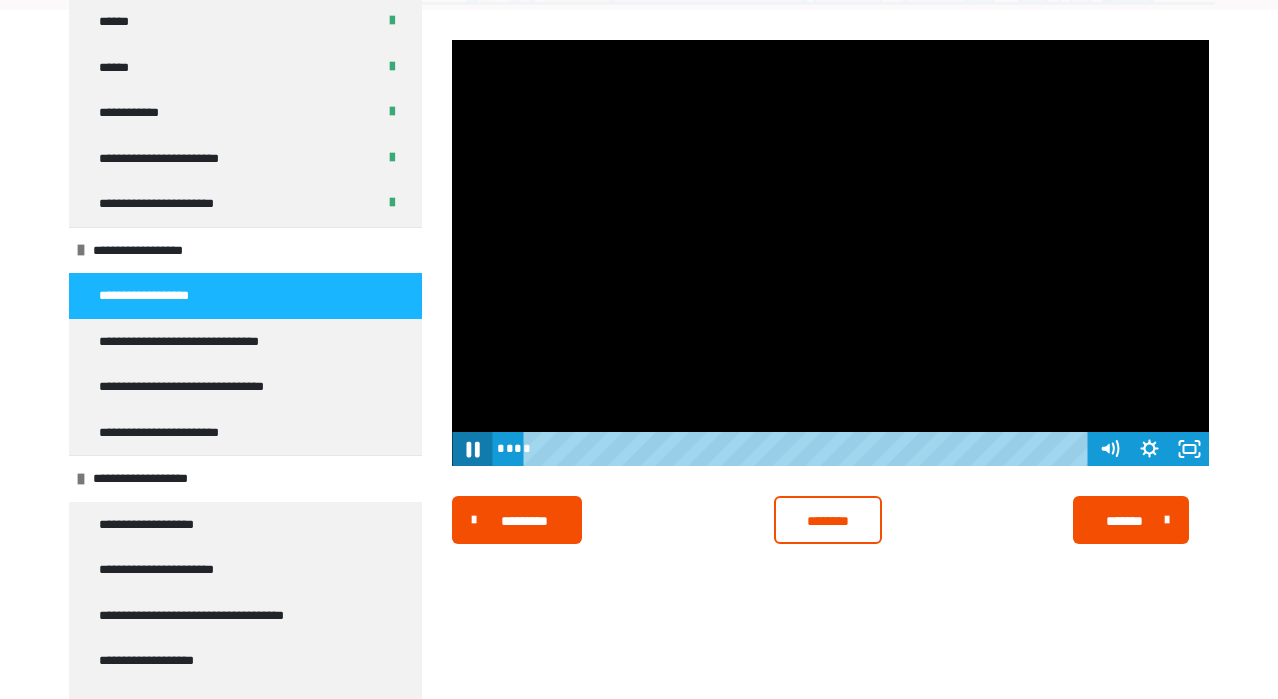 click 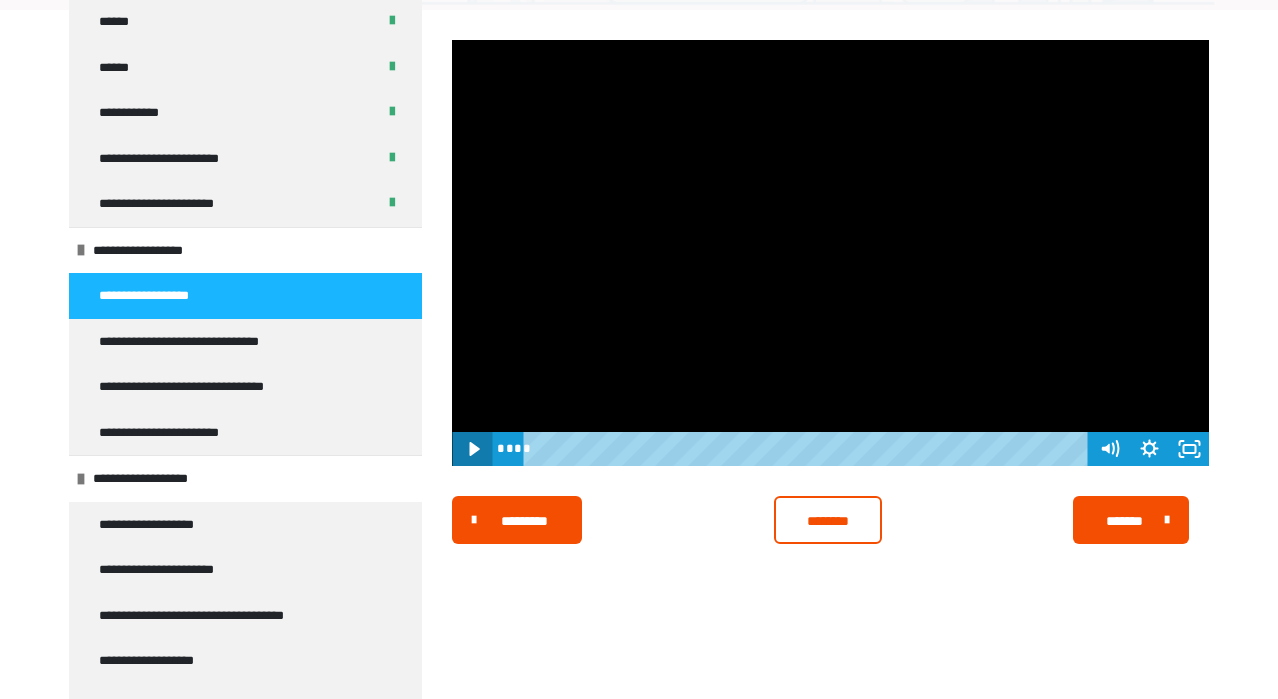 click 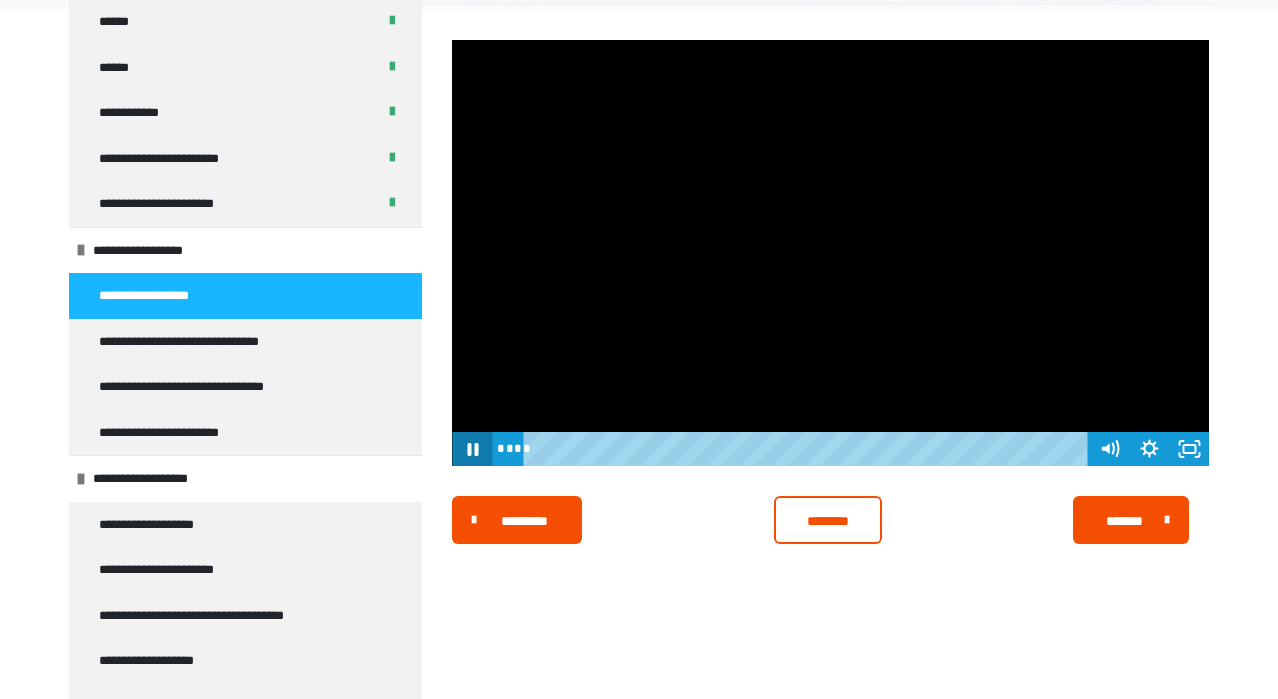 click 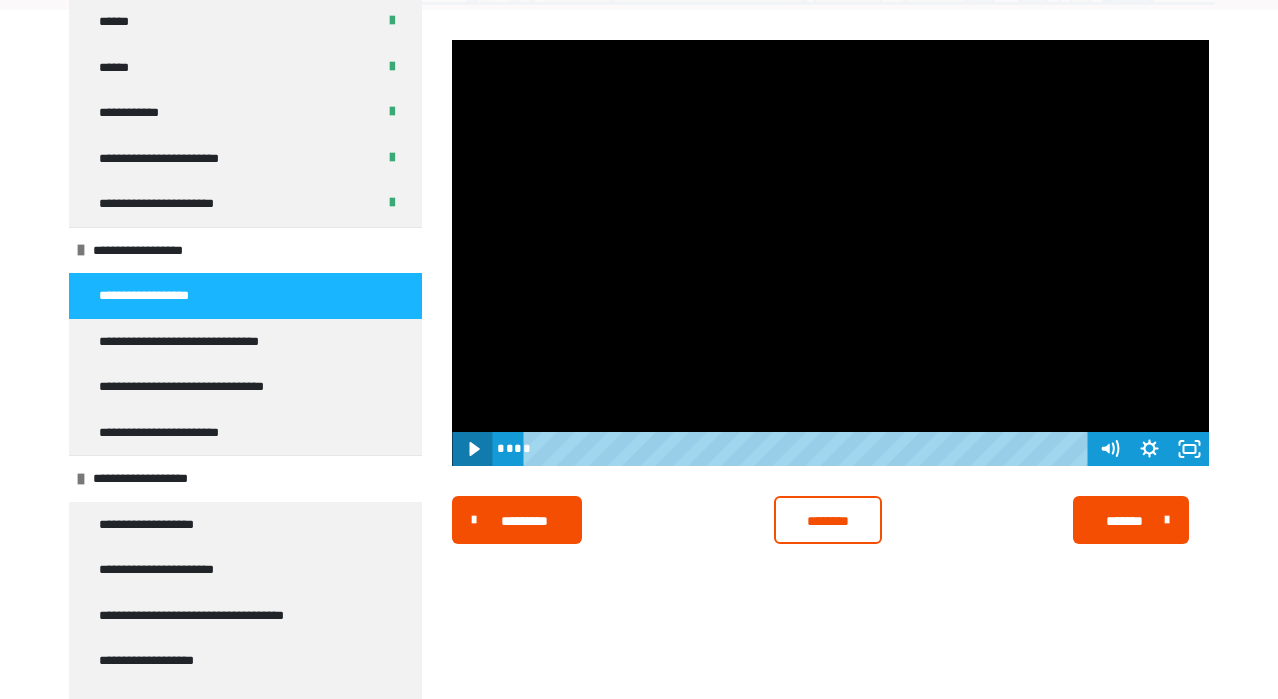 click 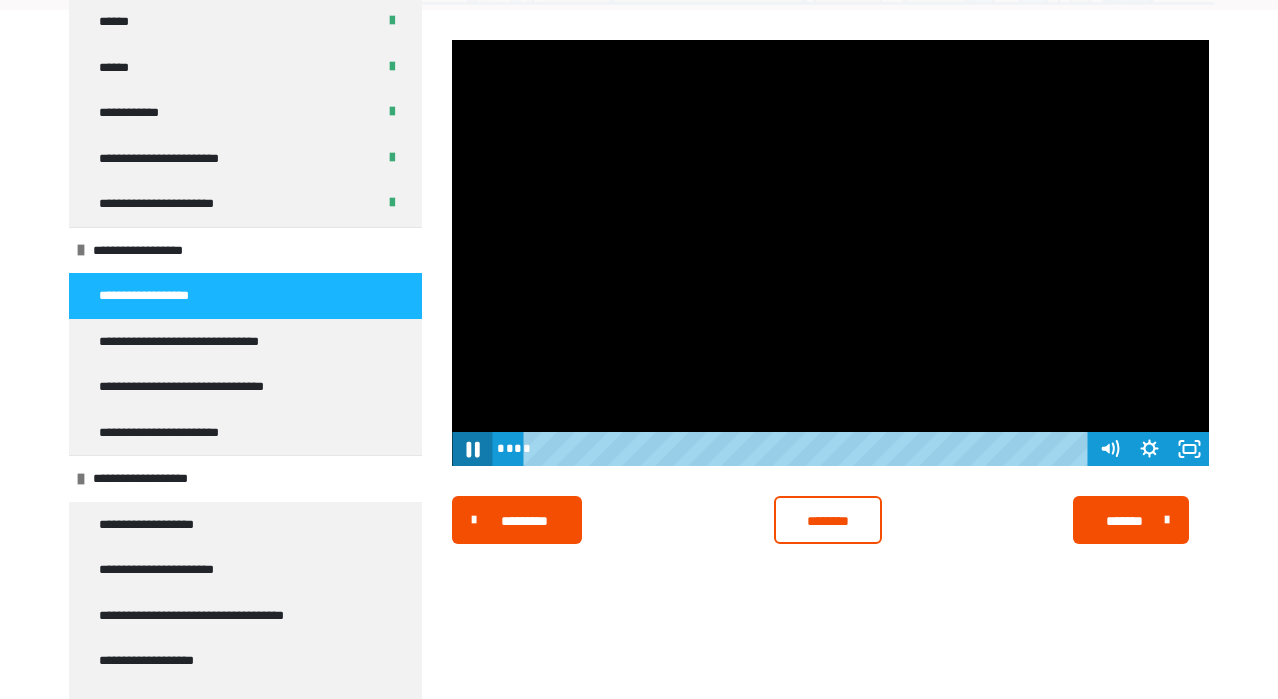 click 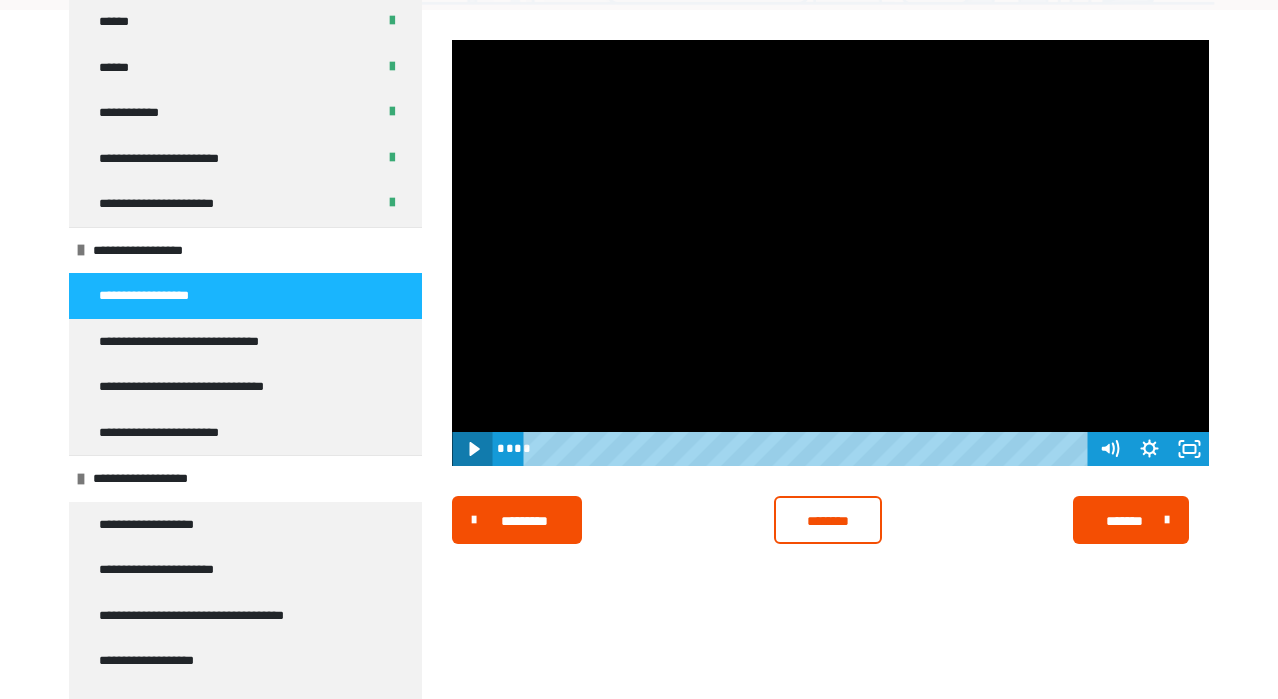 click 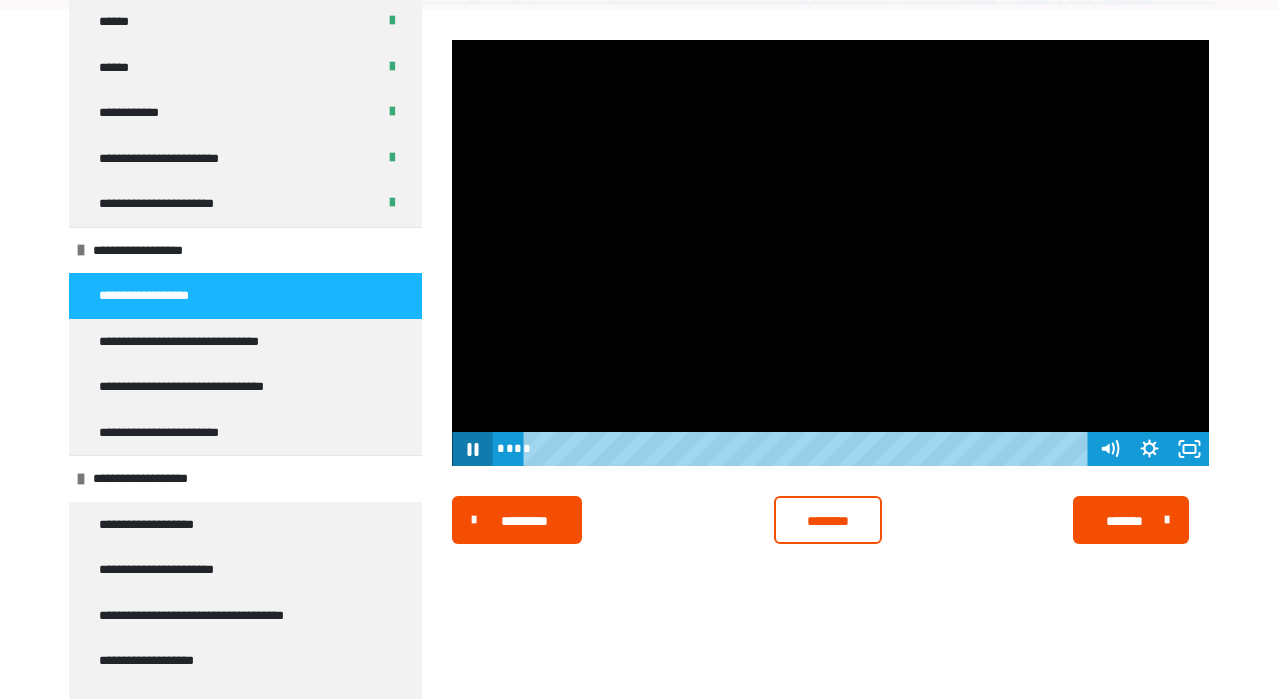 click 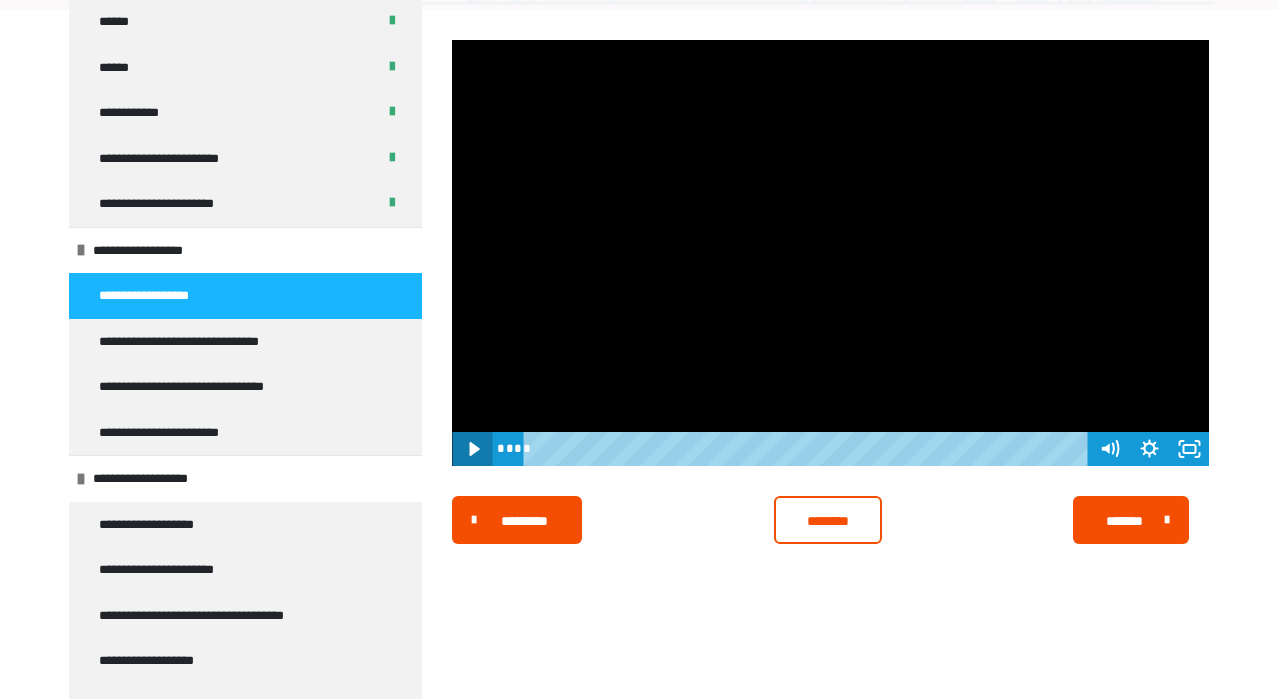 click 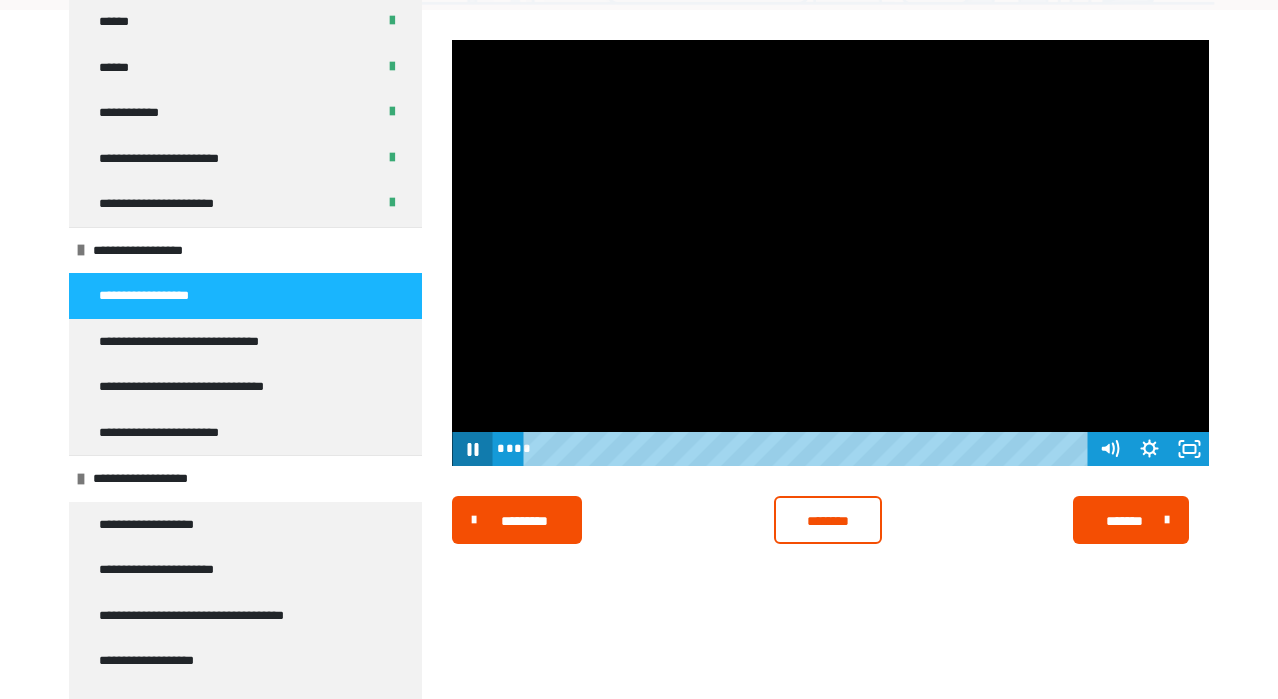 click 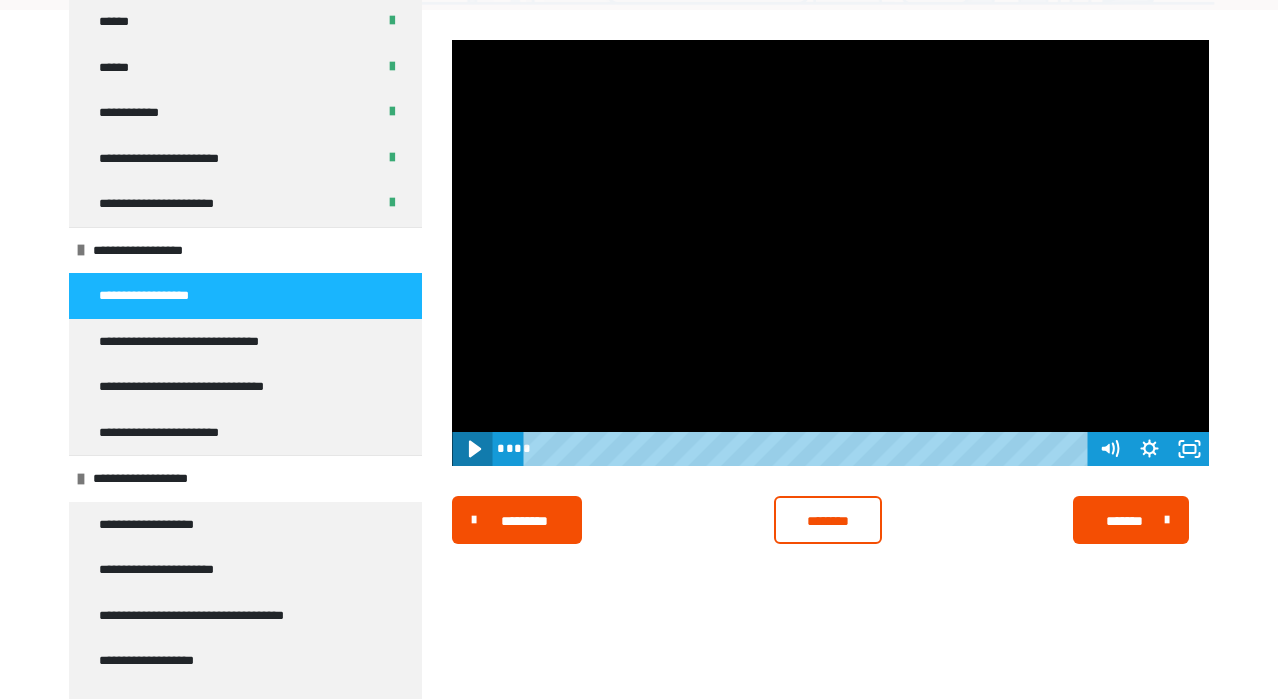 click 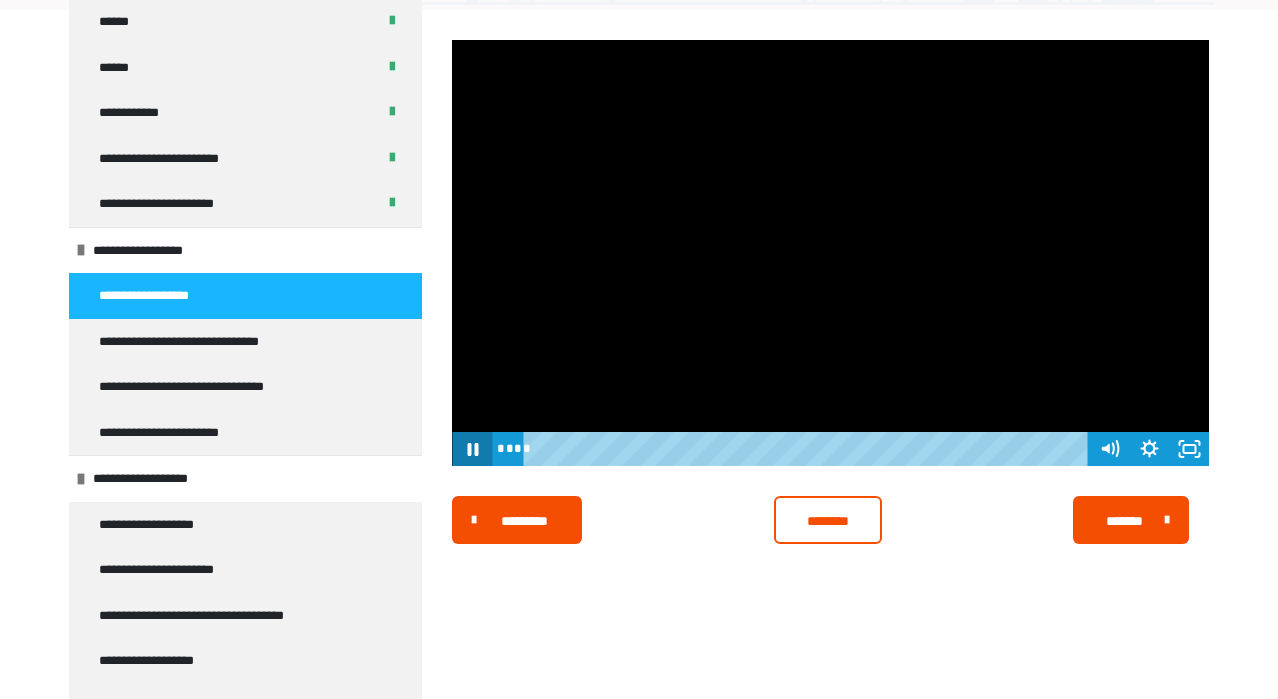 click 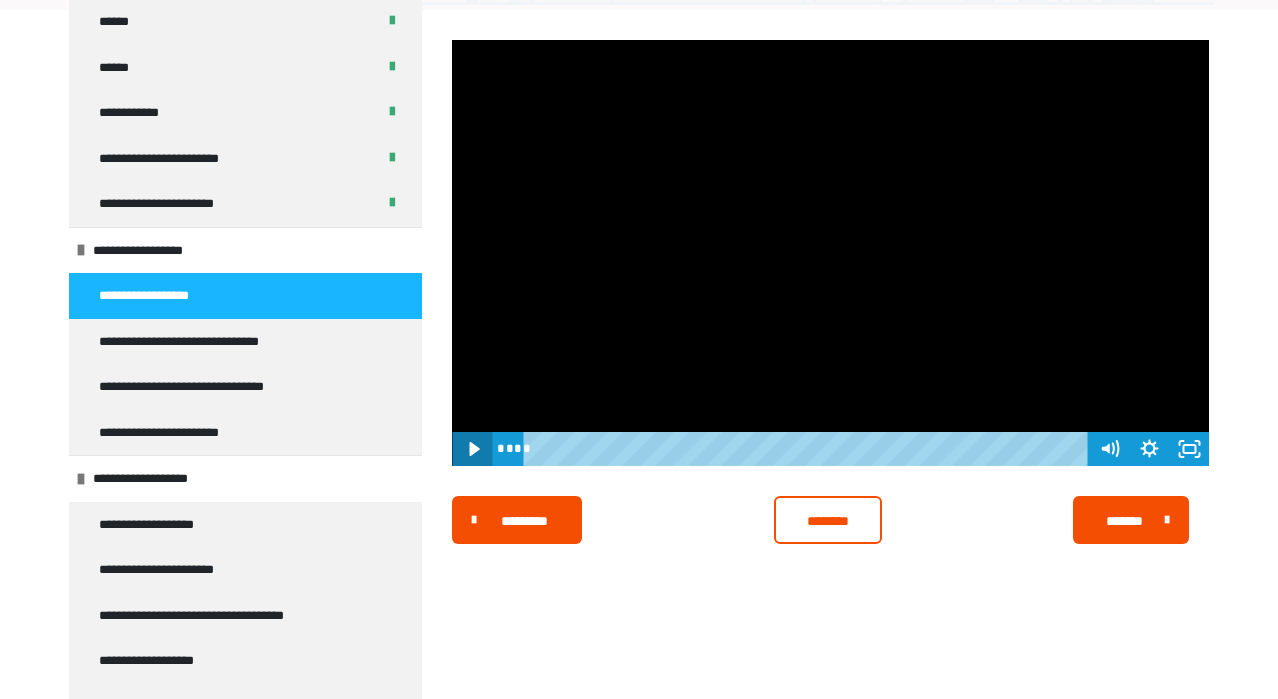 click 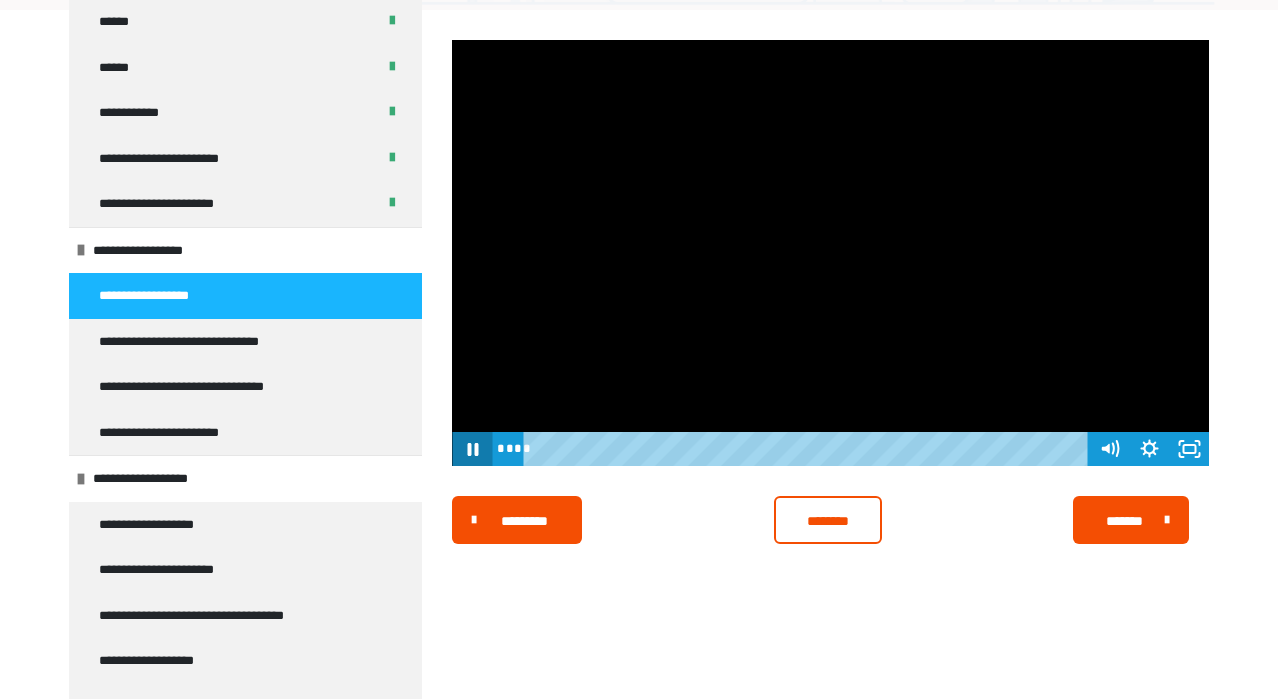 click 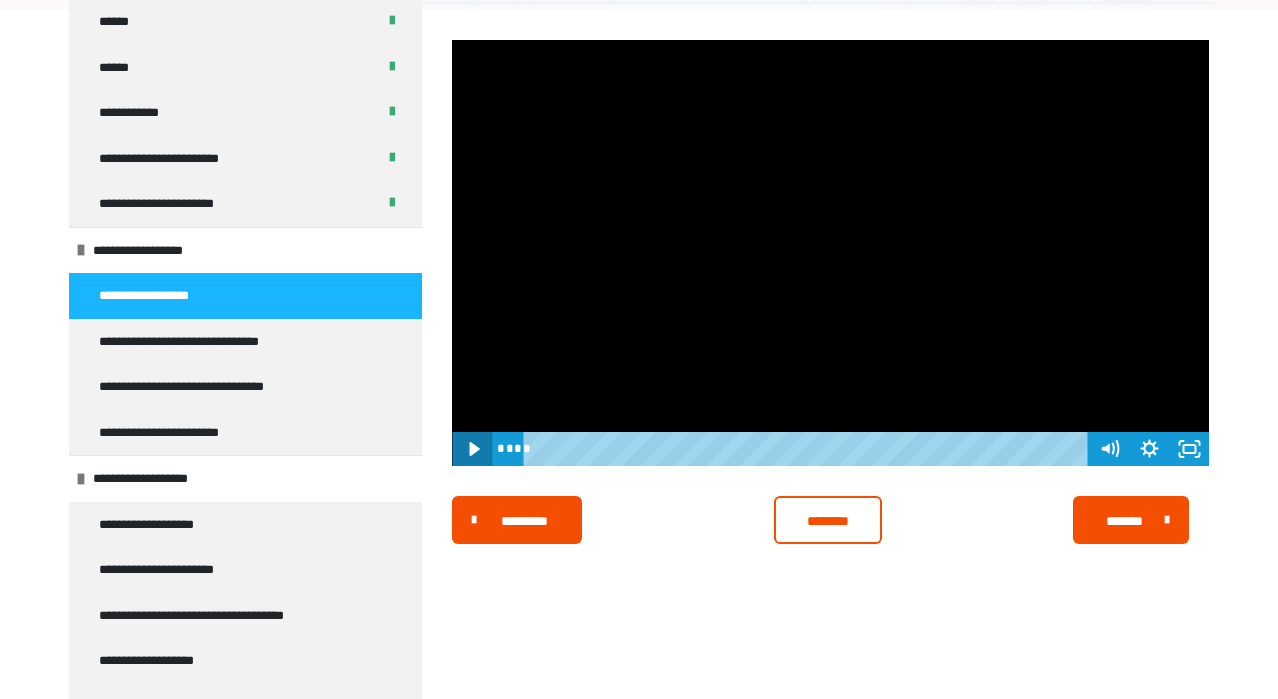 click 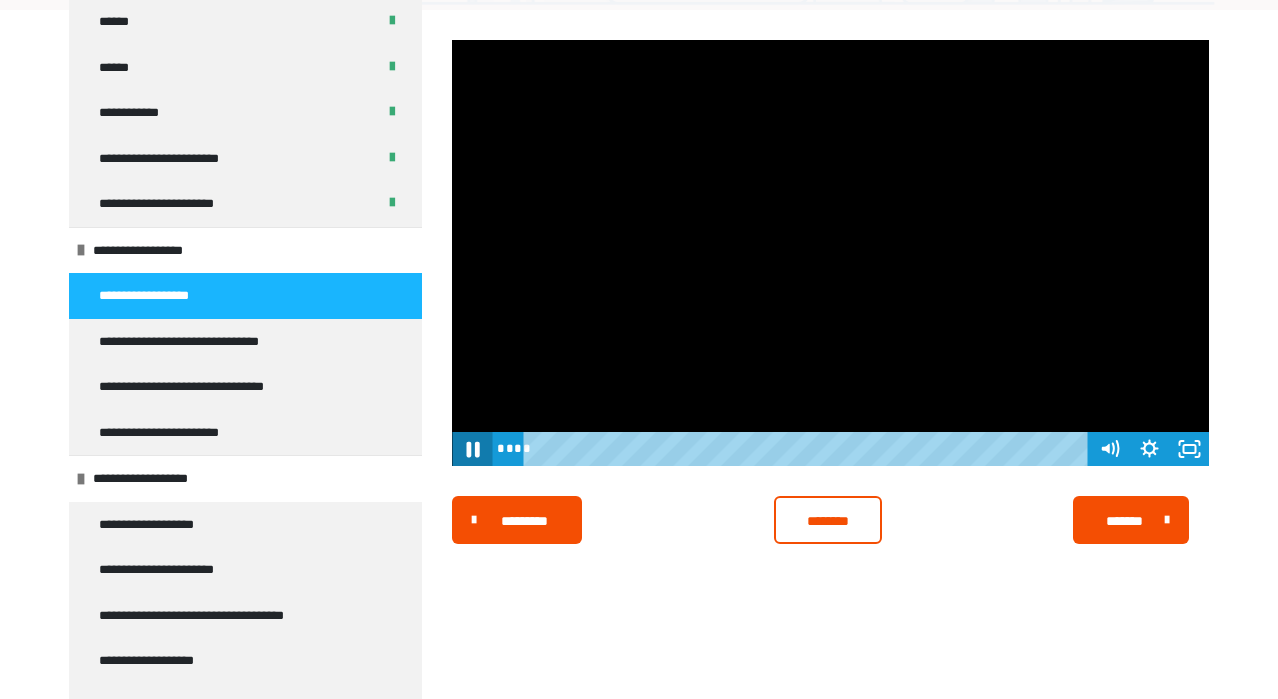click 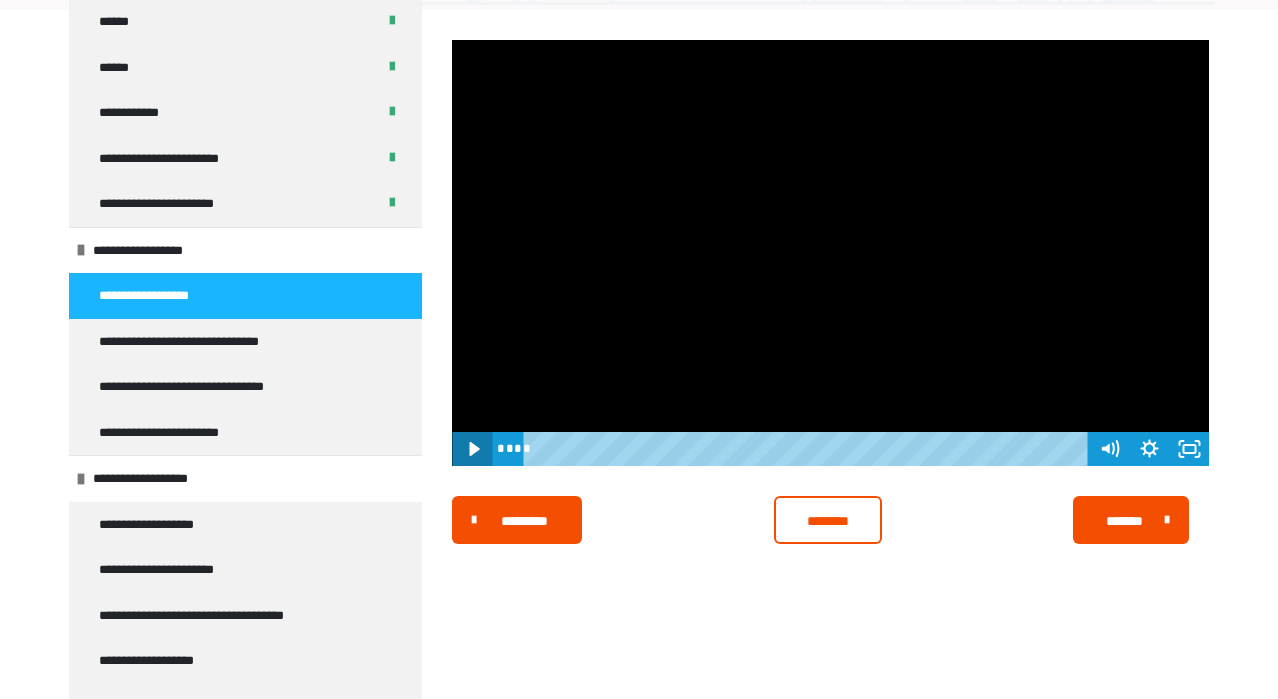 click 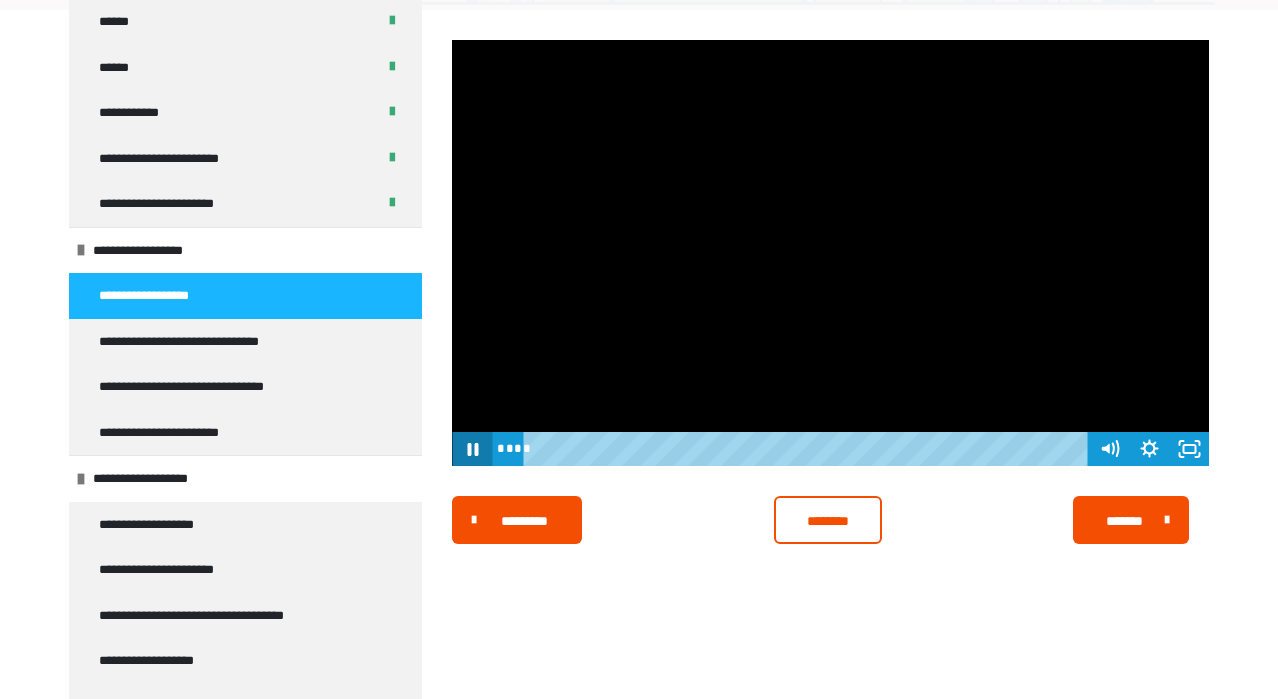 click 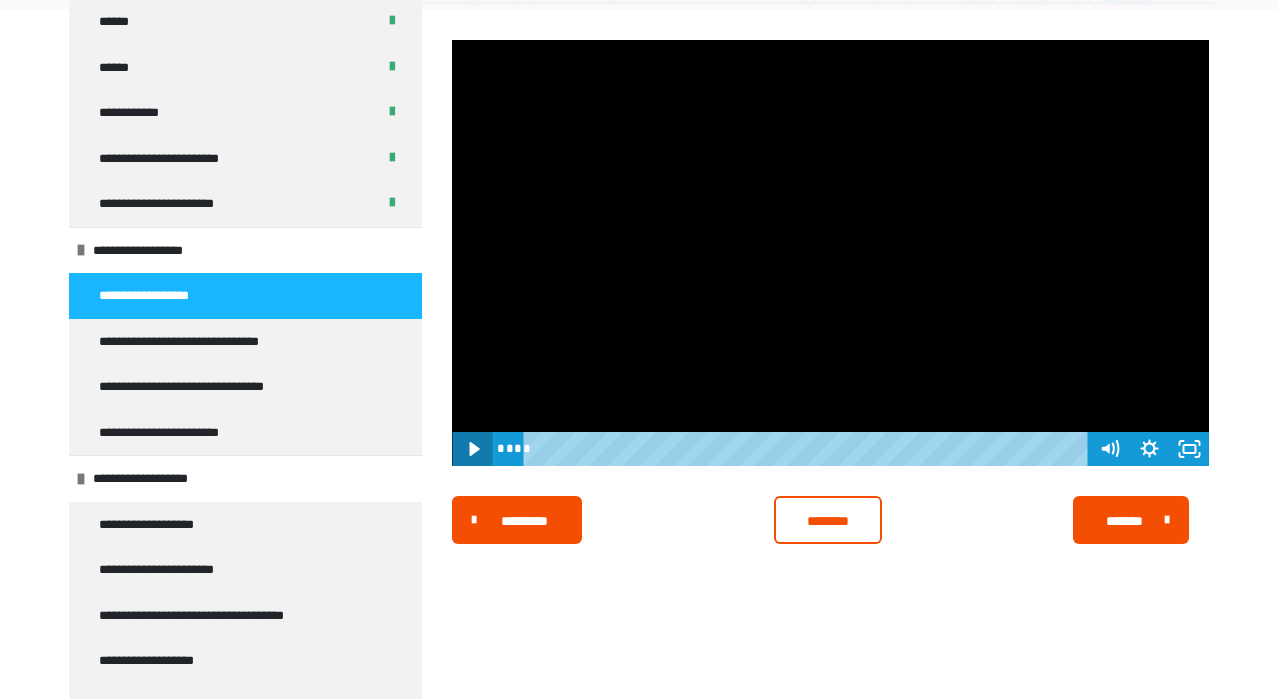 click 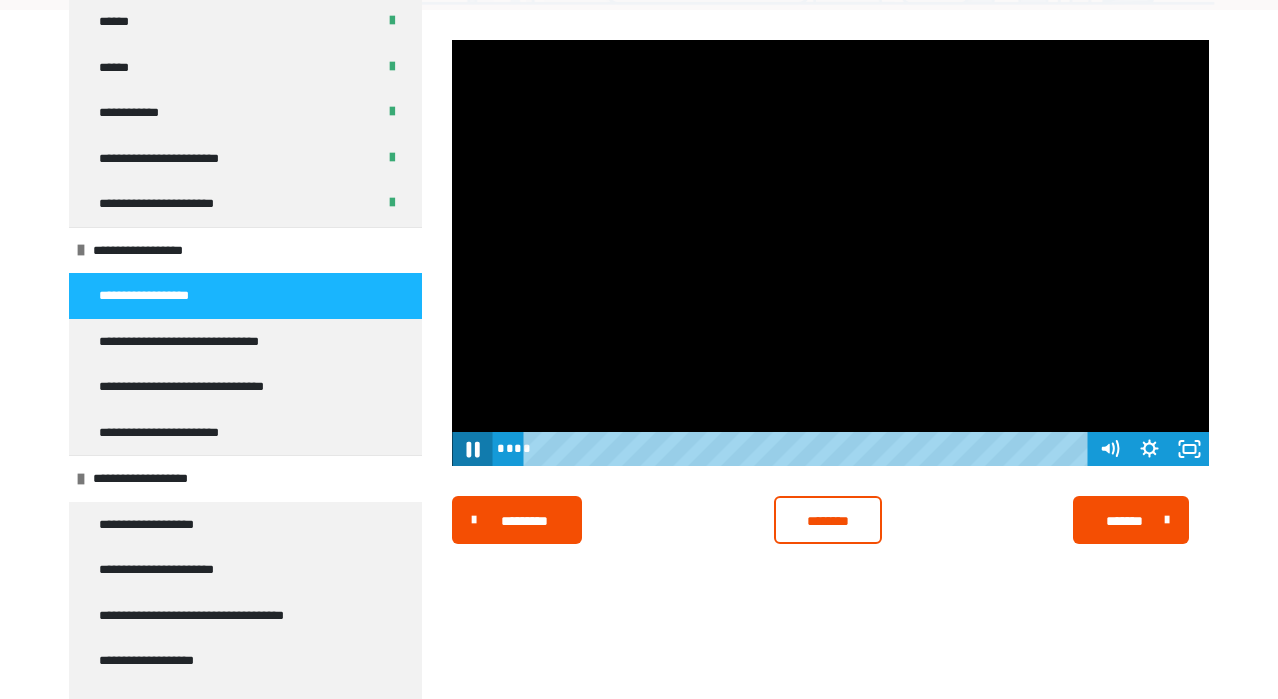 click 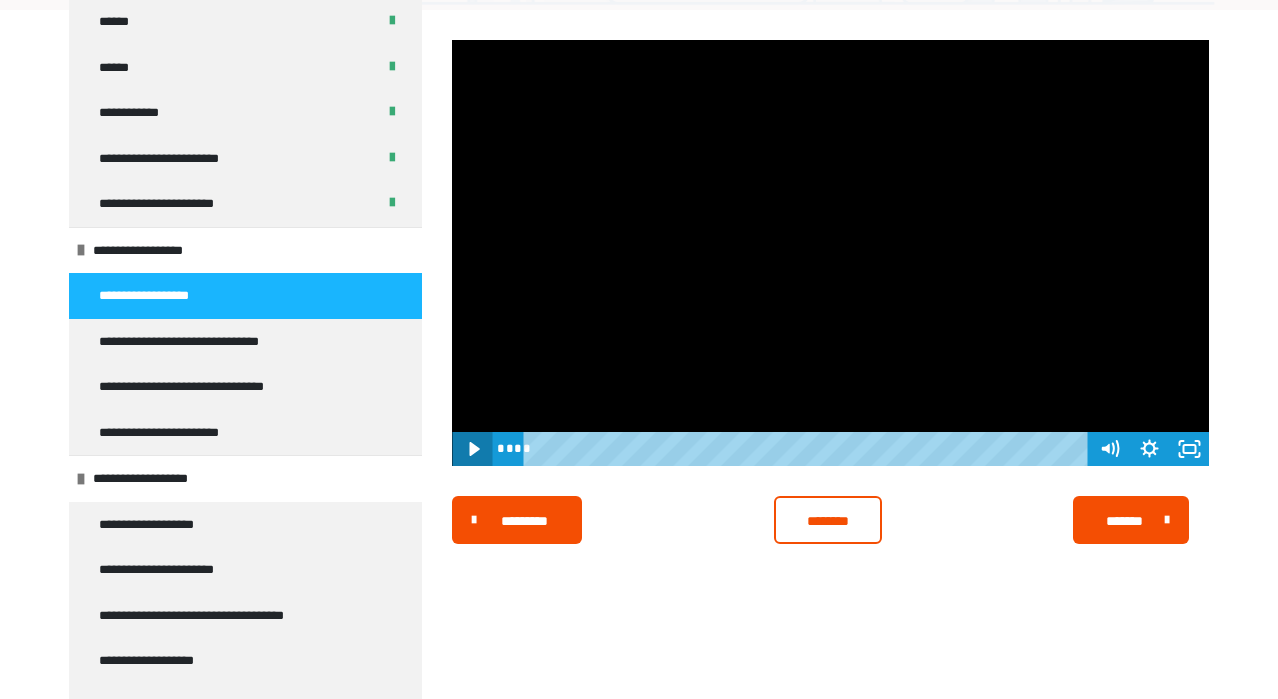 click 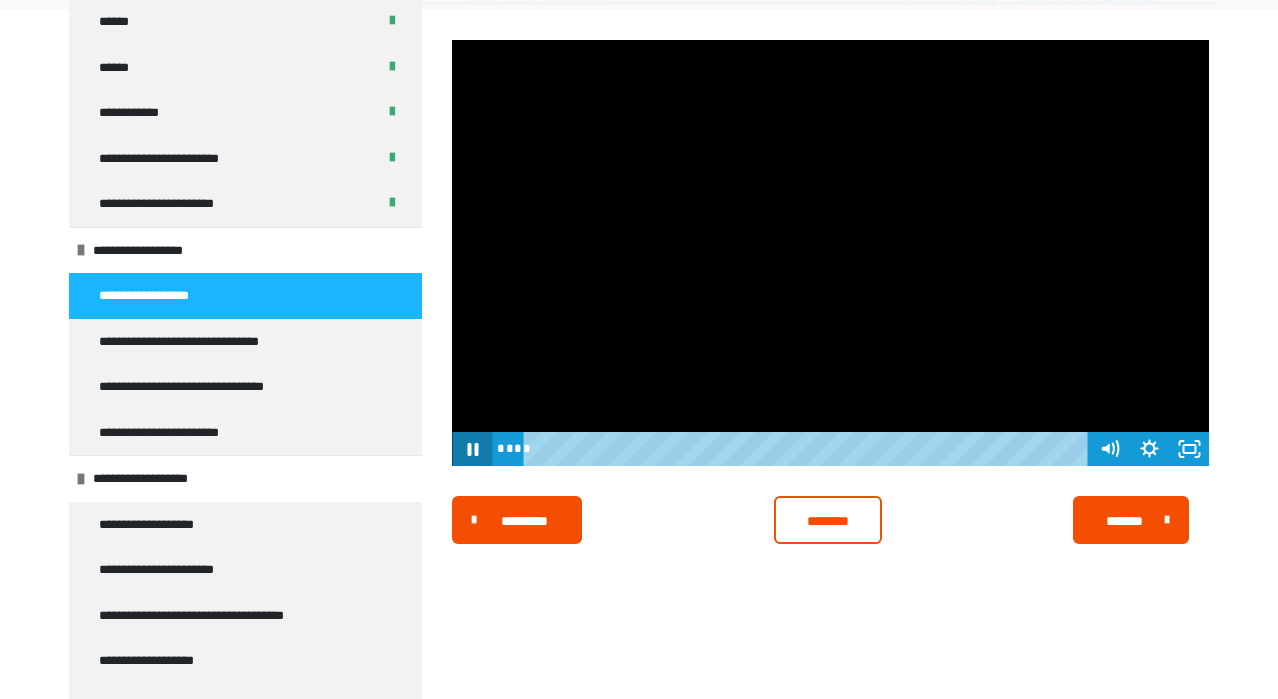 click 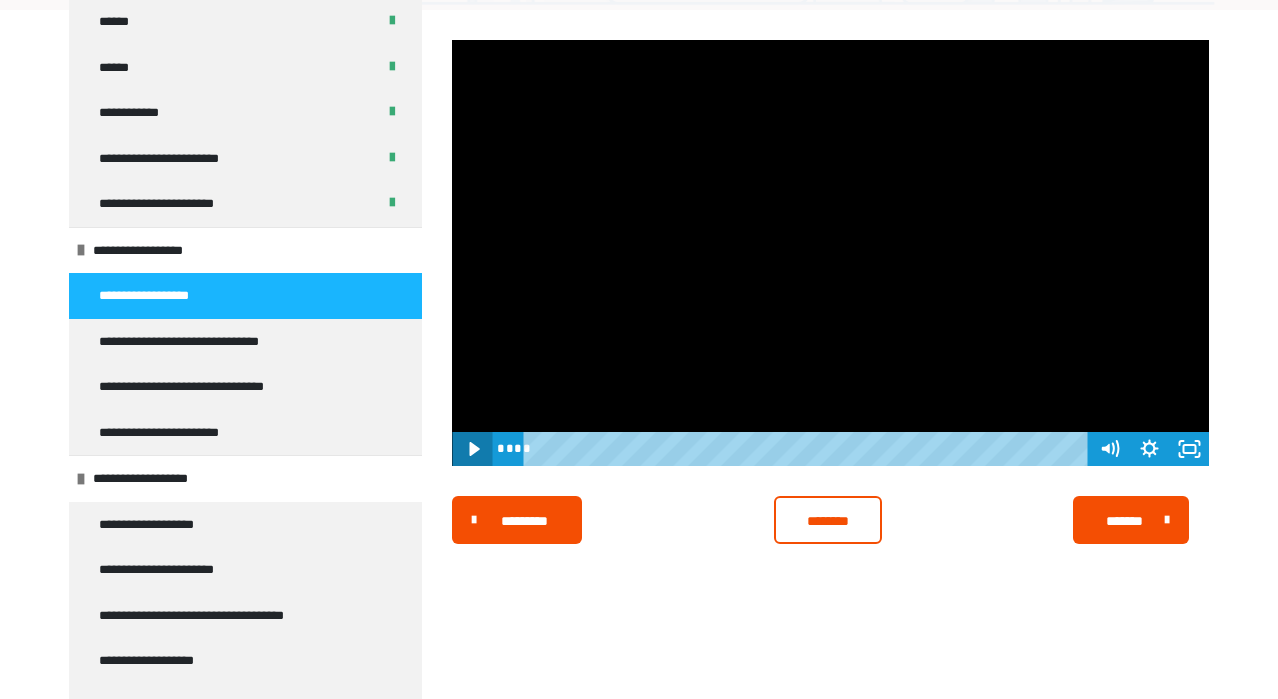 click 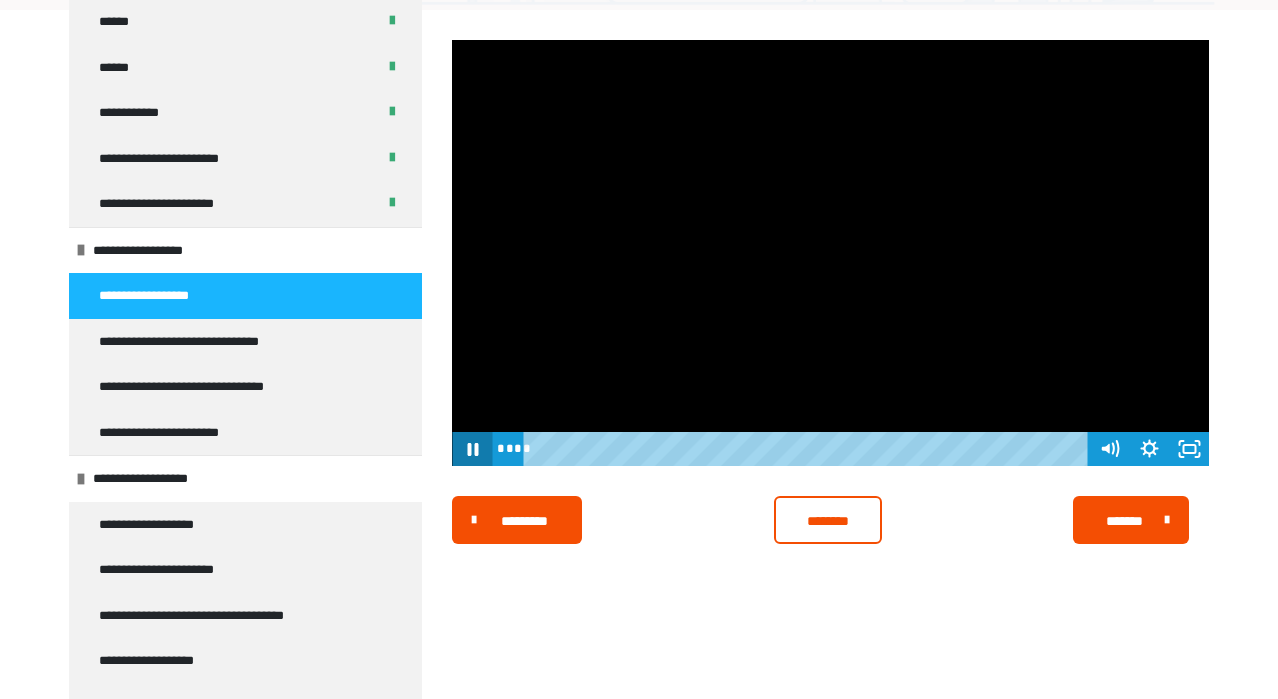 click 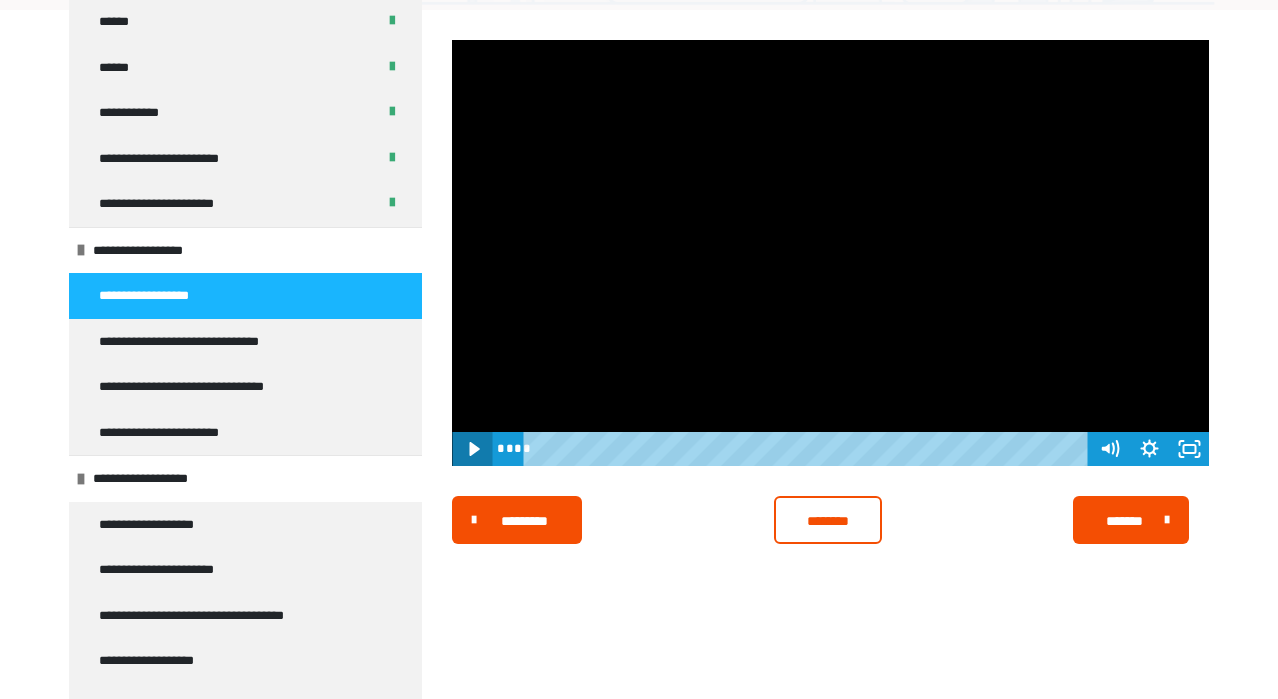 click 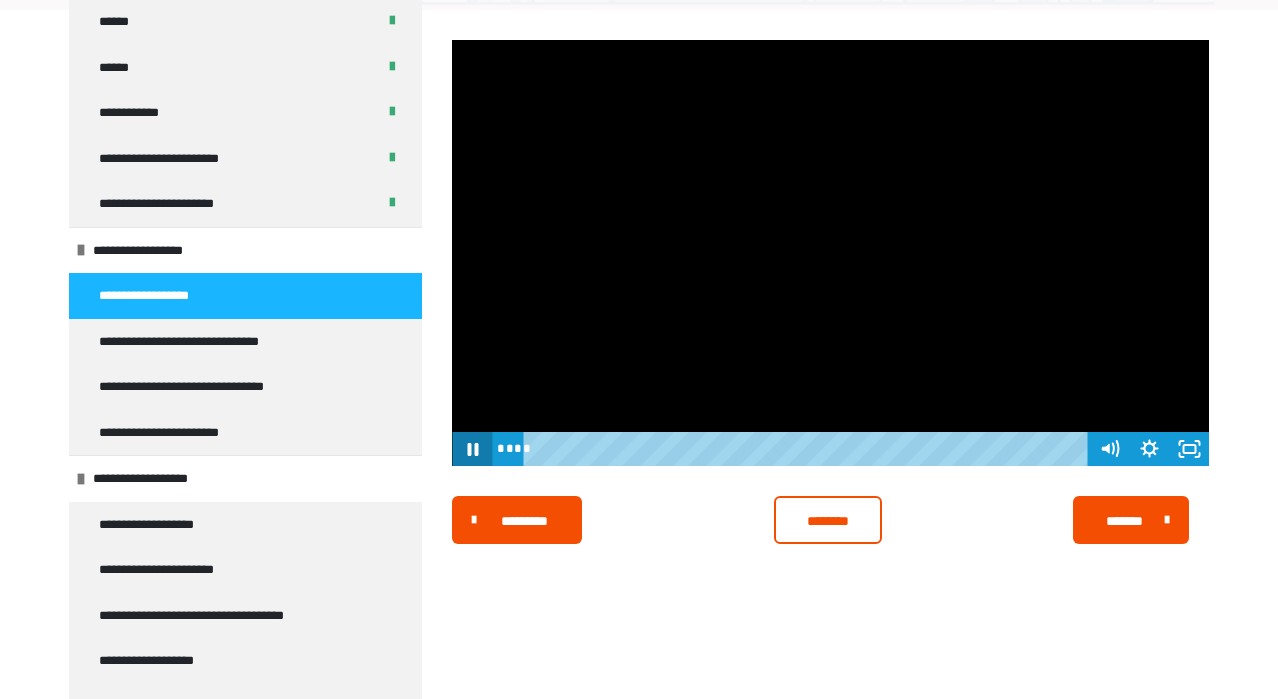 click 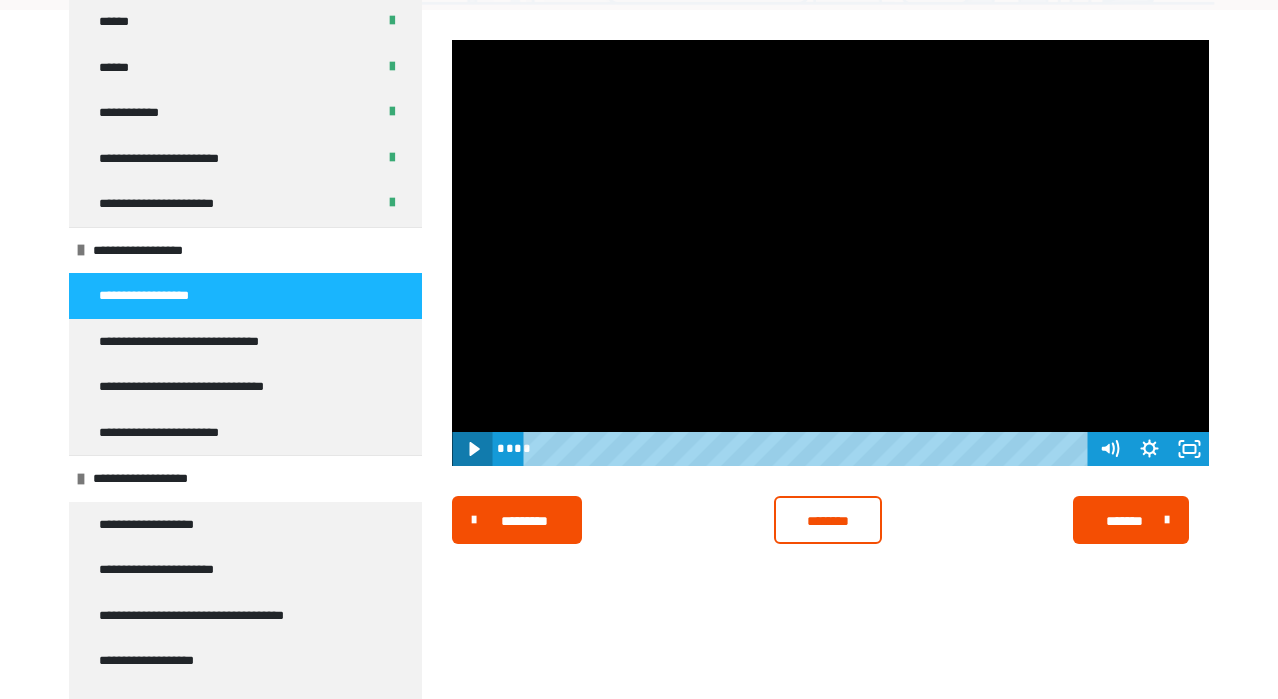 click 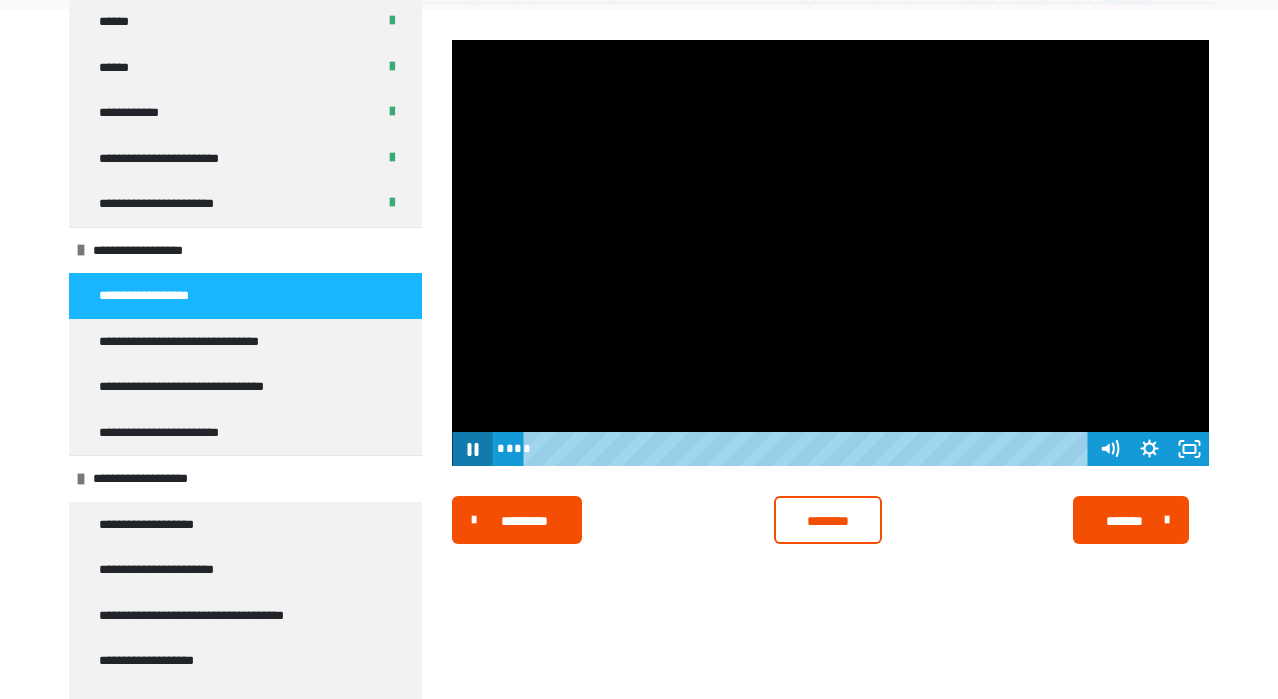 click 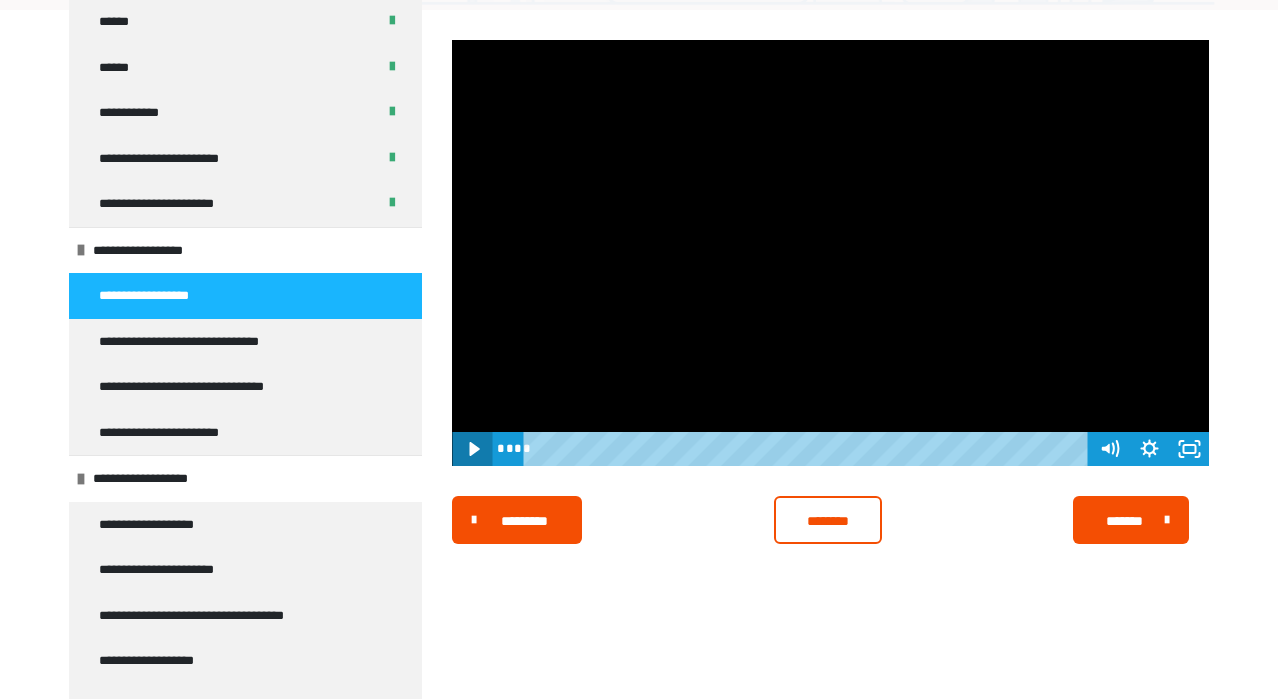 click 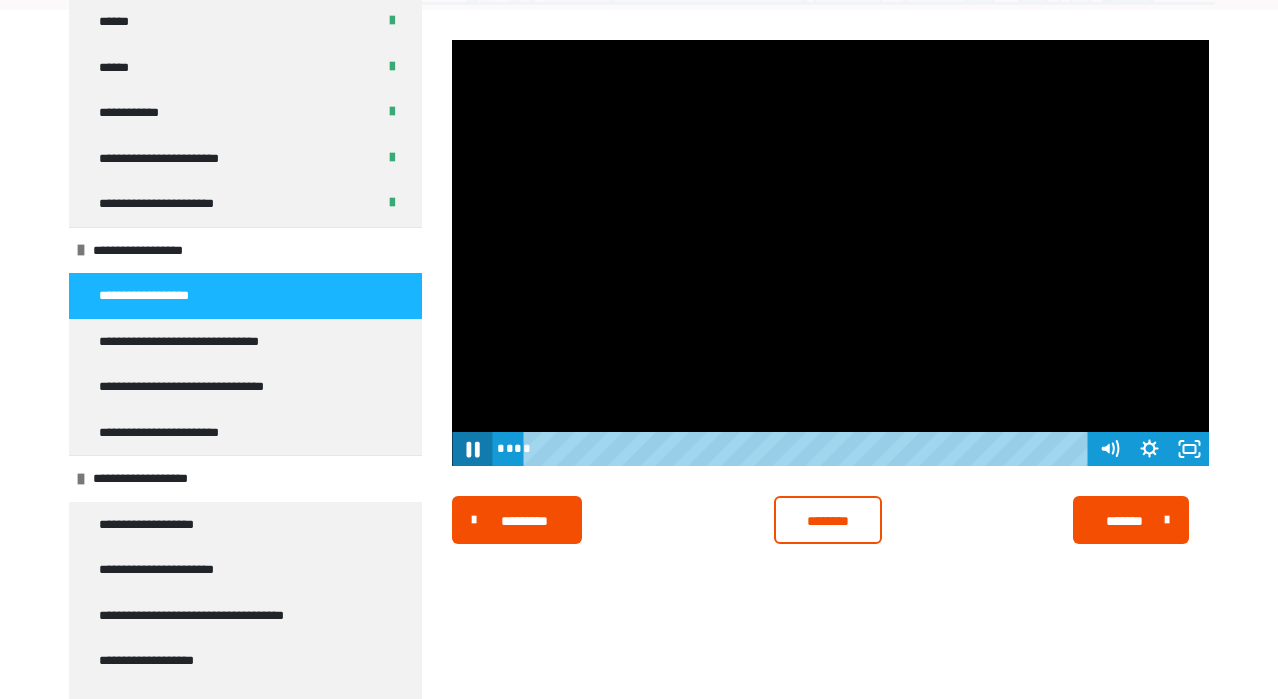 click 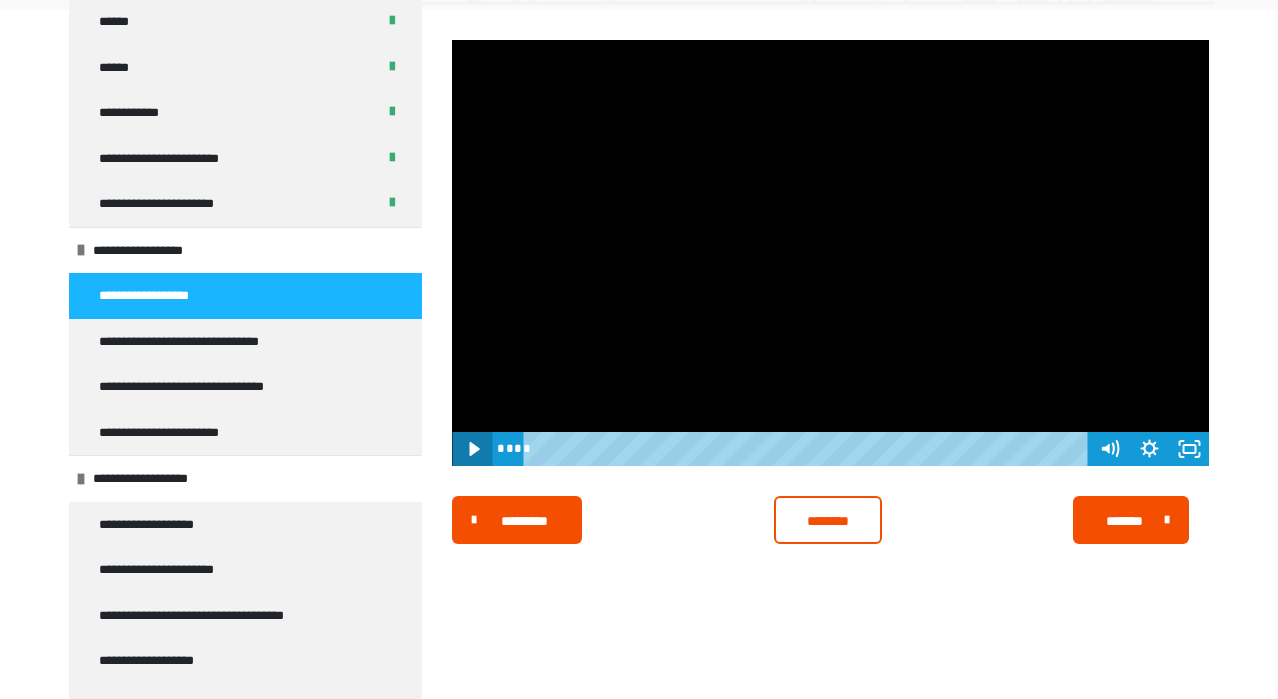 click 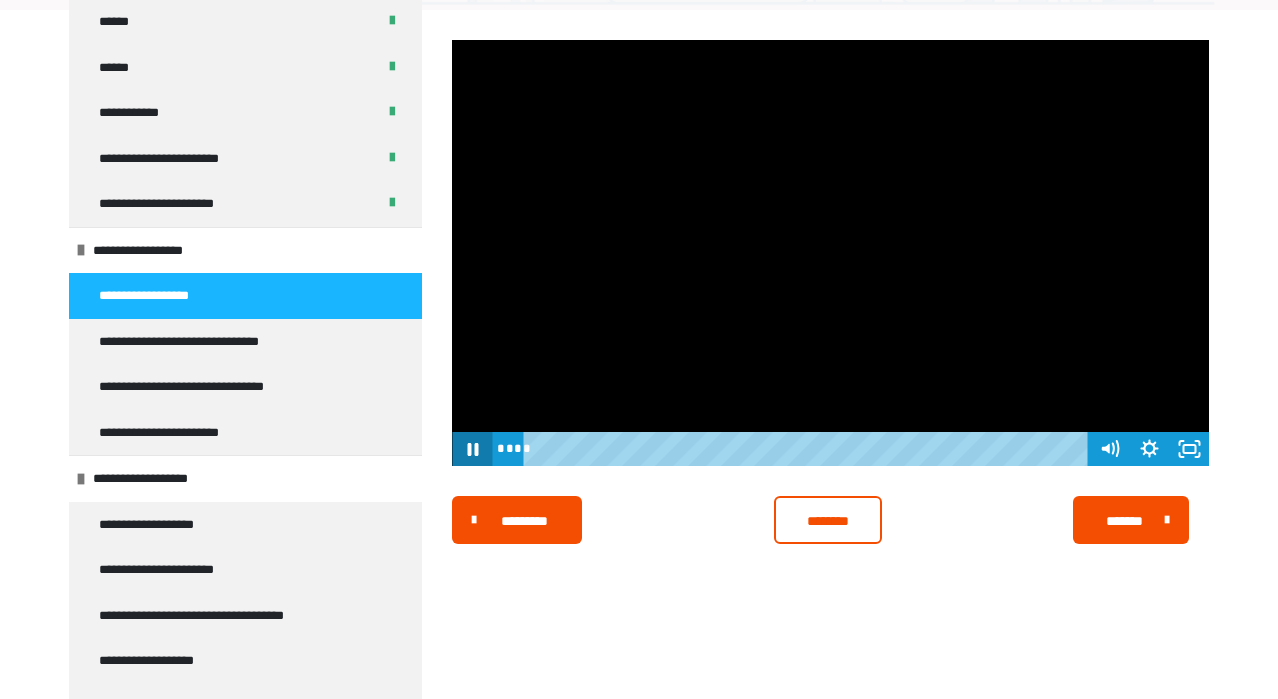 click 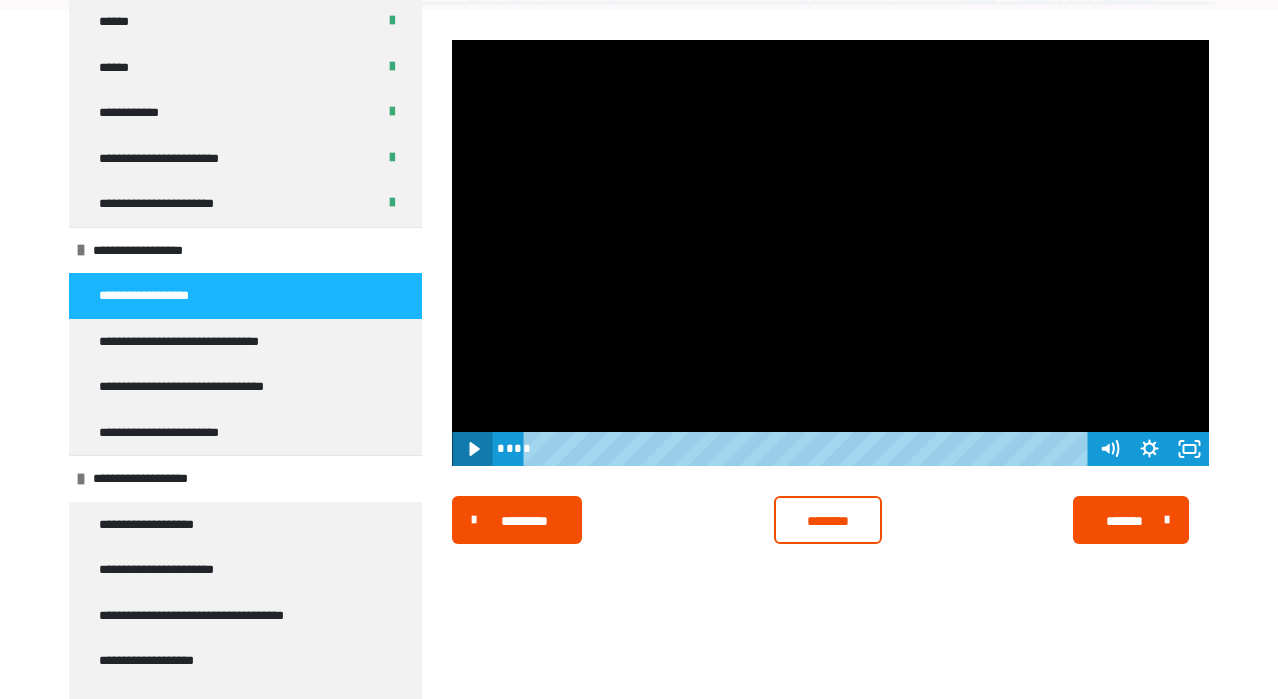 click 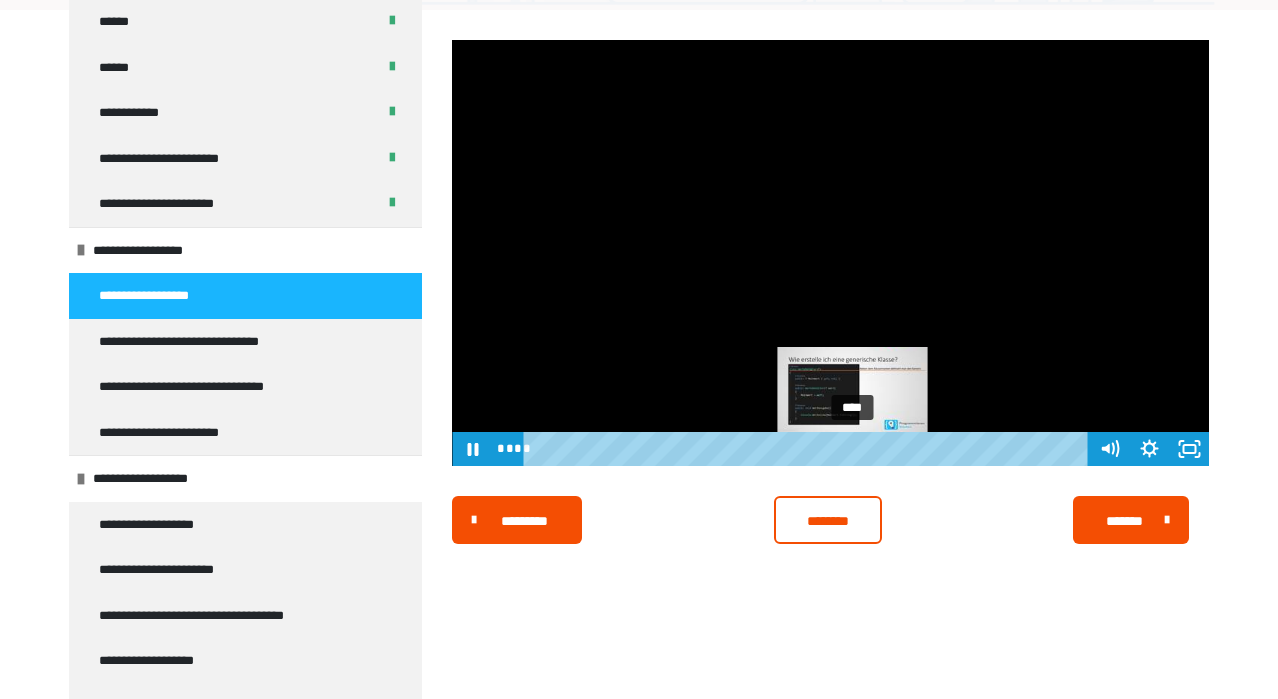 click on "****" at bounding box center (809, 449) 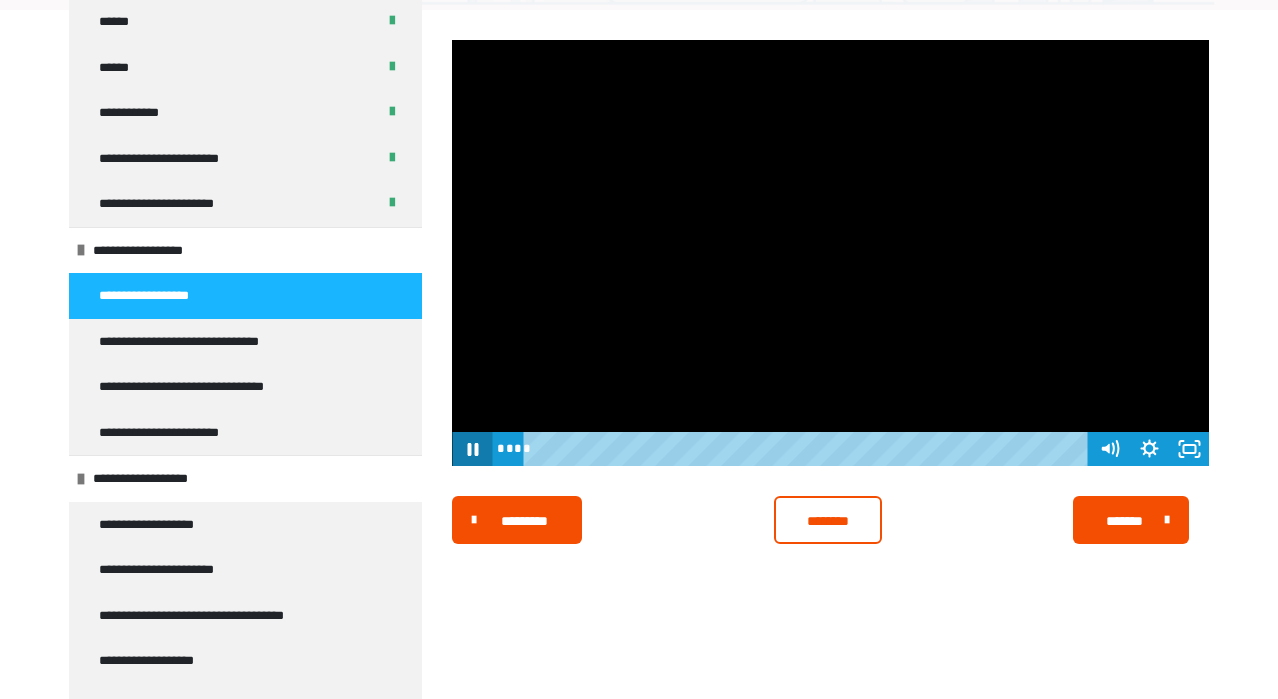 click 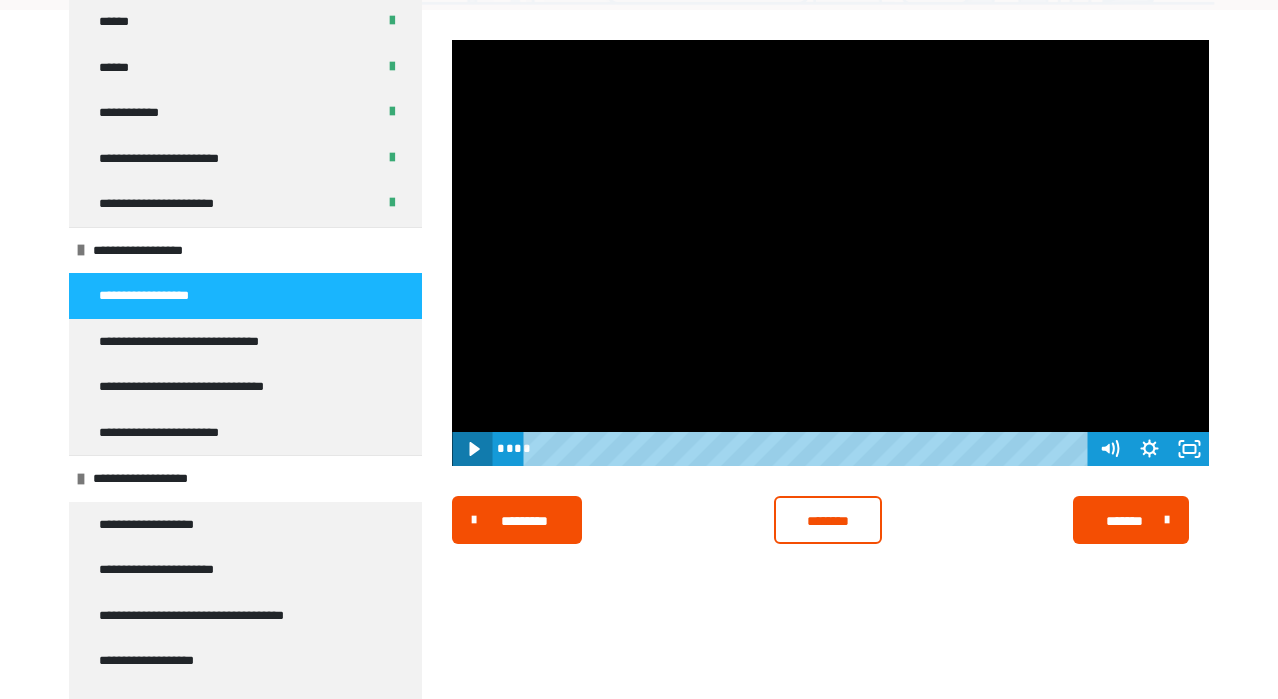 click 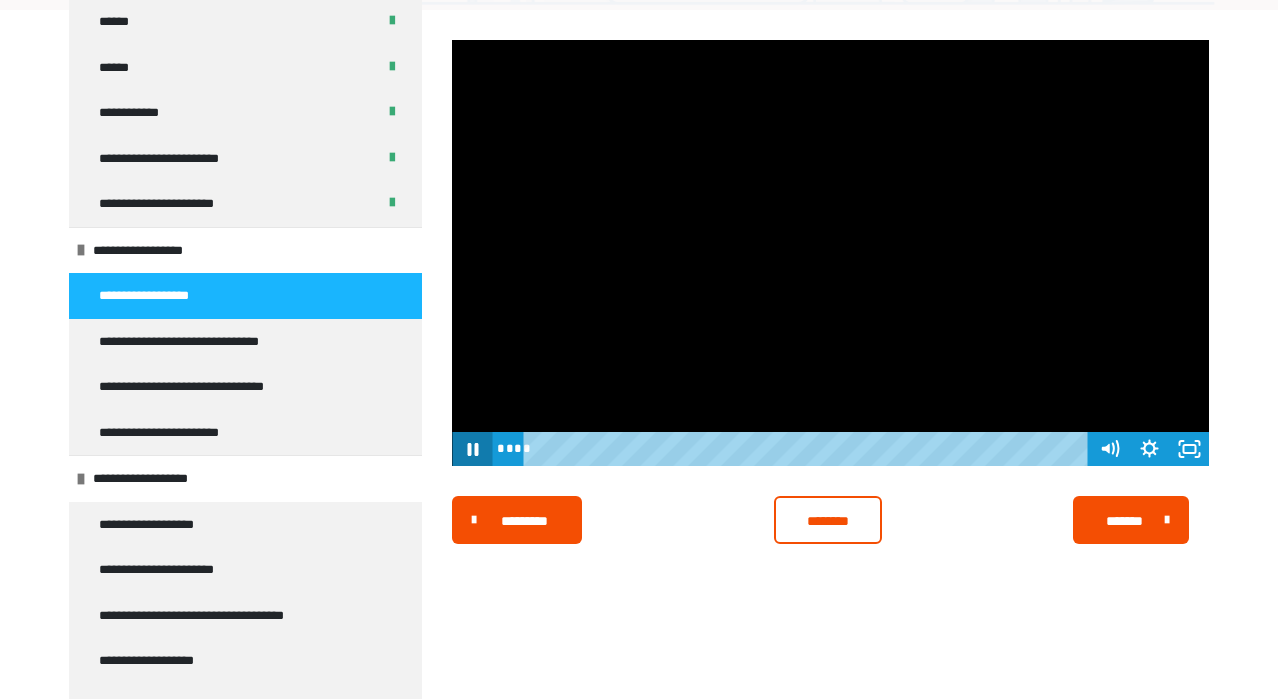 click 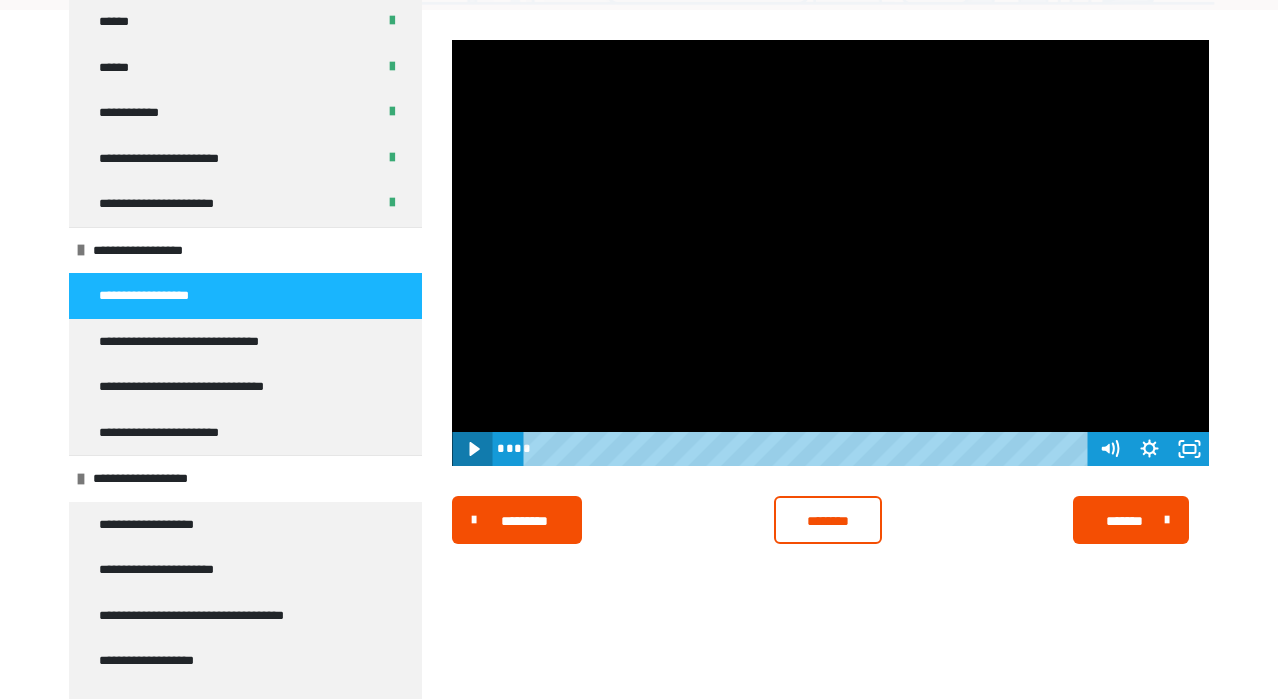 click 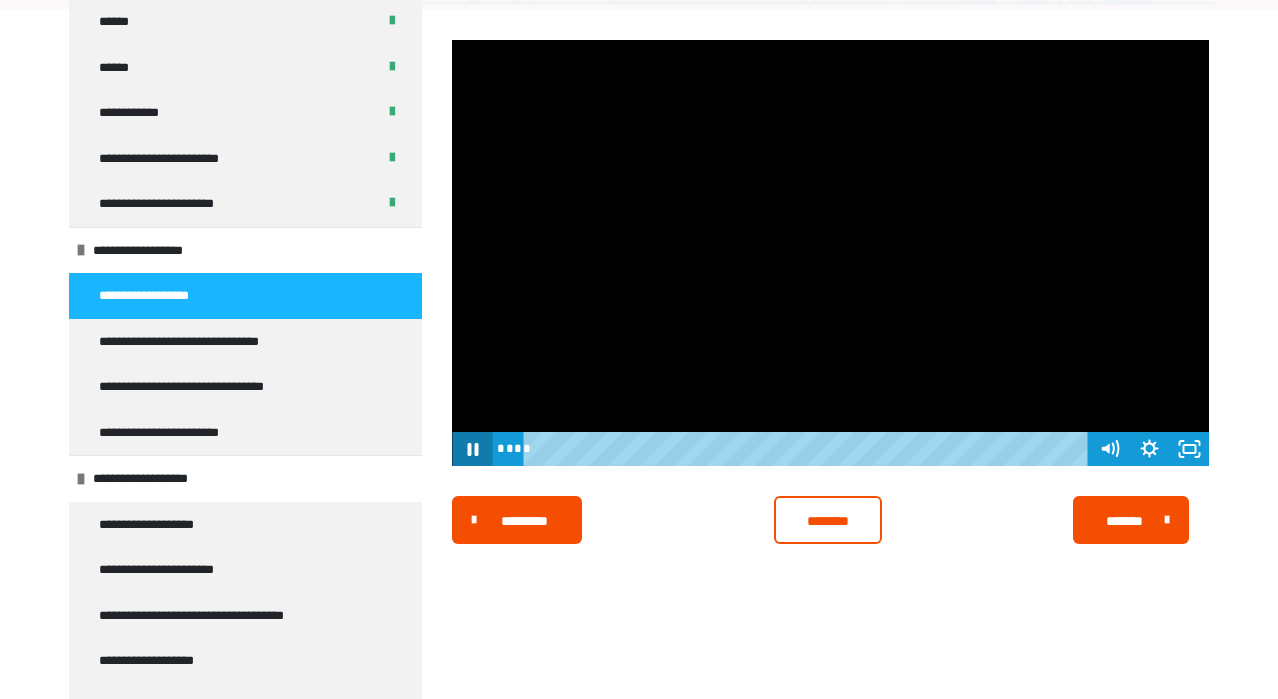 click 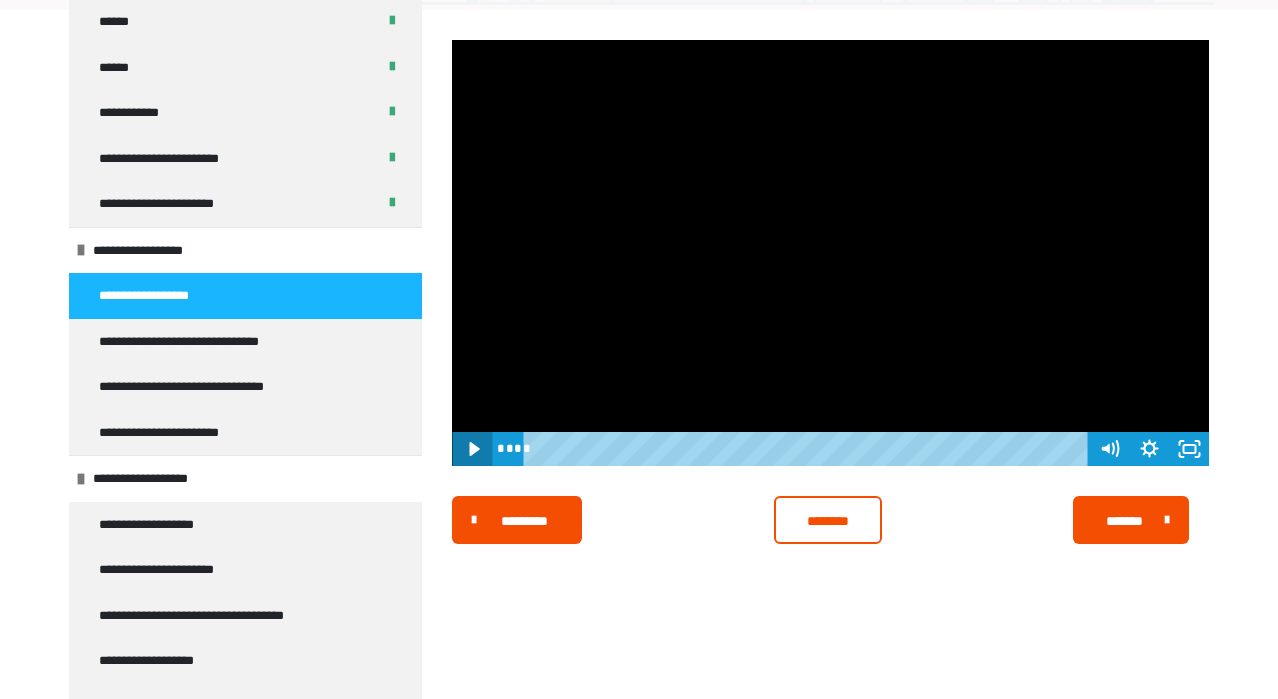 click 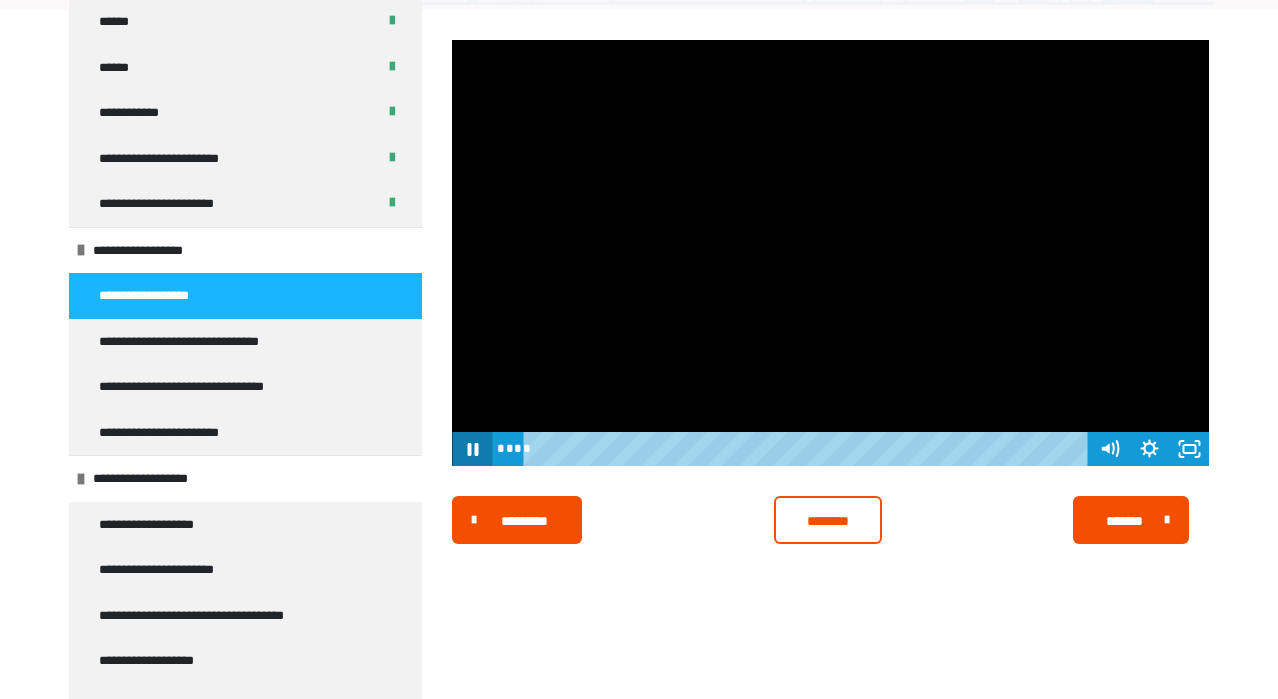 click 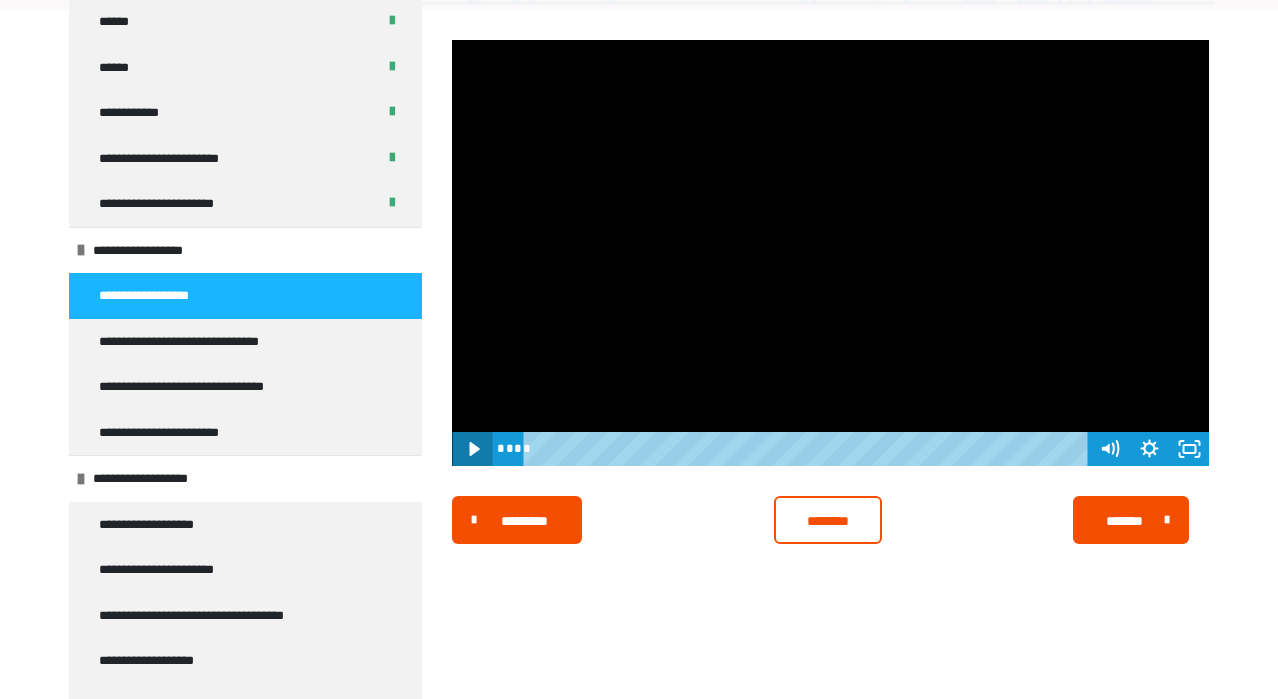 click 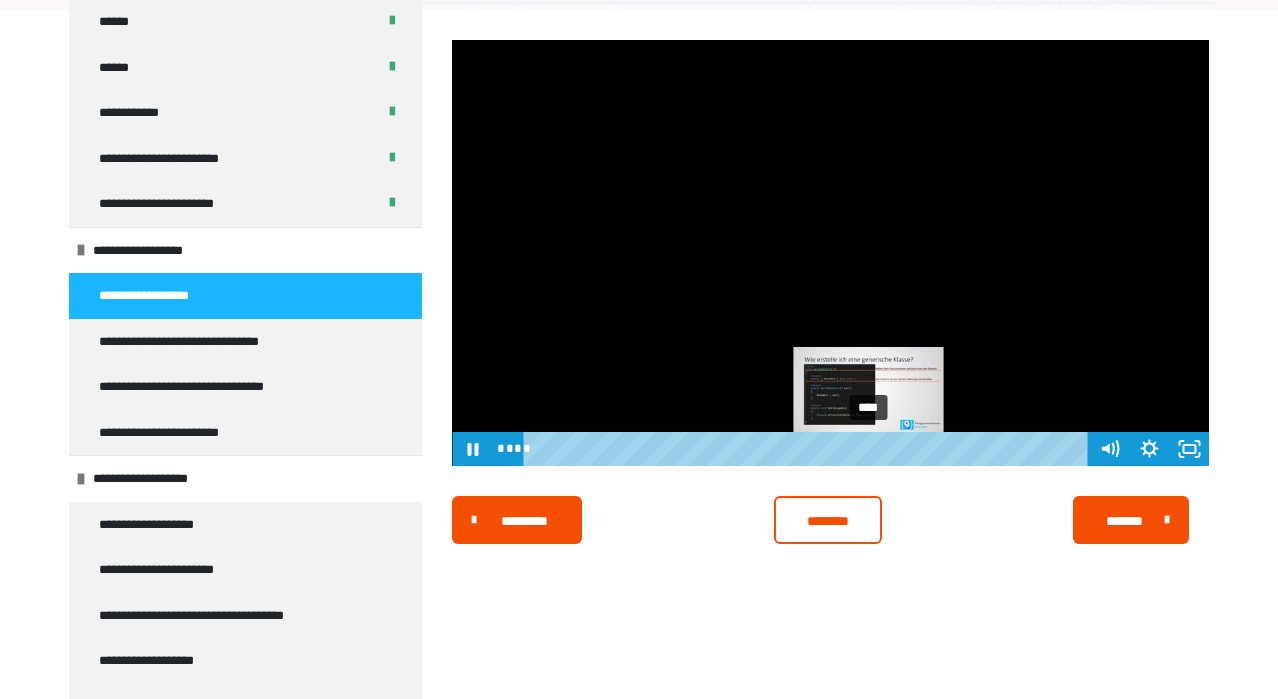 click on "****" at bounding box center (809, 449) 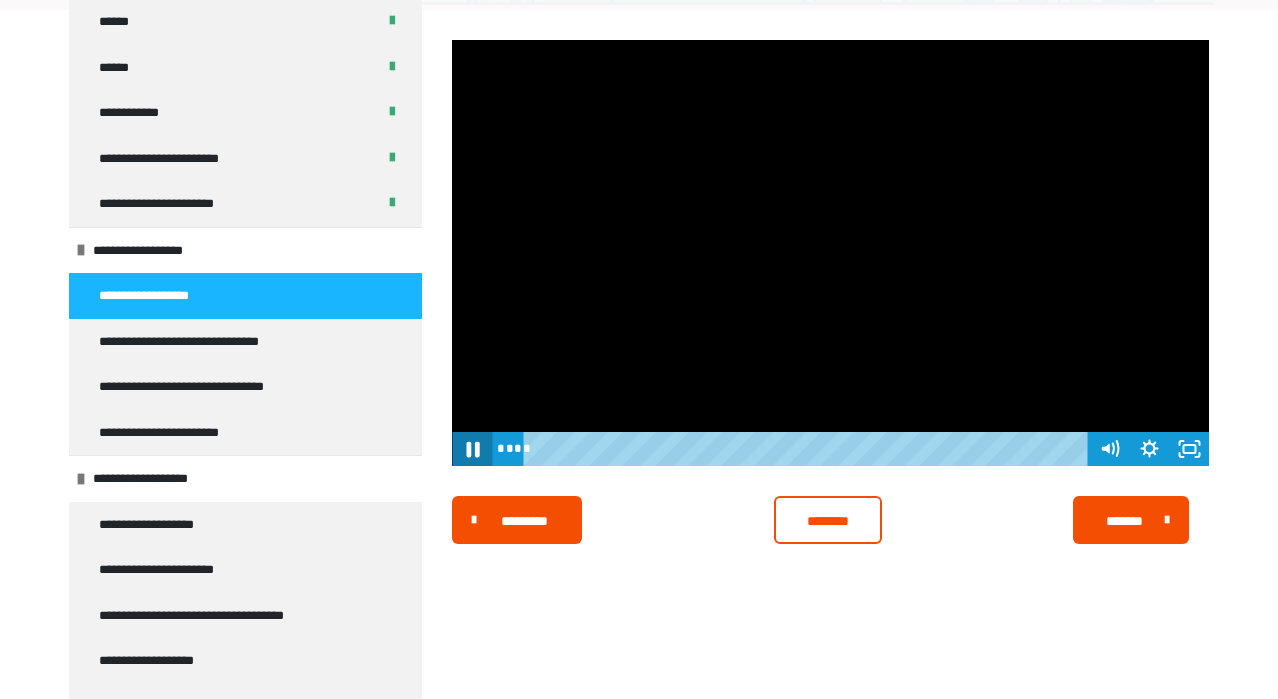 click 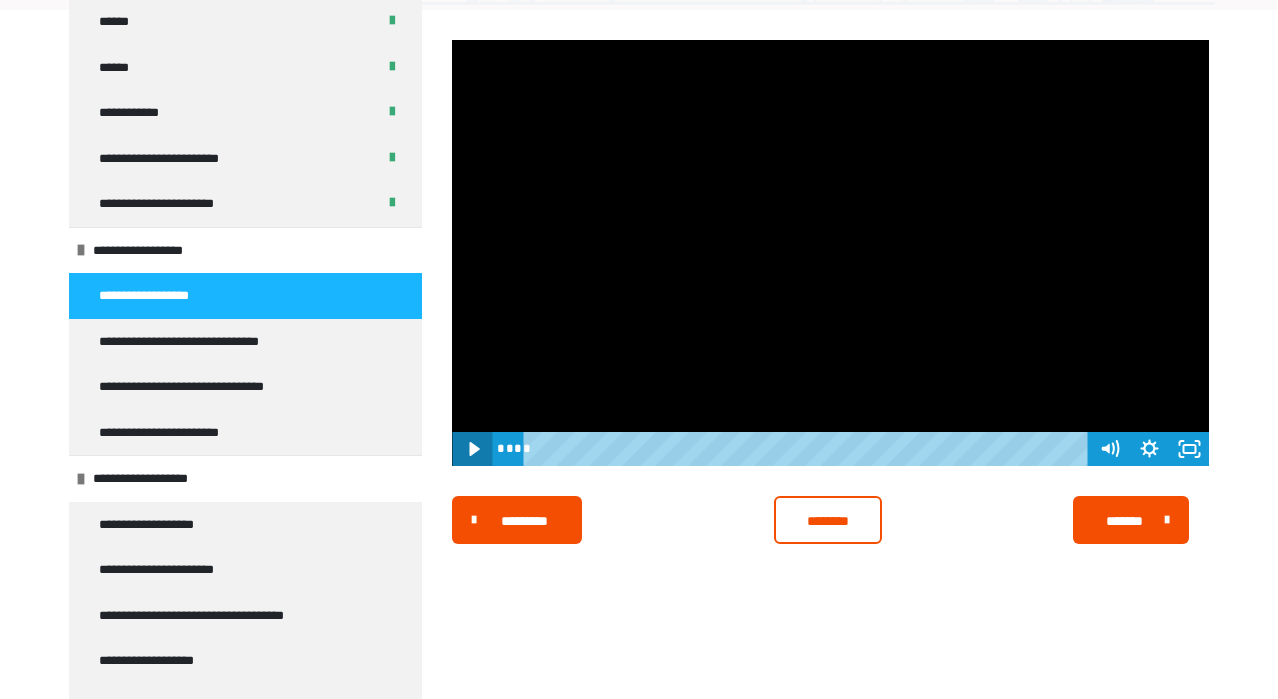 click 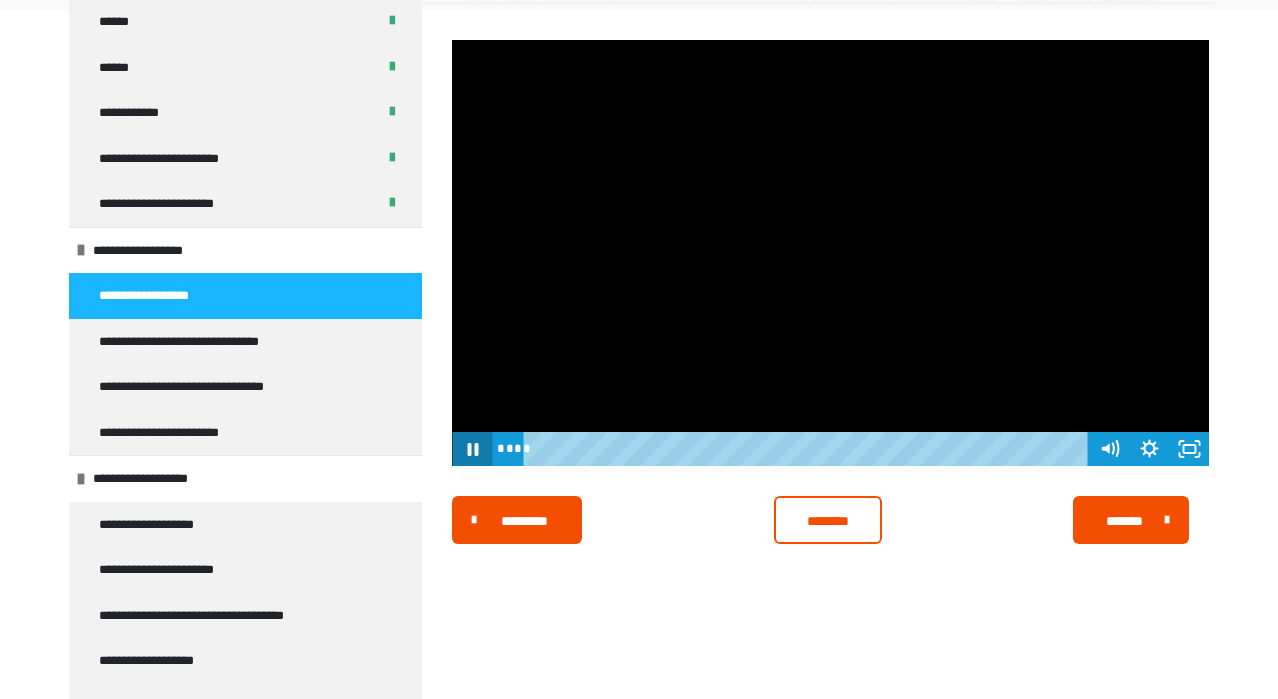 click 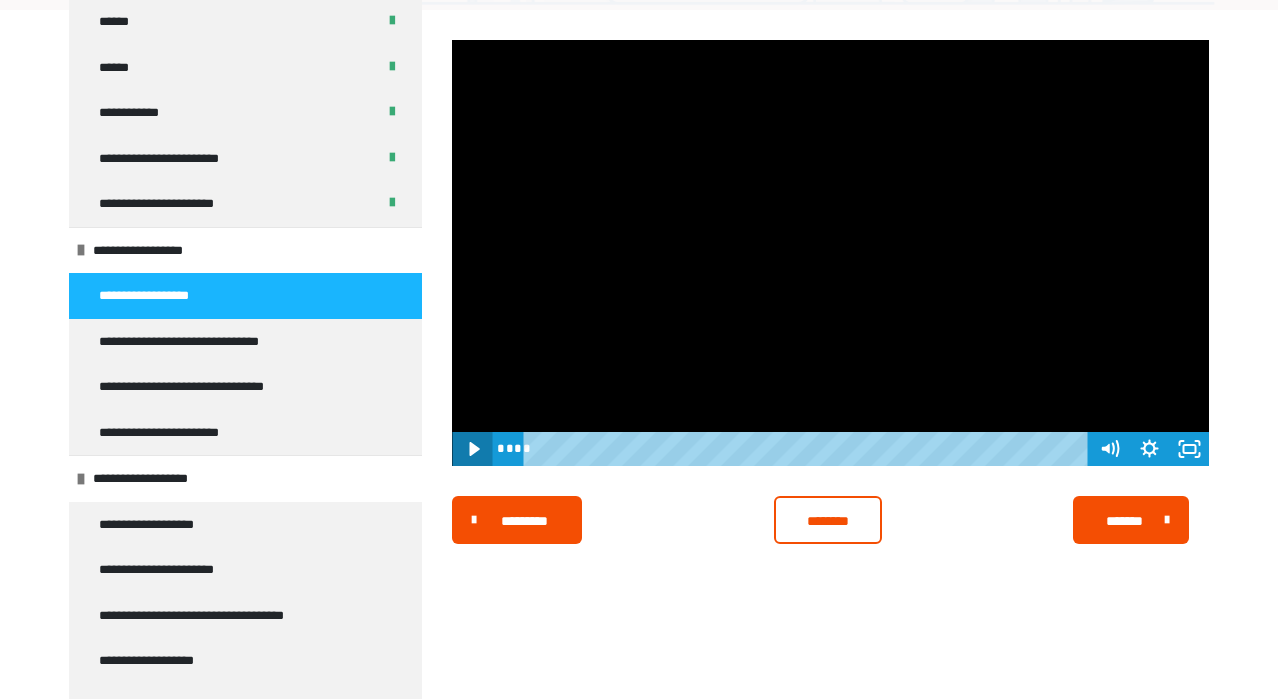 click 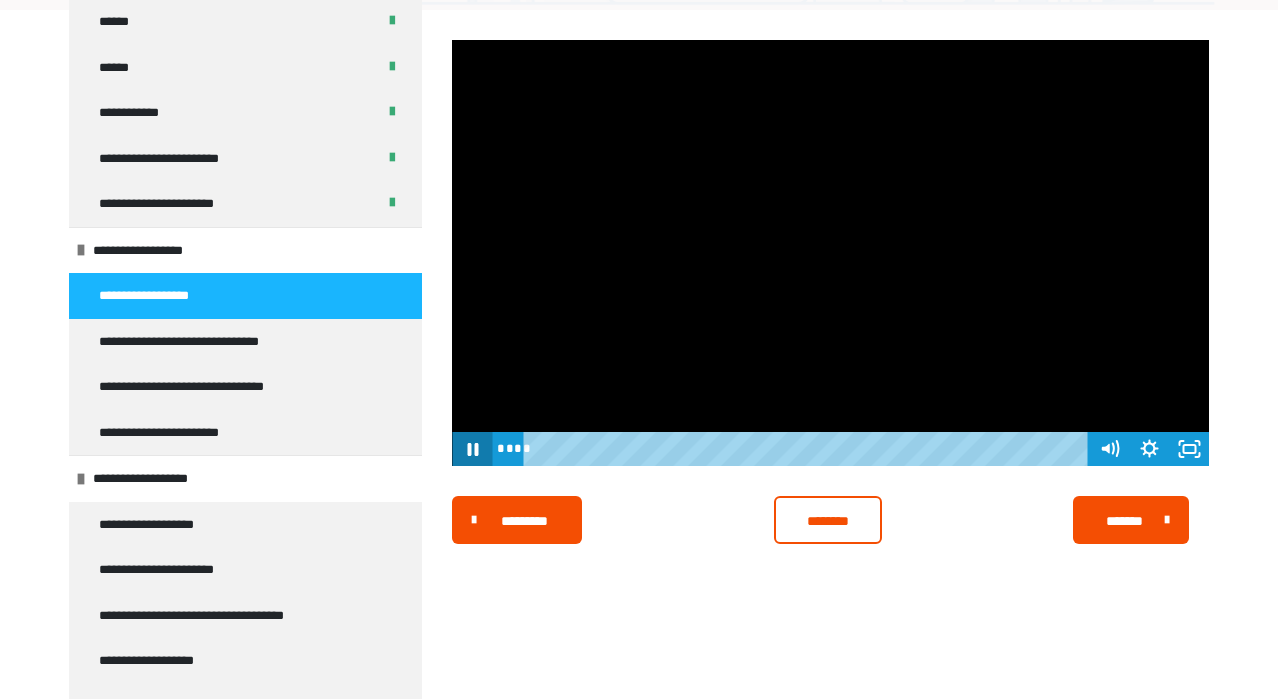 click 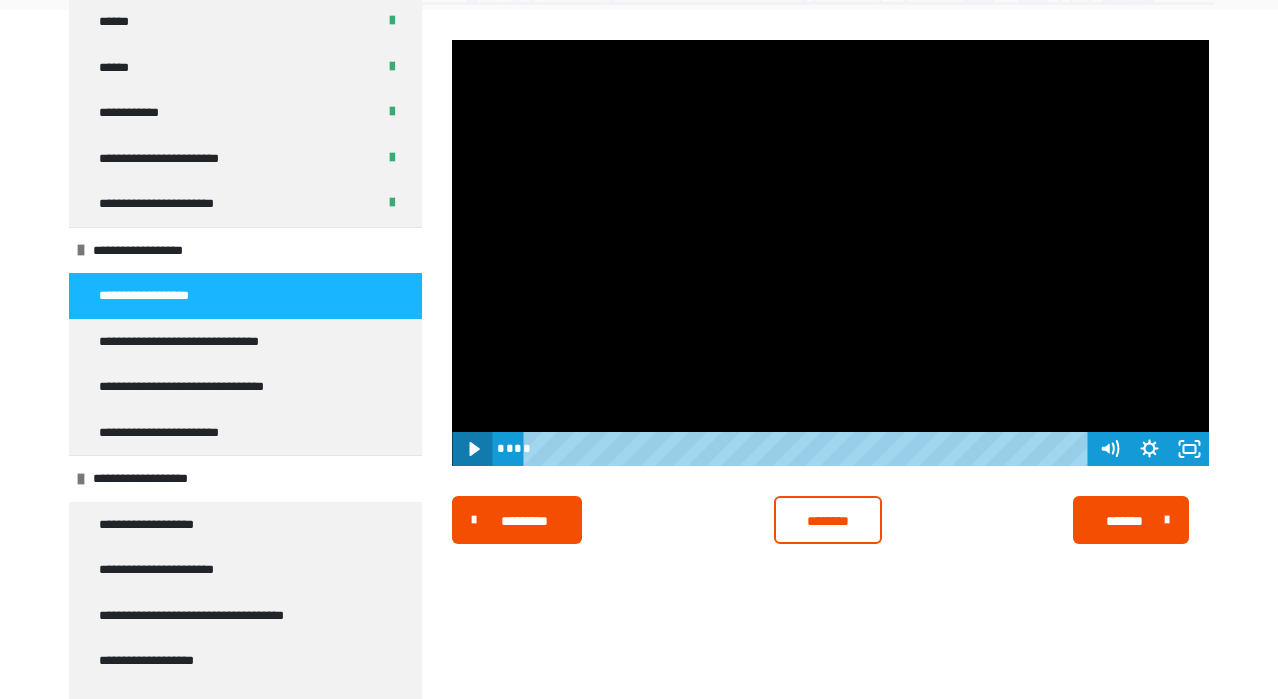click 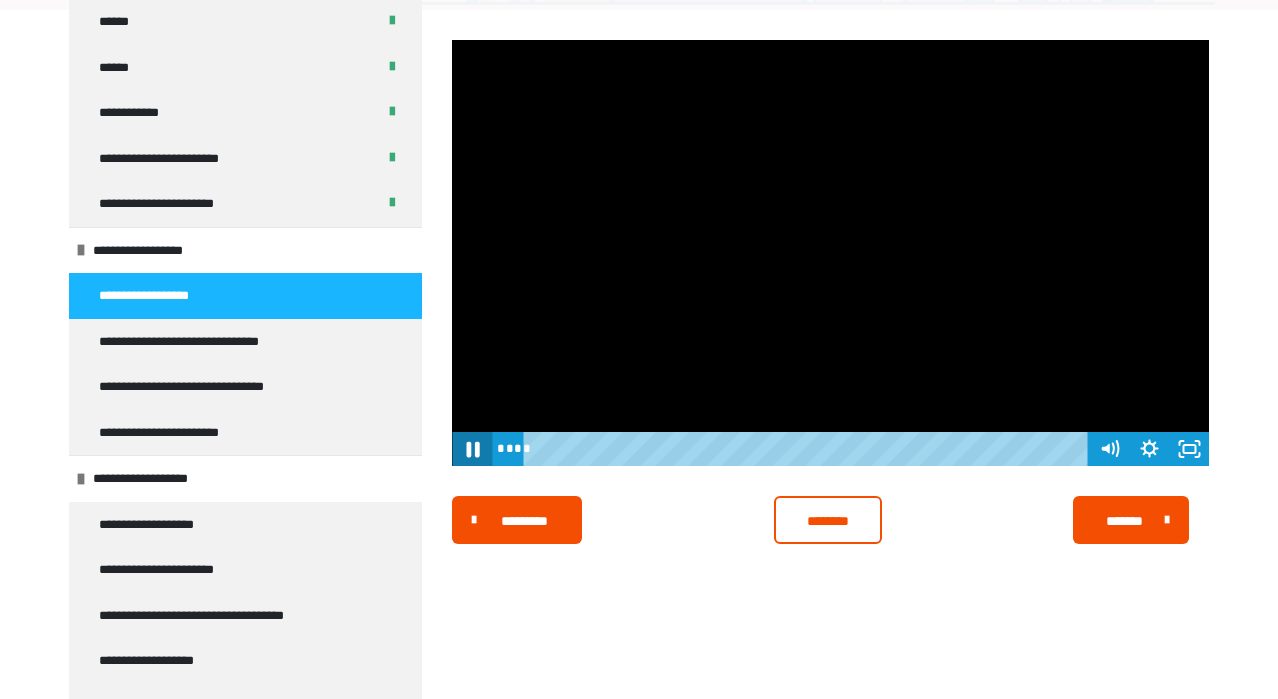 click 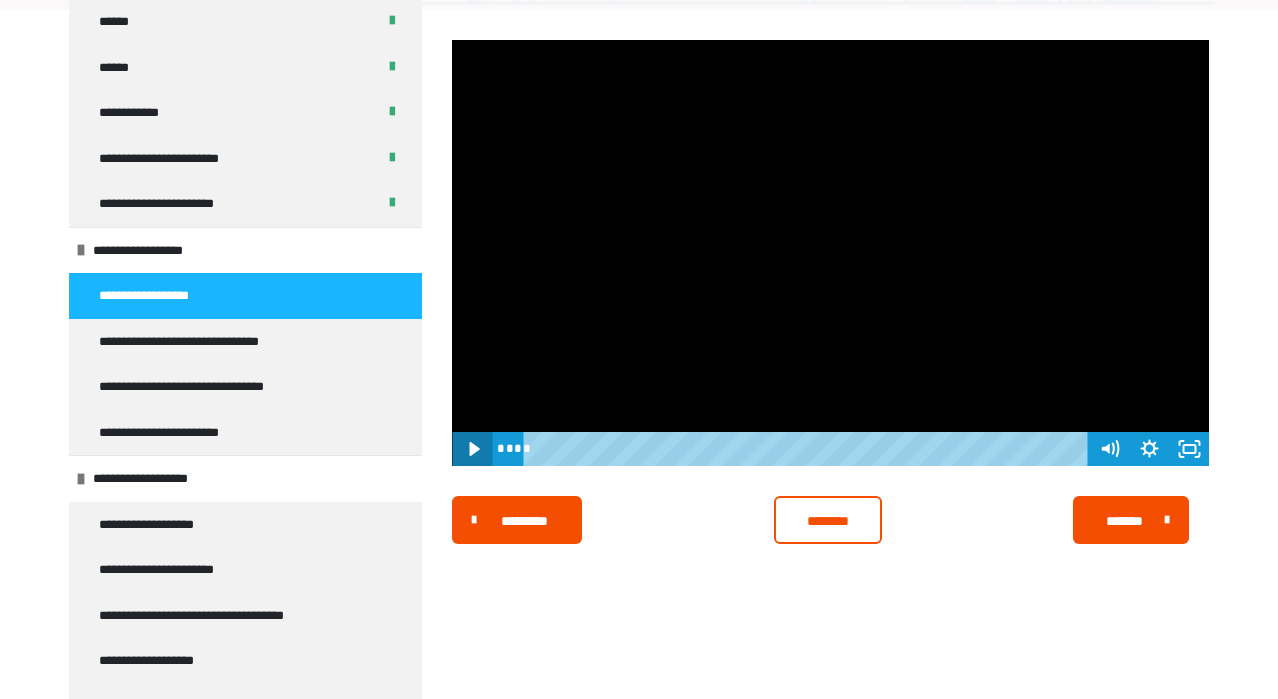 click 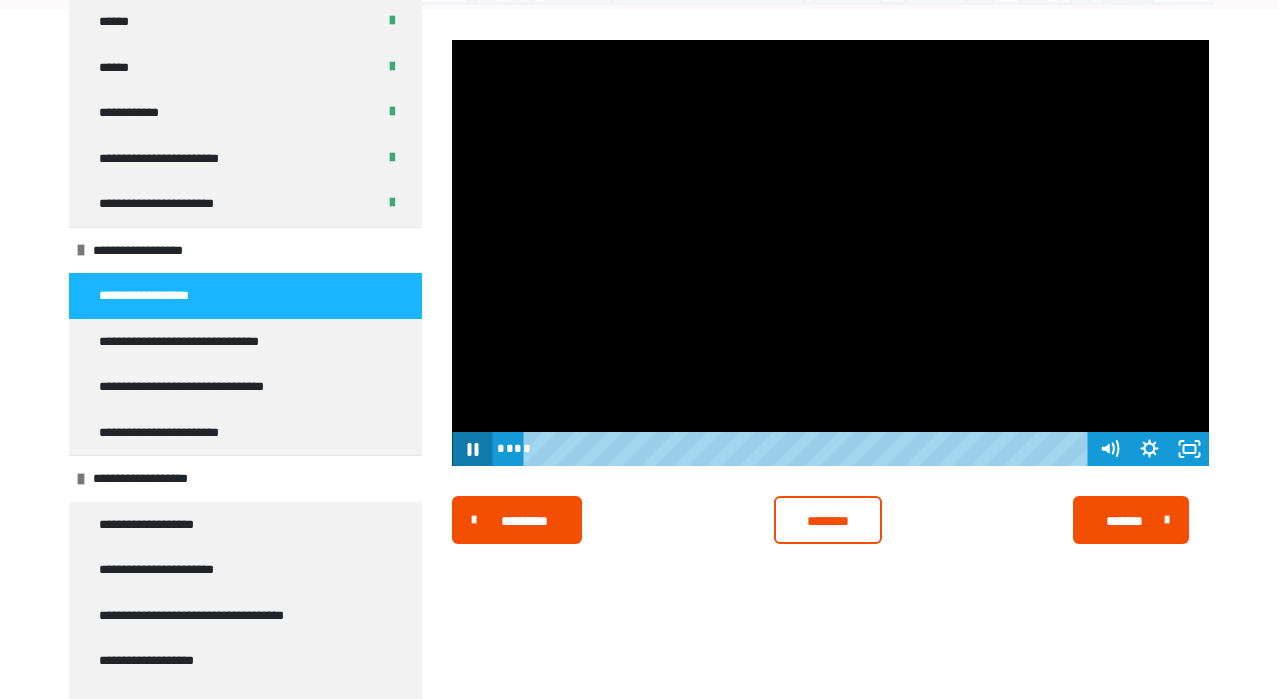 click 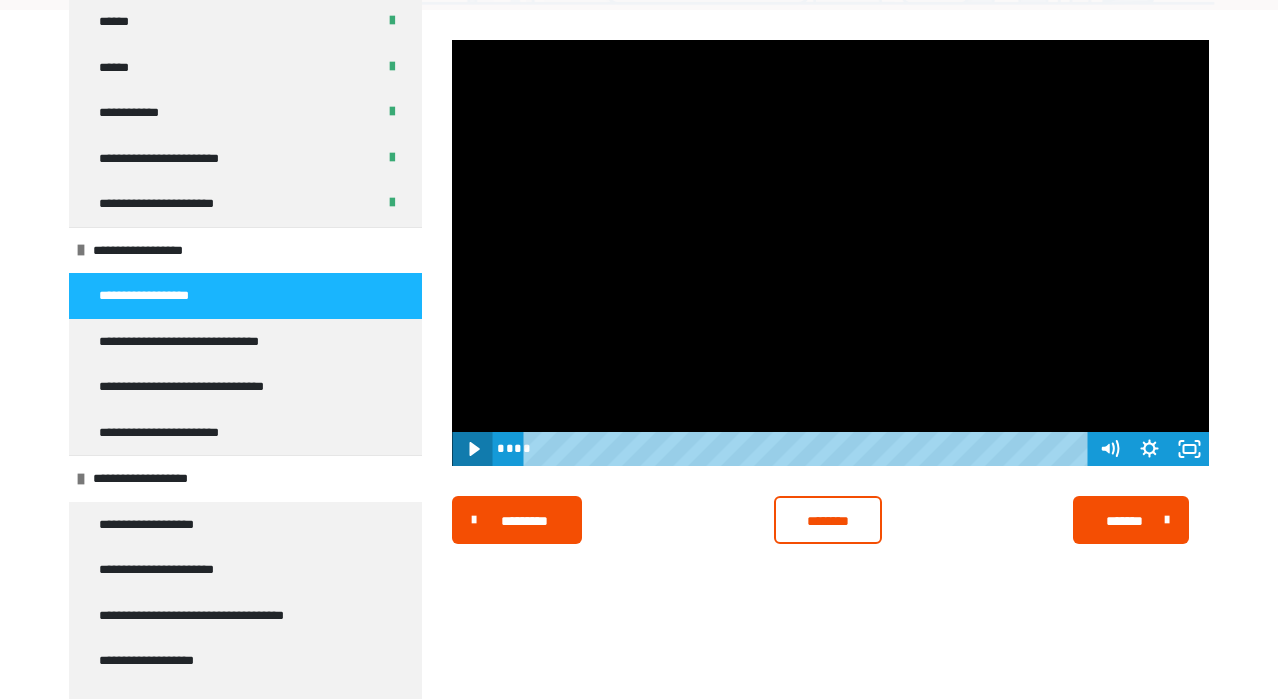 click 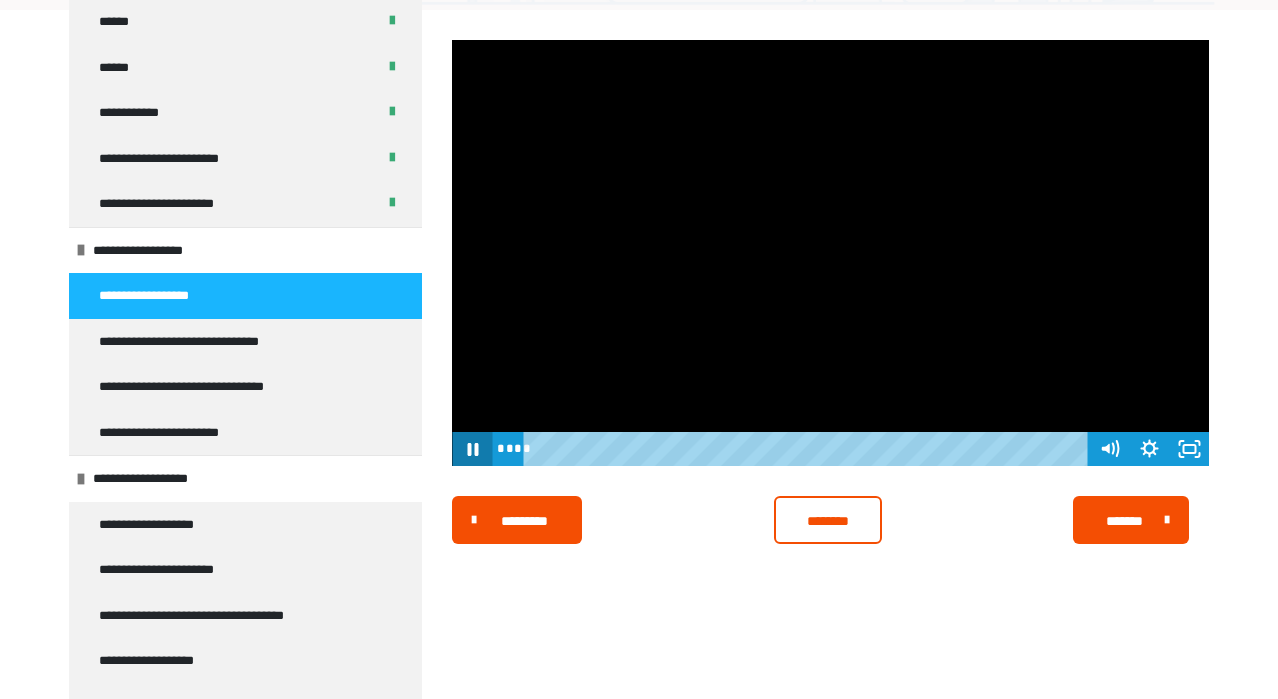 click 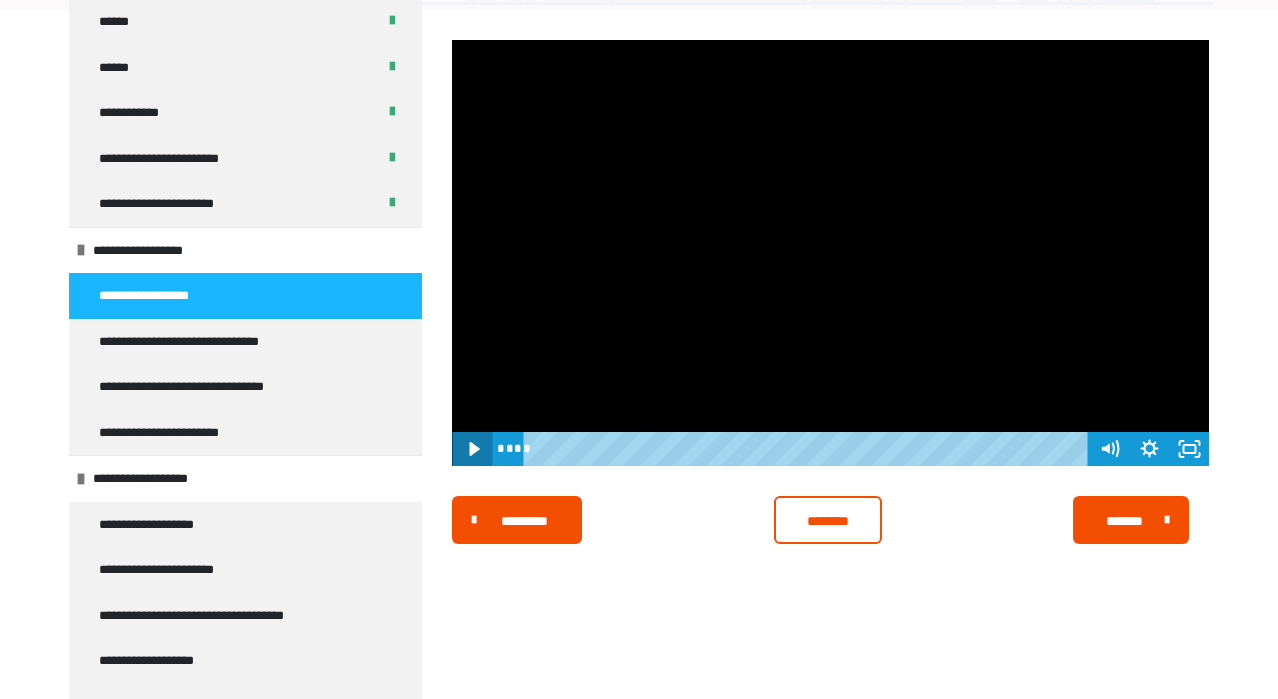 click 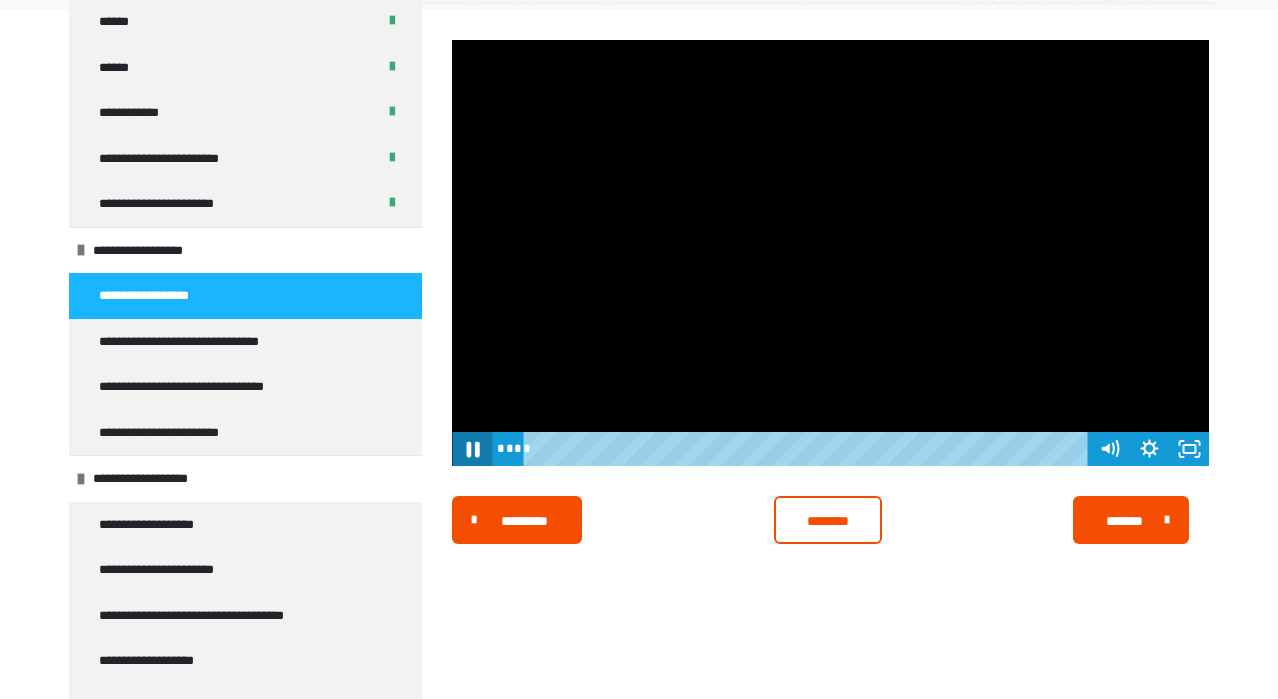 click 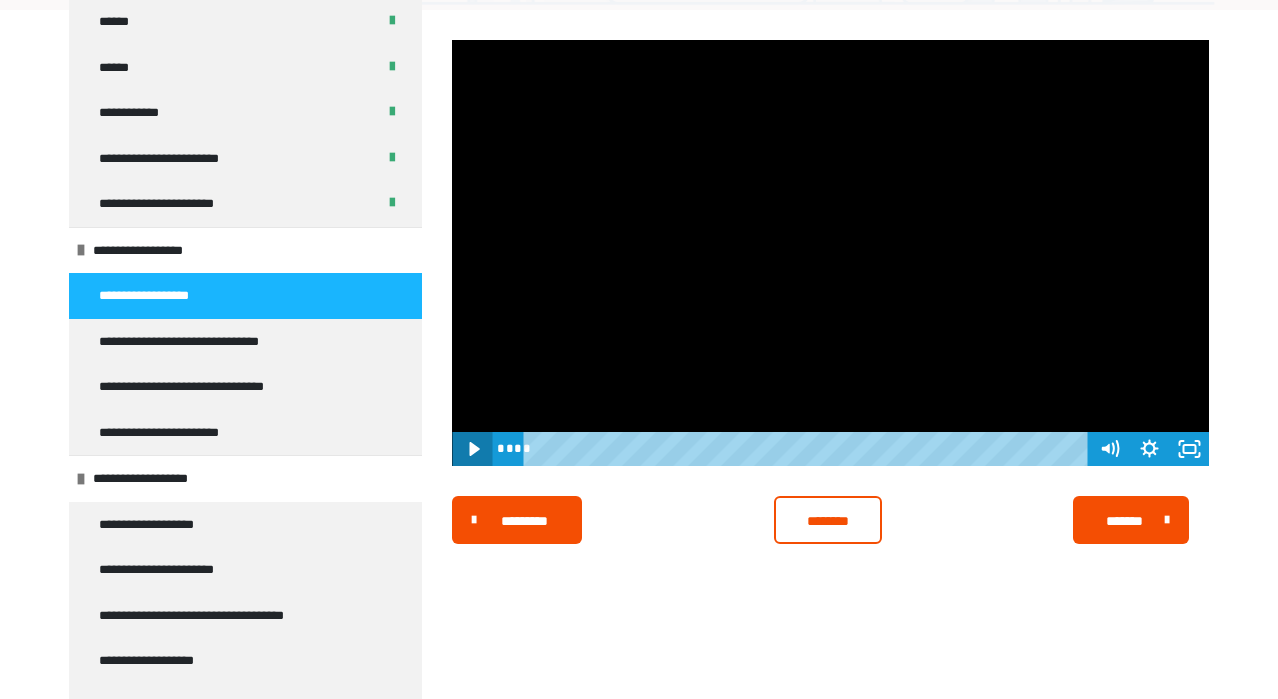 click 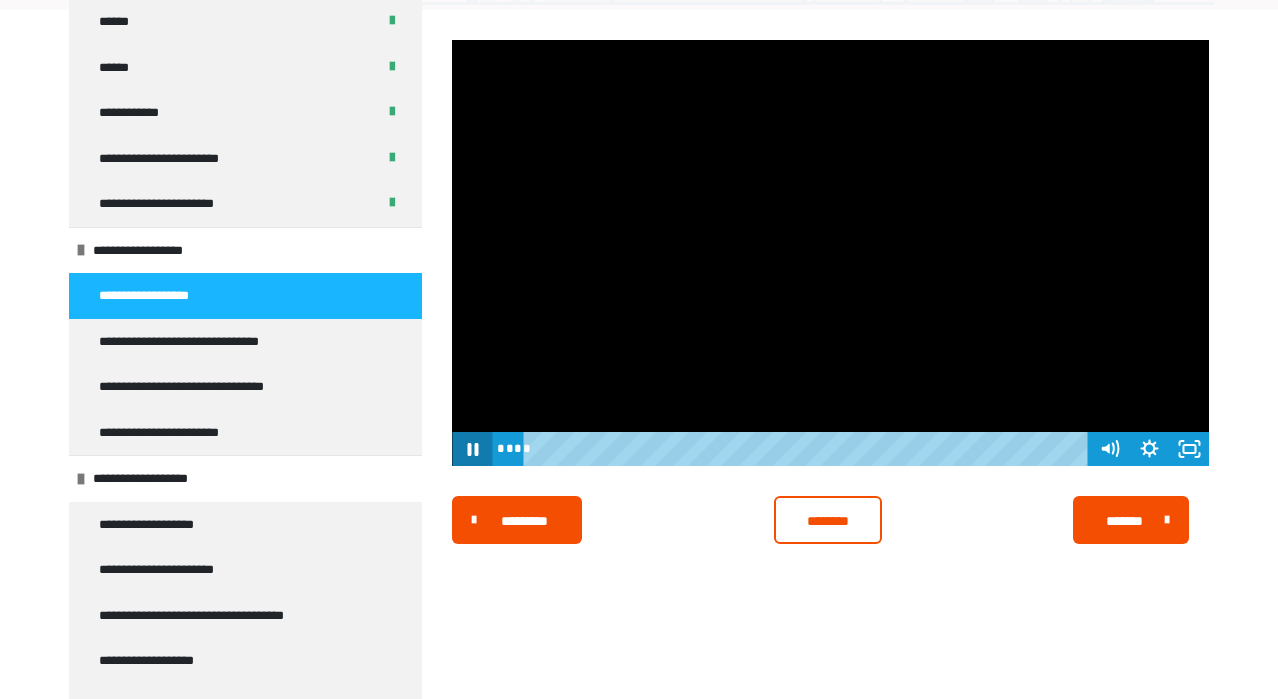 click 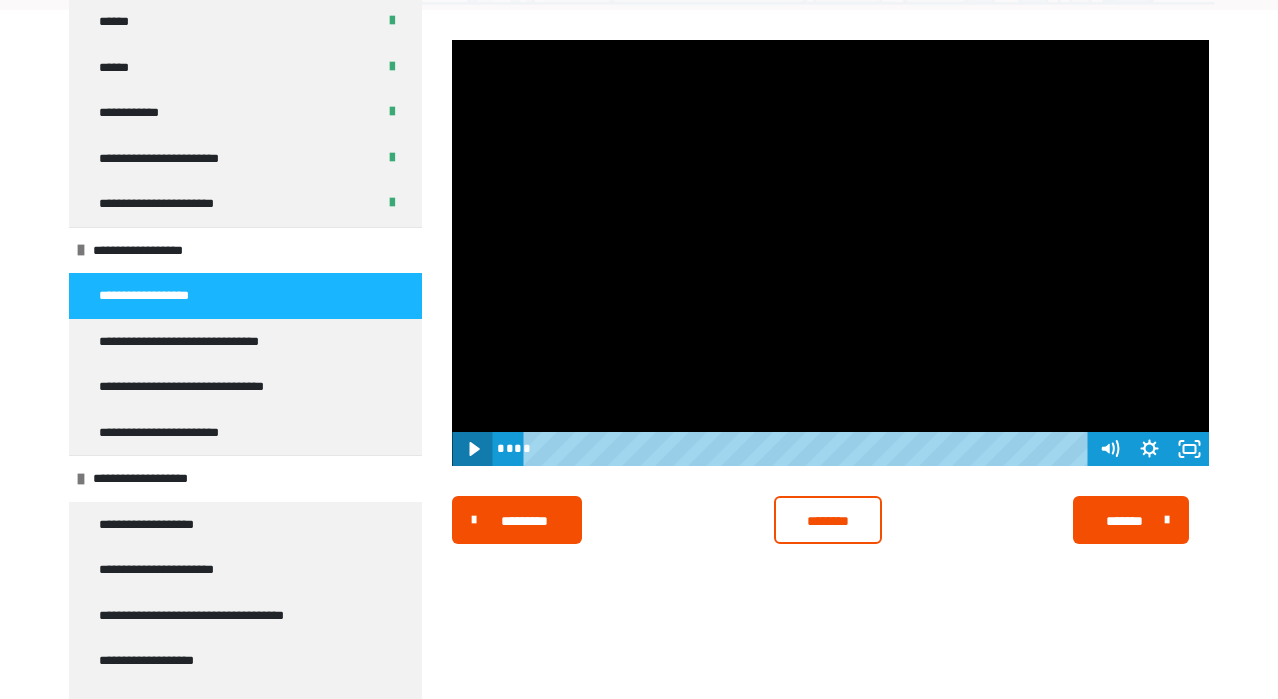 click 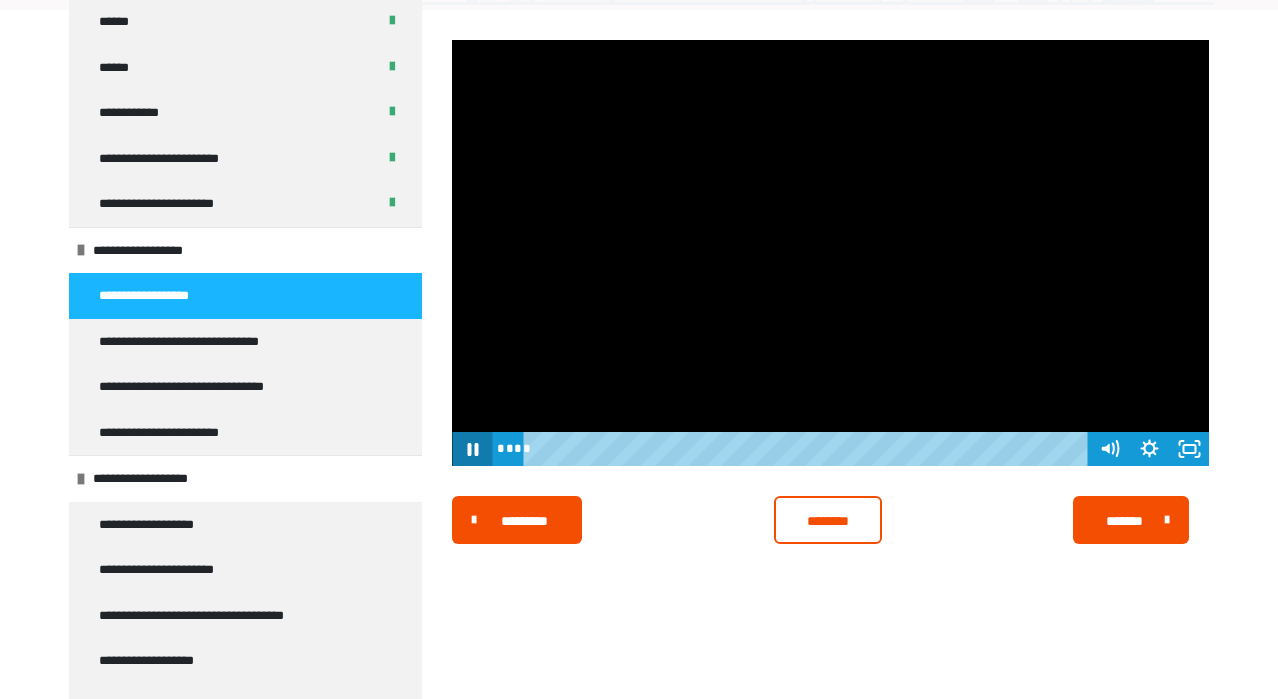 click 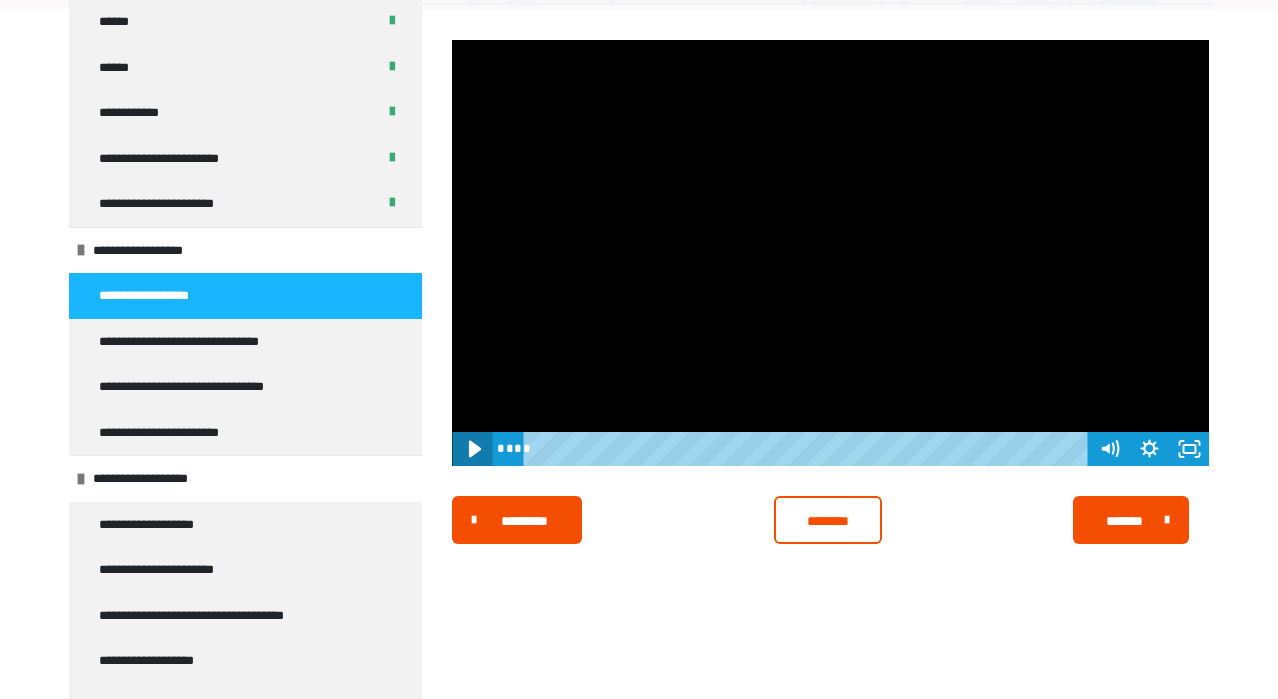 click 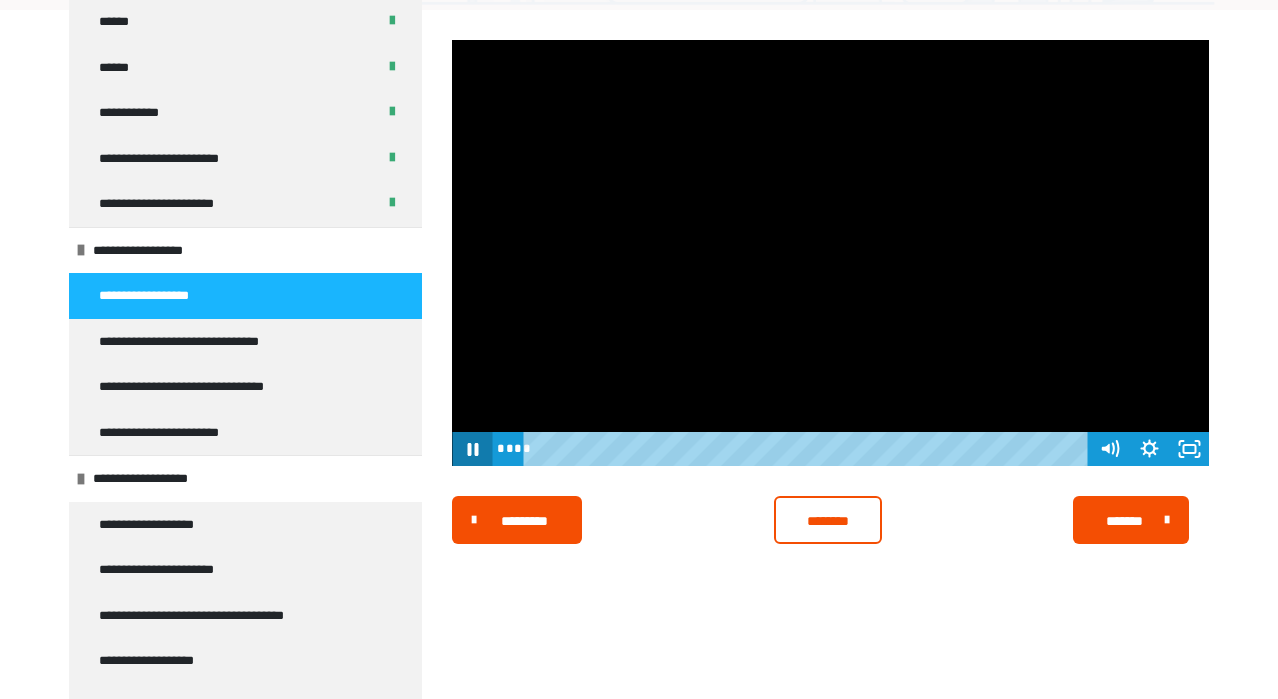 click 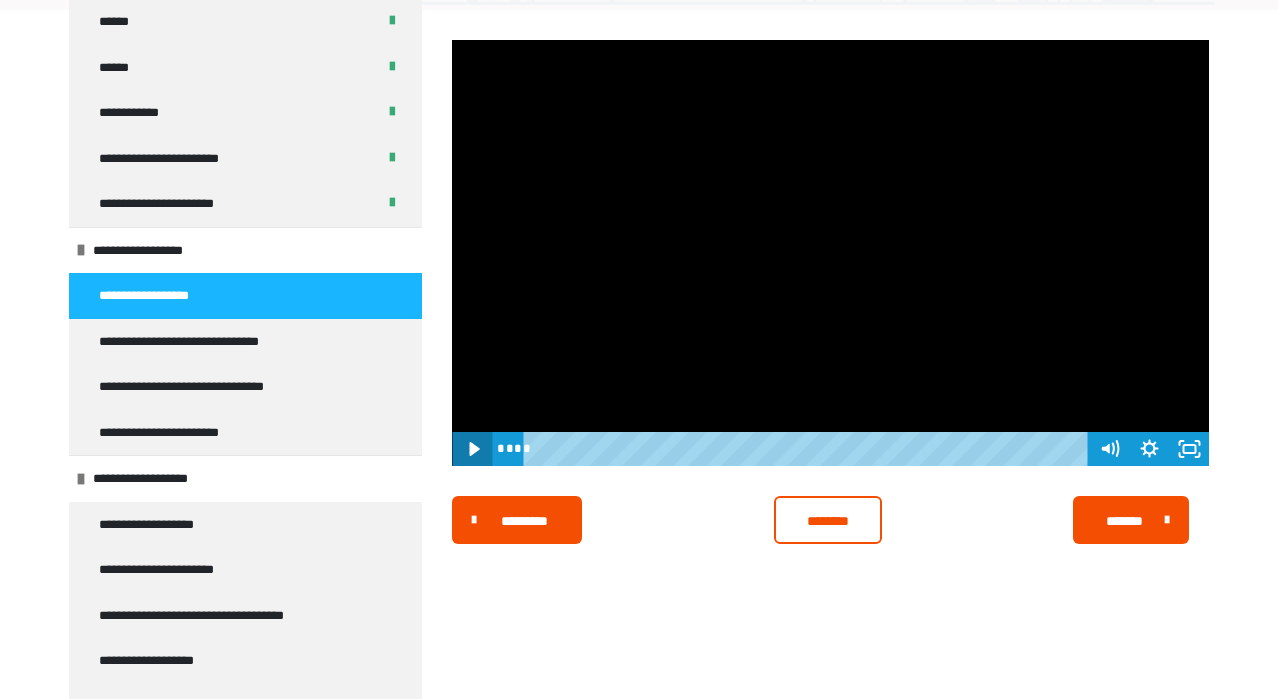 click 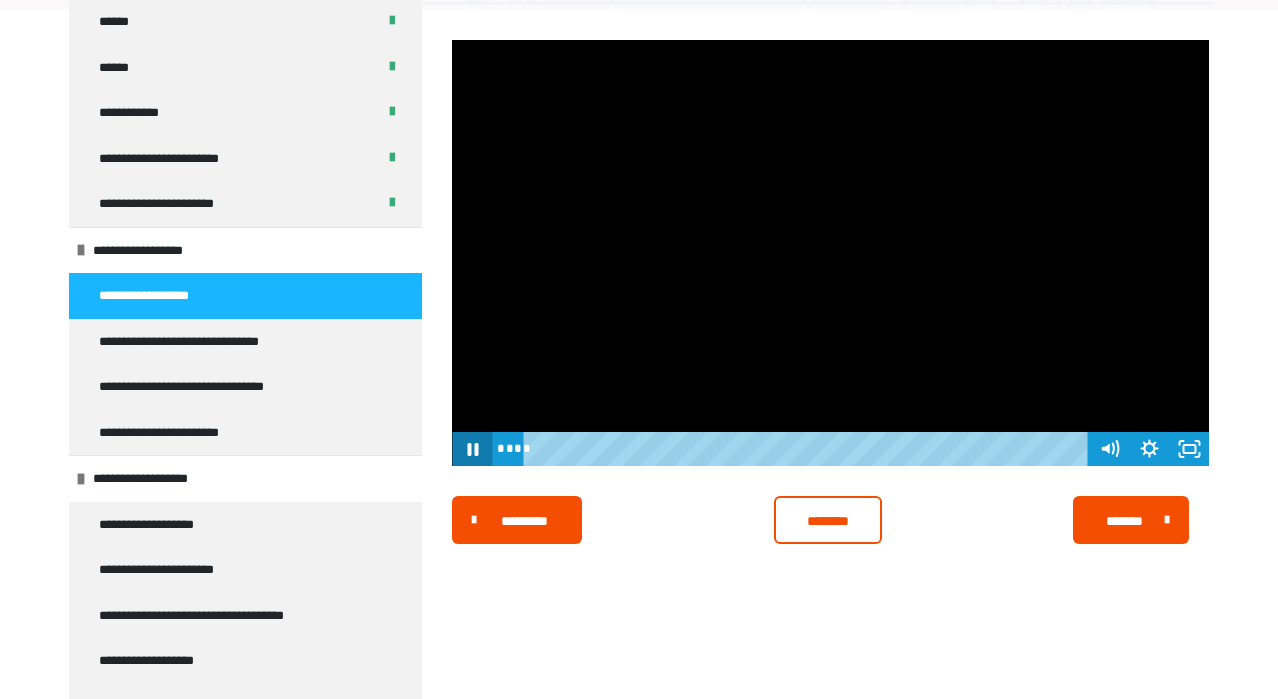 click 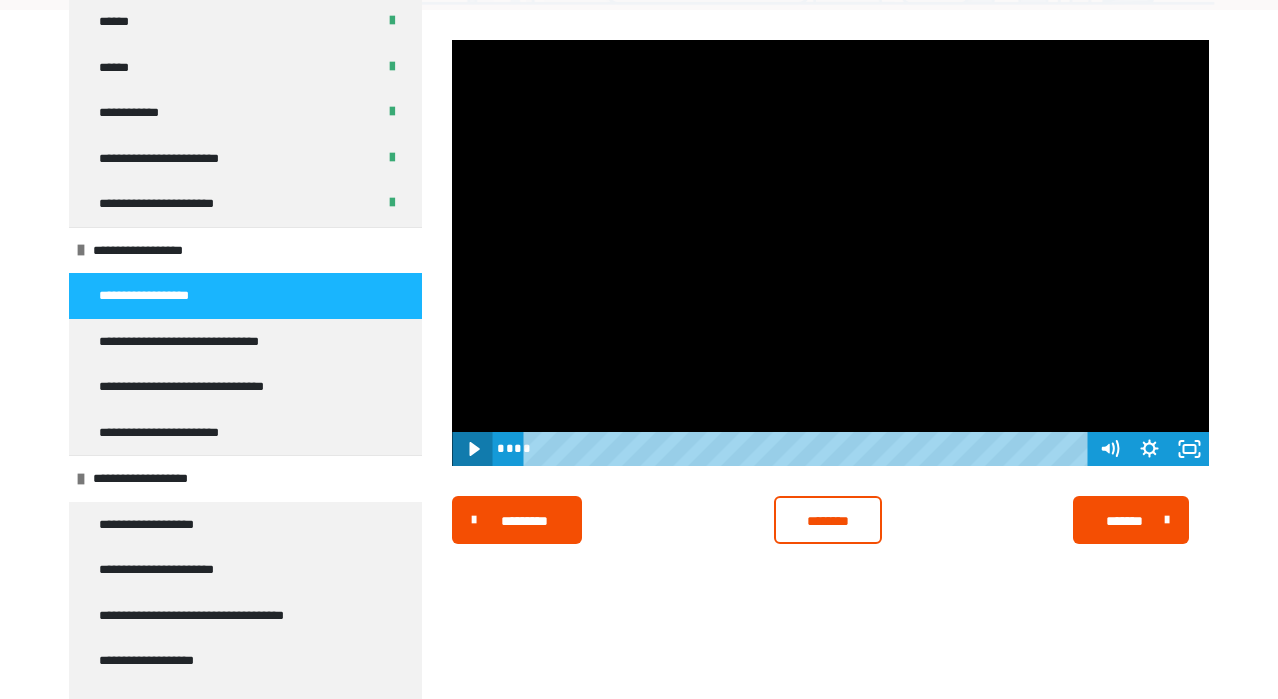 click 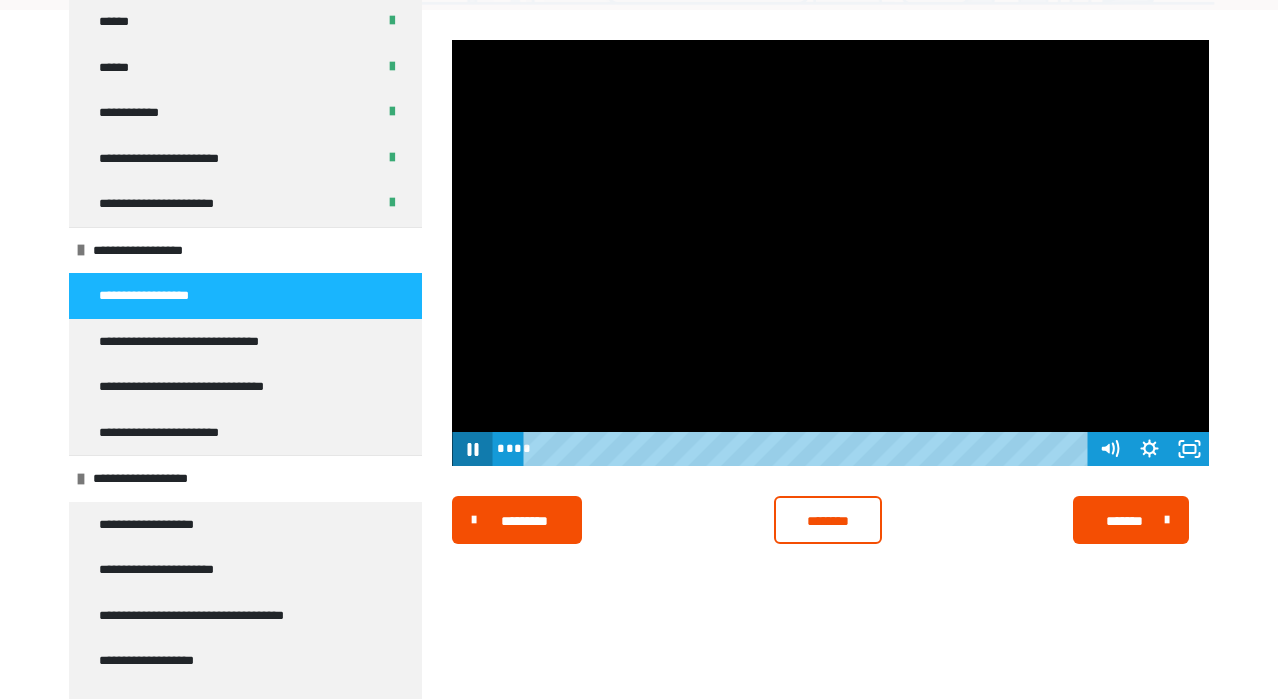 click 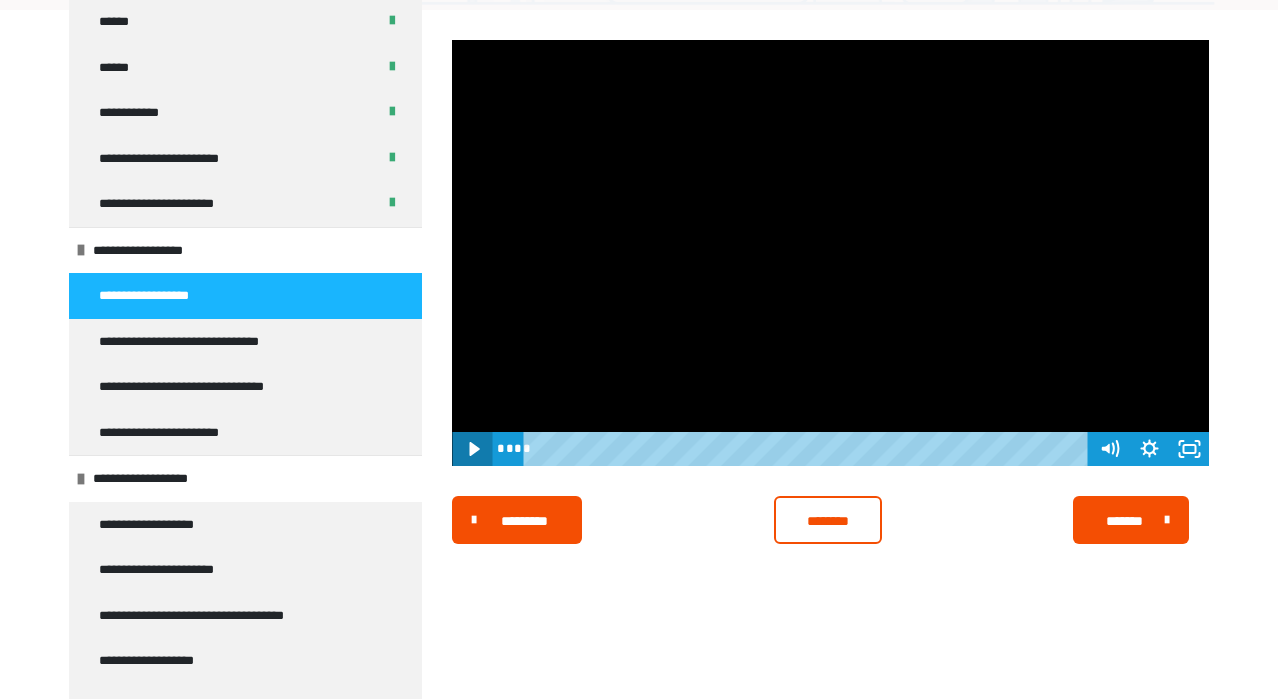 click 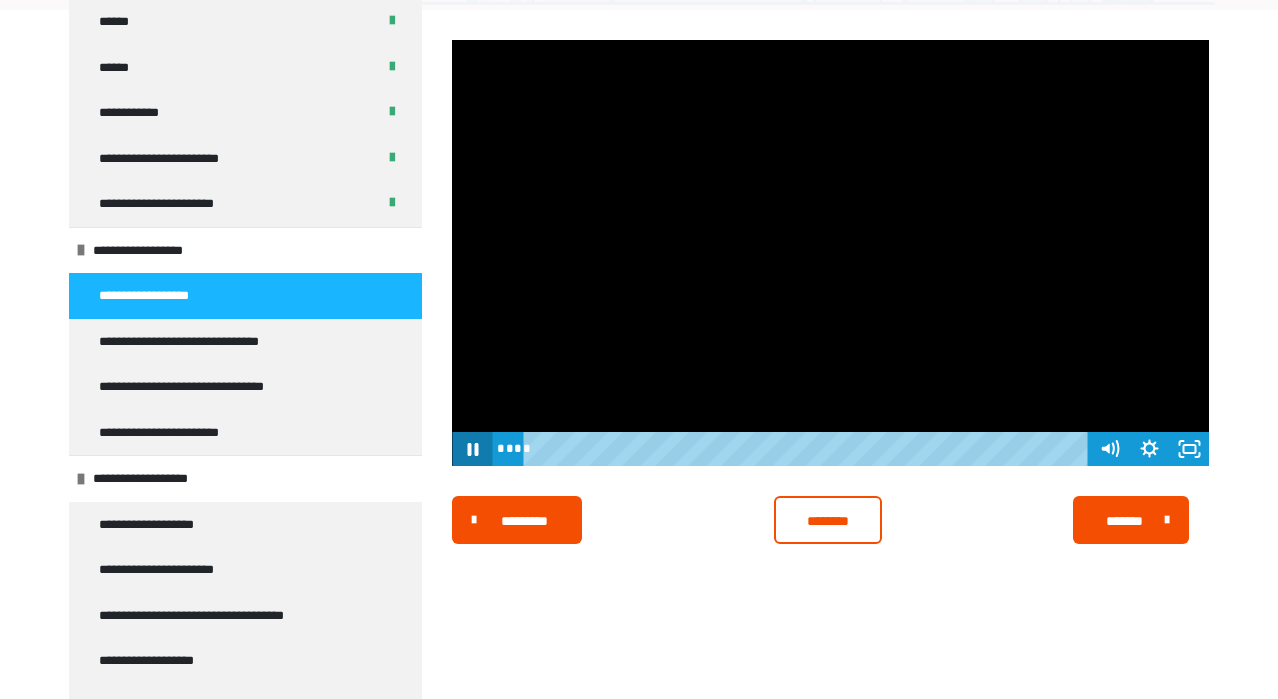 click 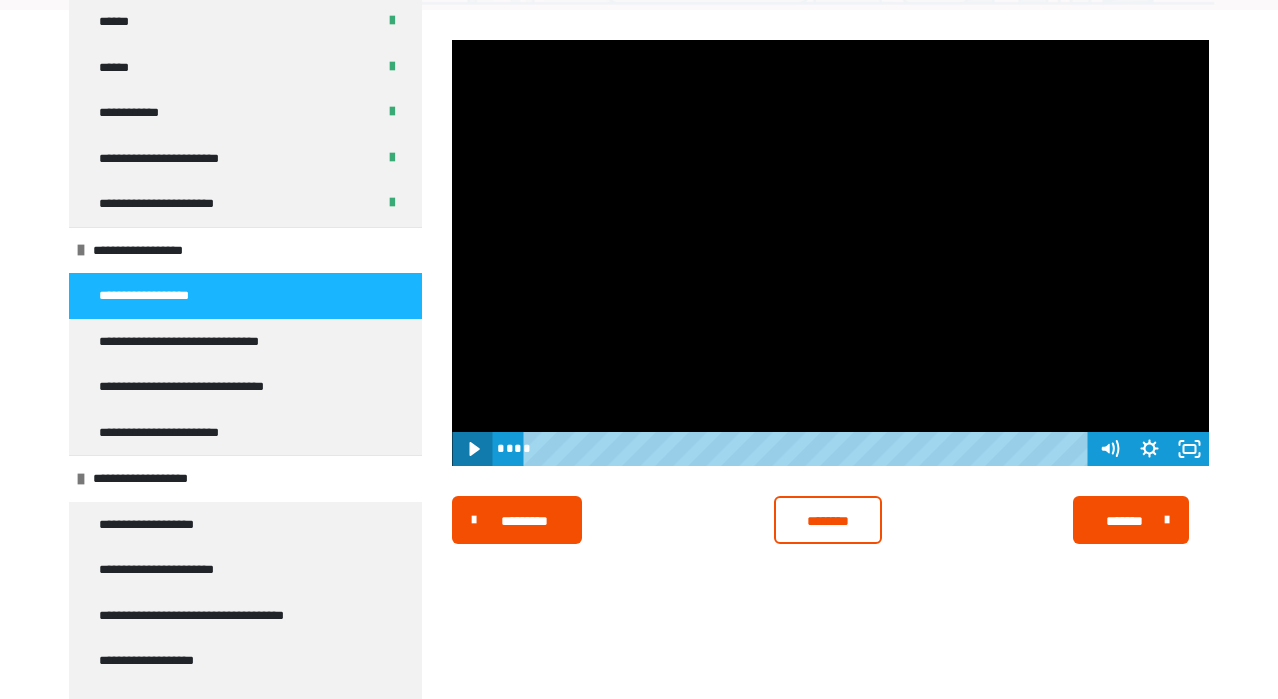 click 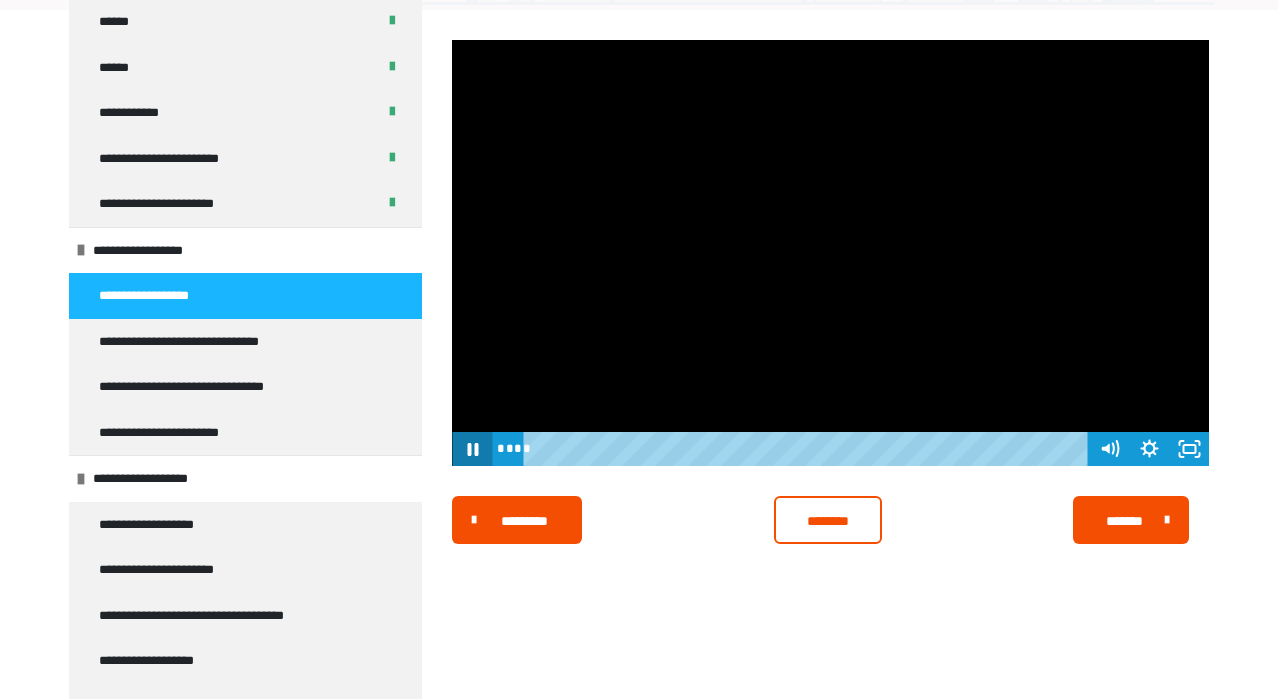 click 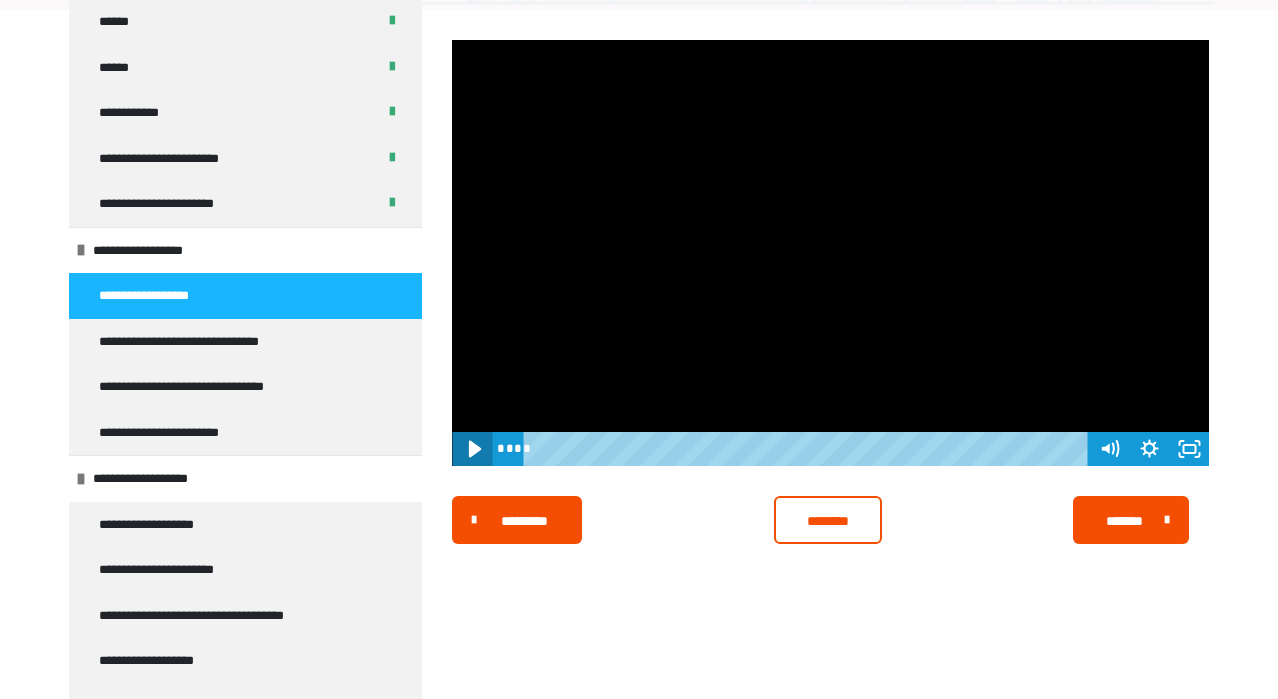 click 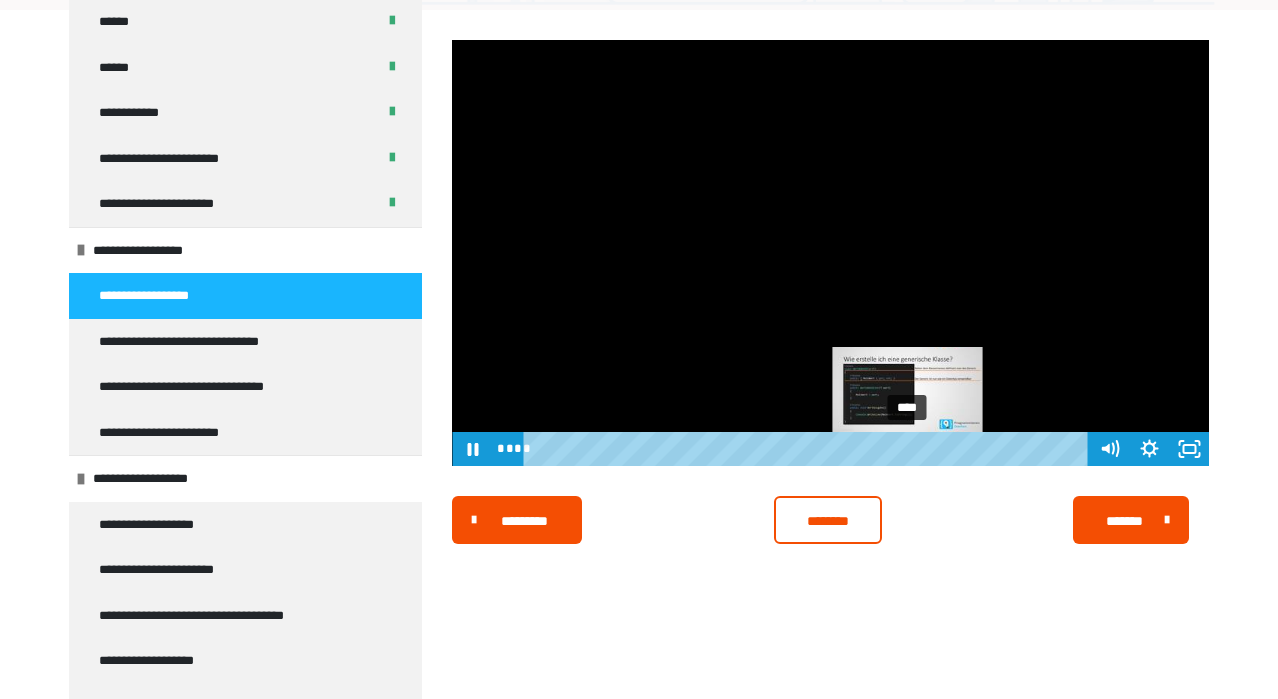 click on "****" at bounding box center [809, 449] 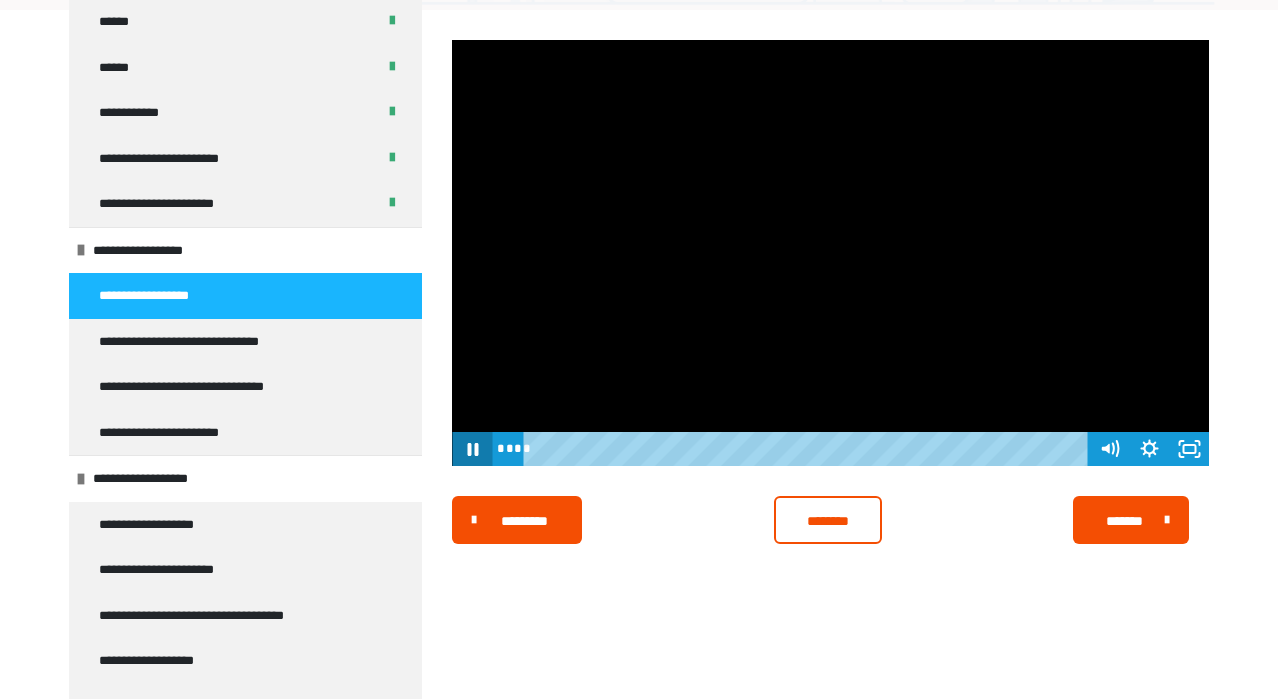click 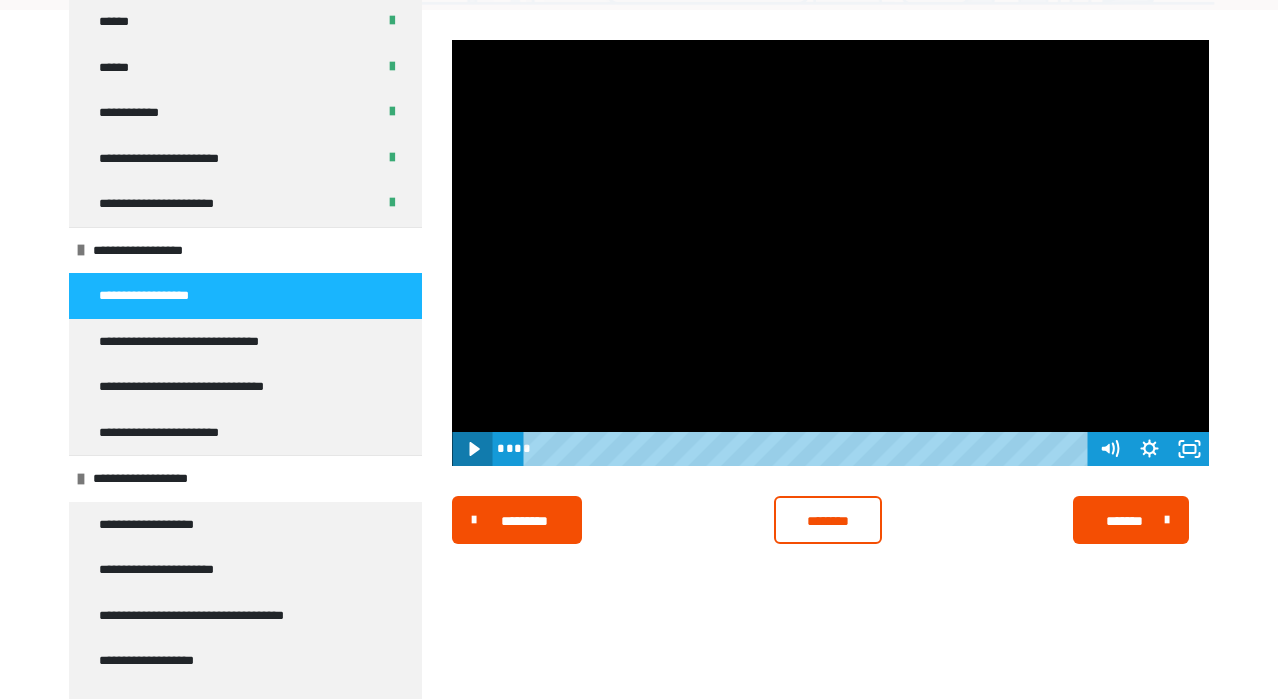 click 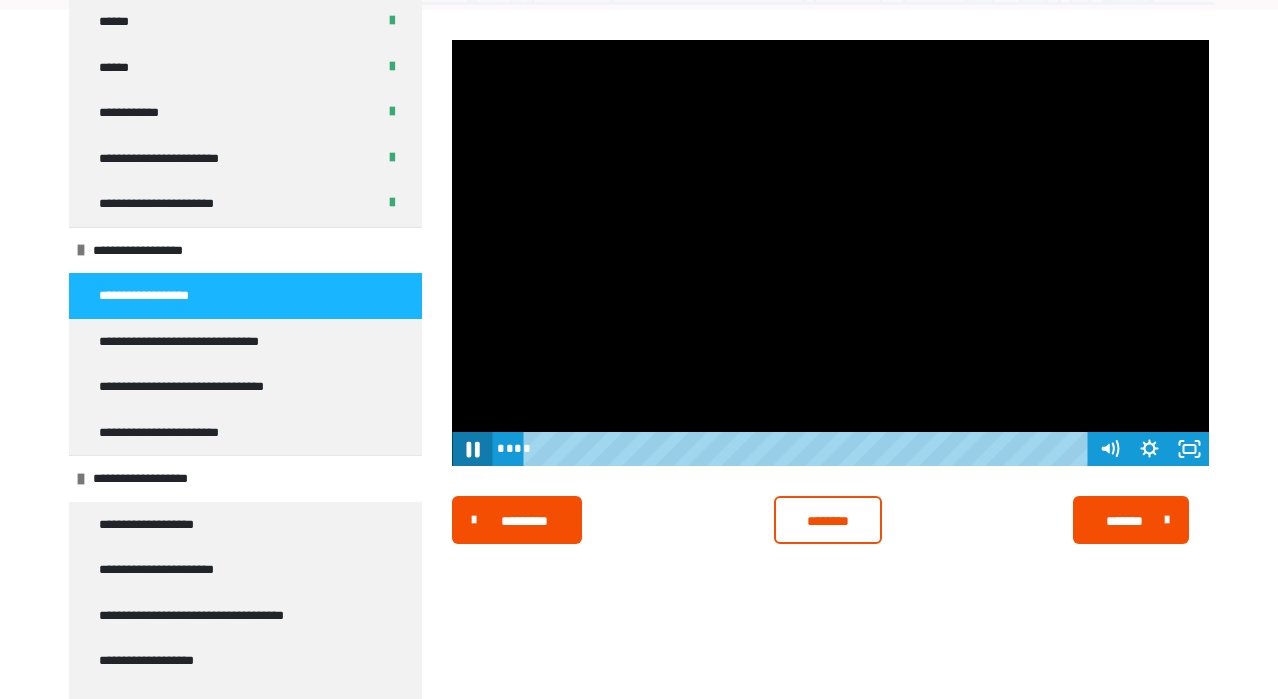 click 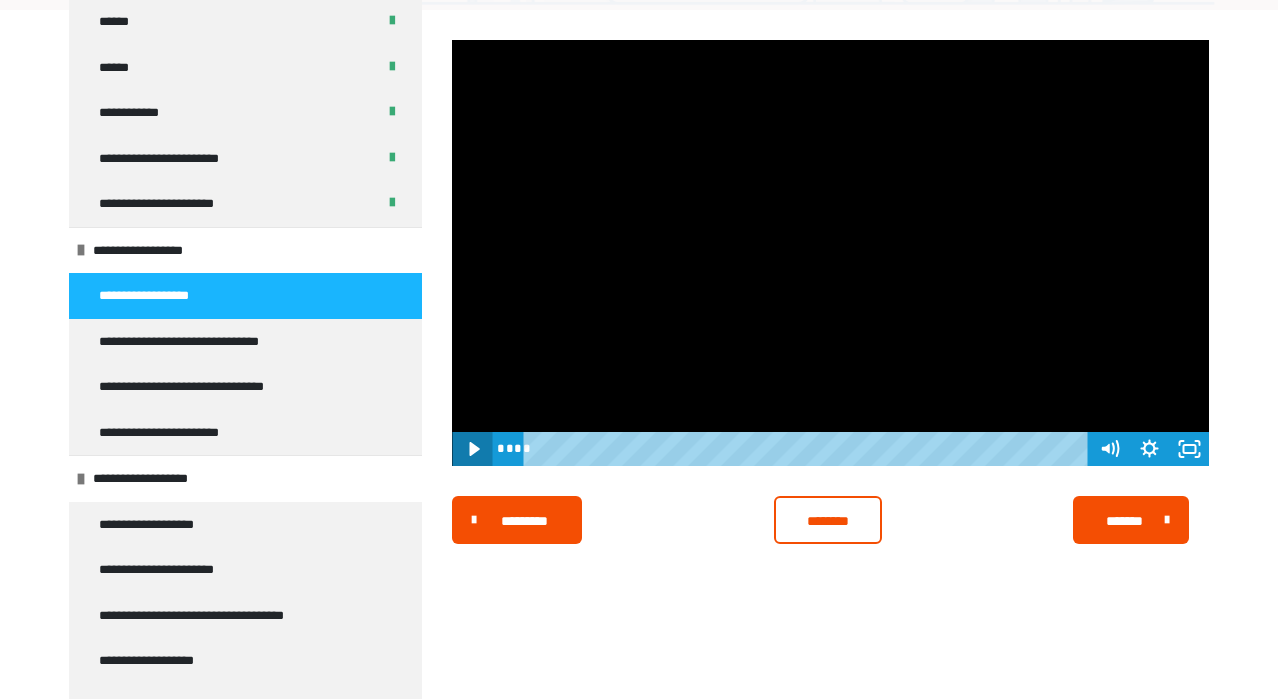 click 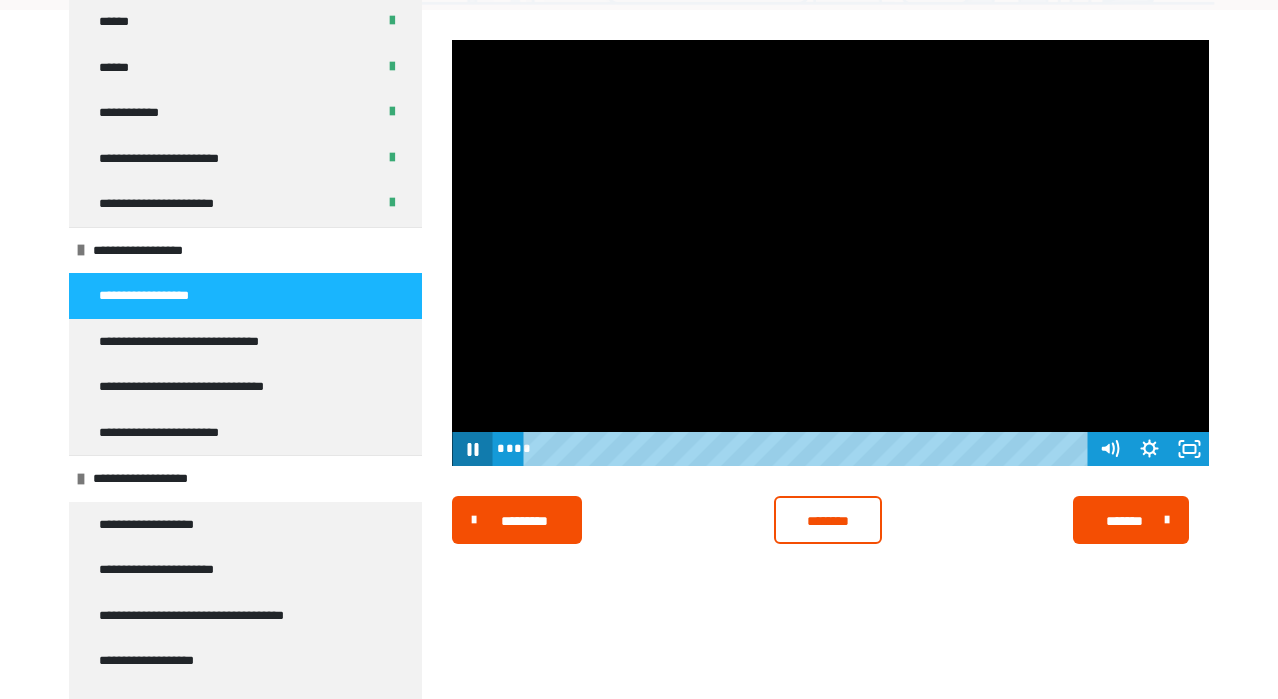 click 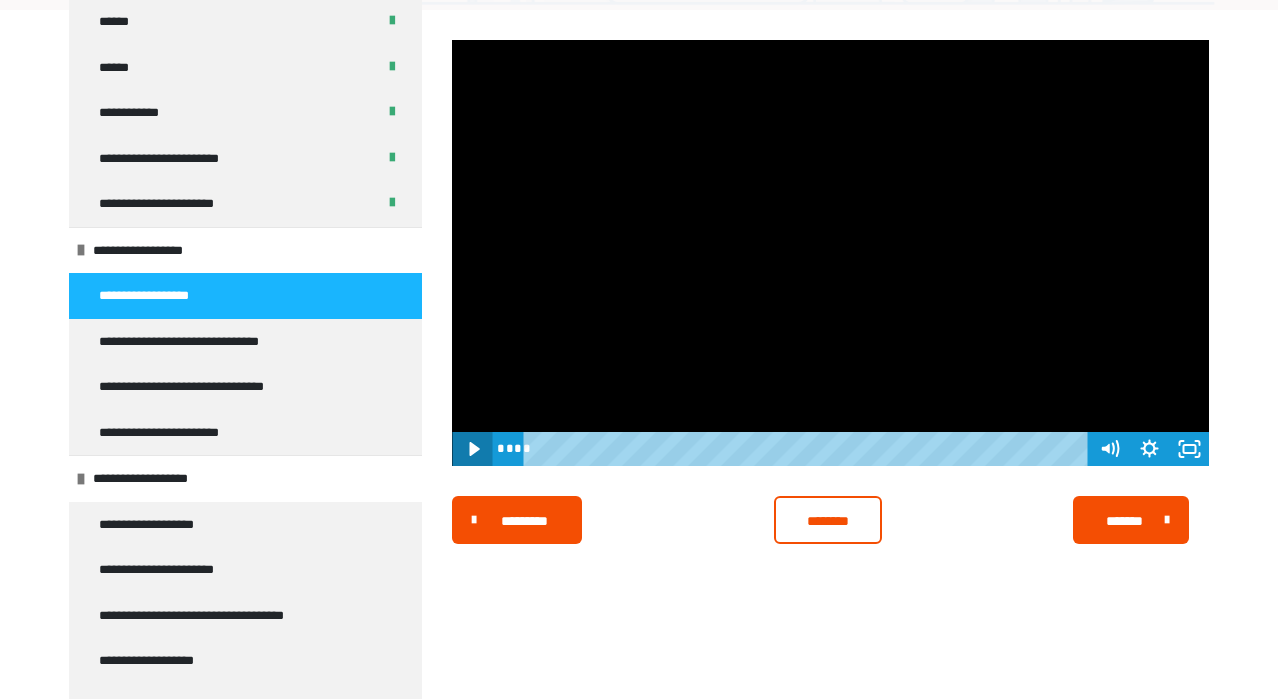 click 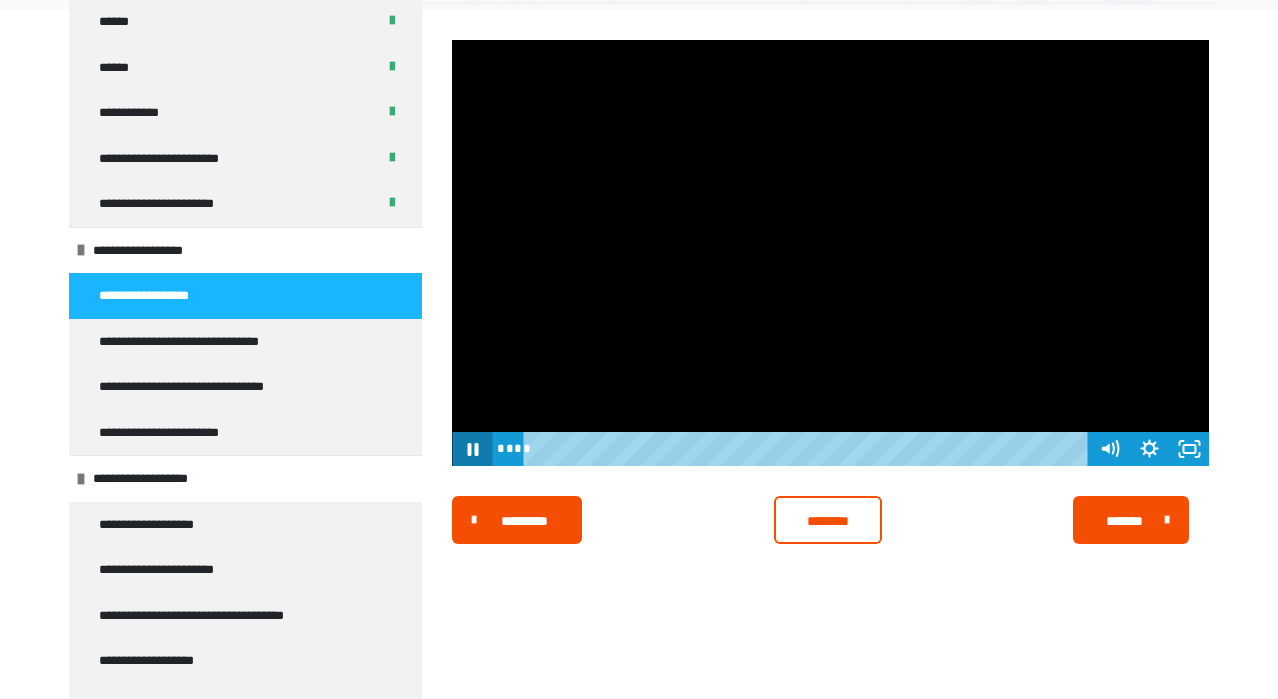 click 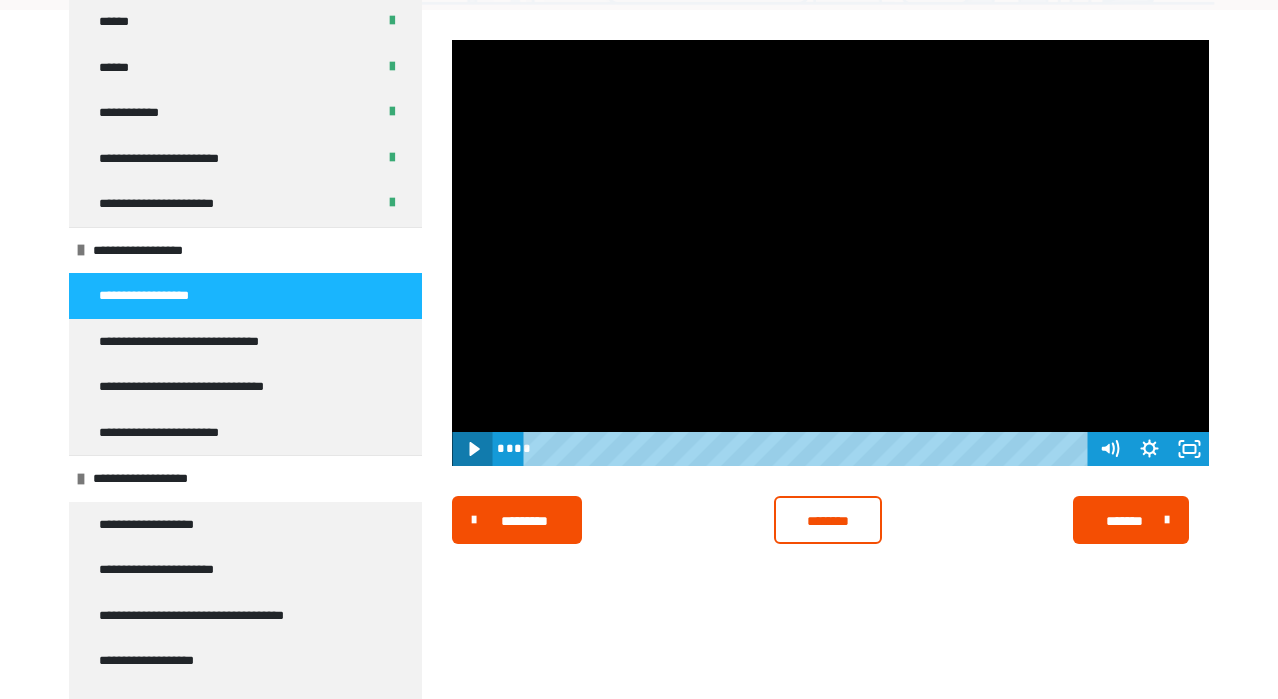 click 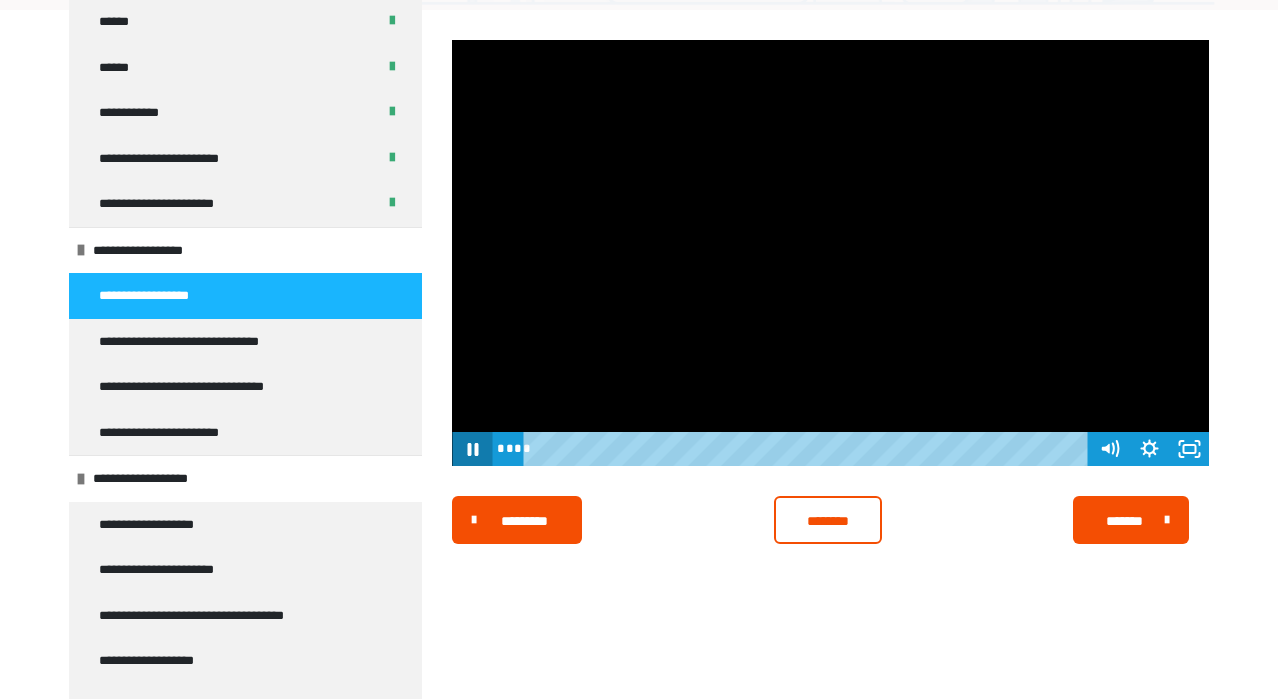 click 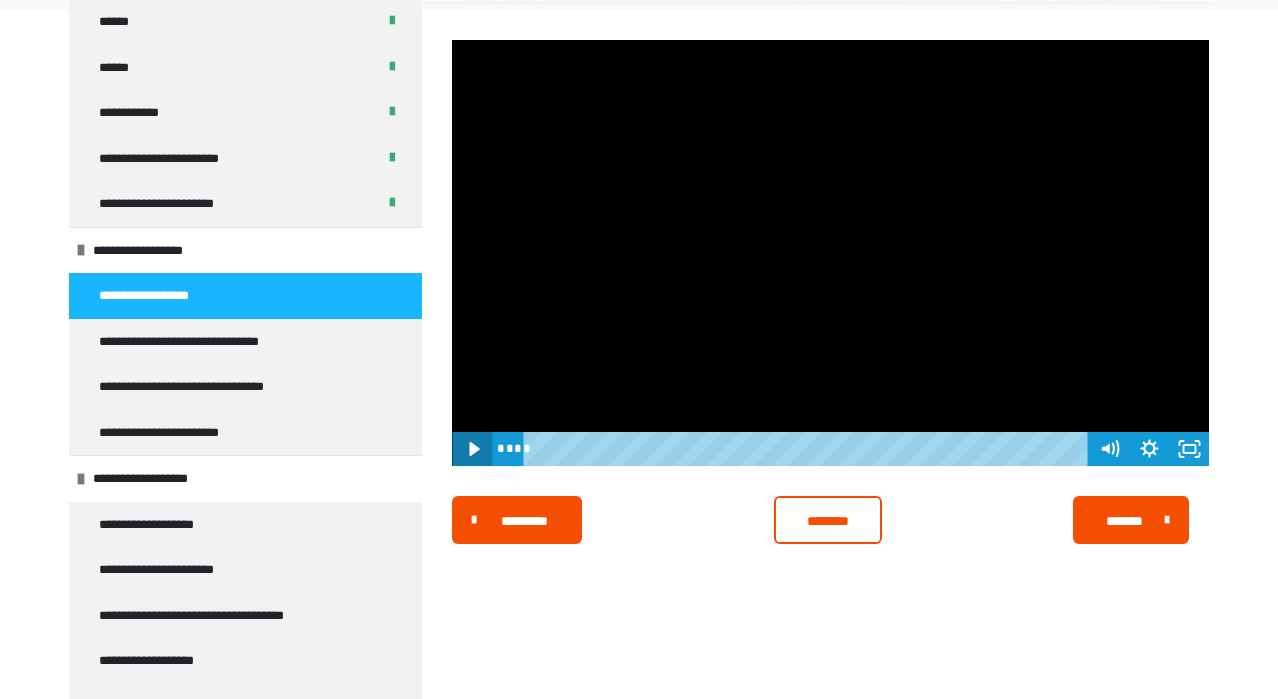 click 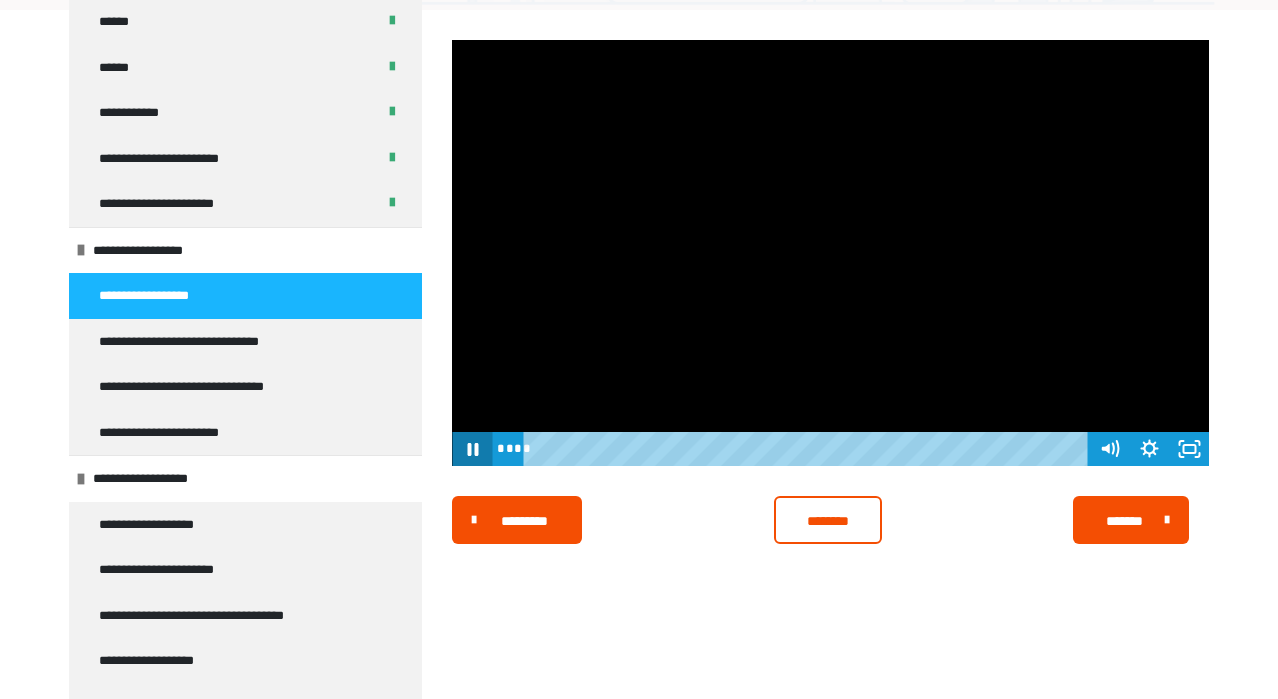 click 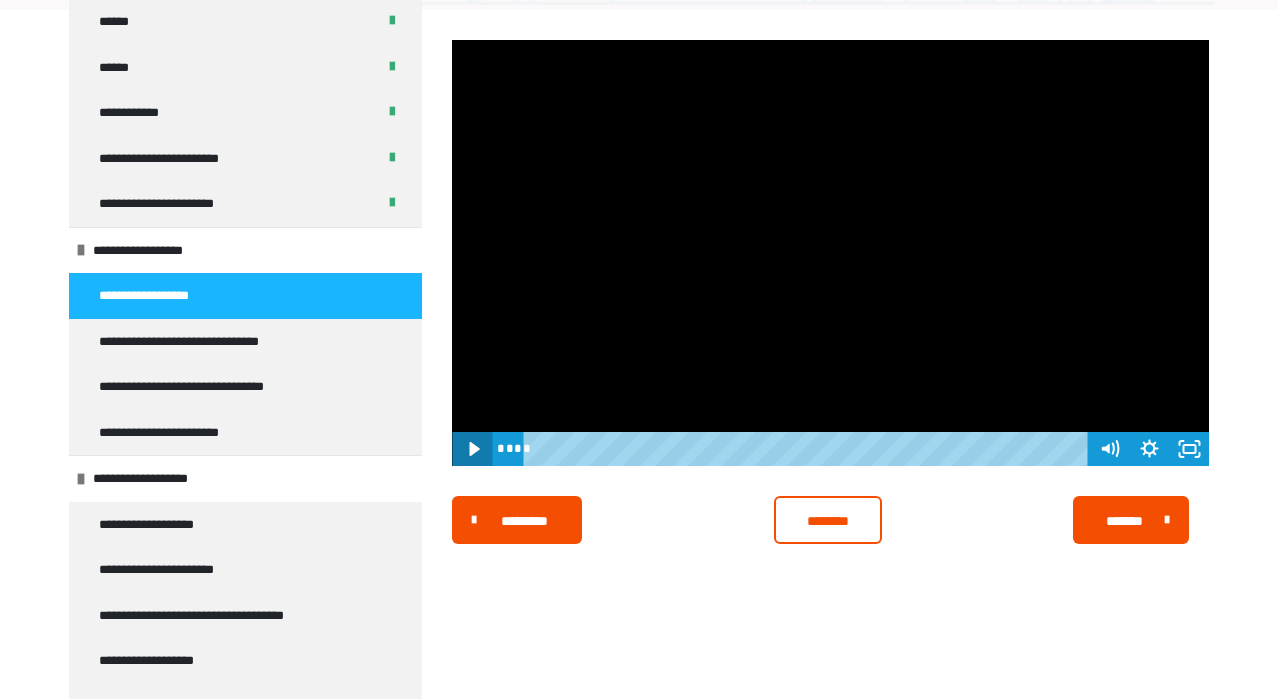 click 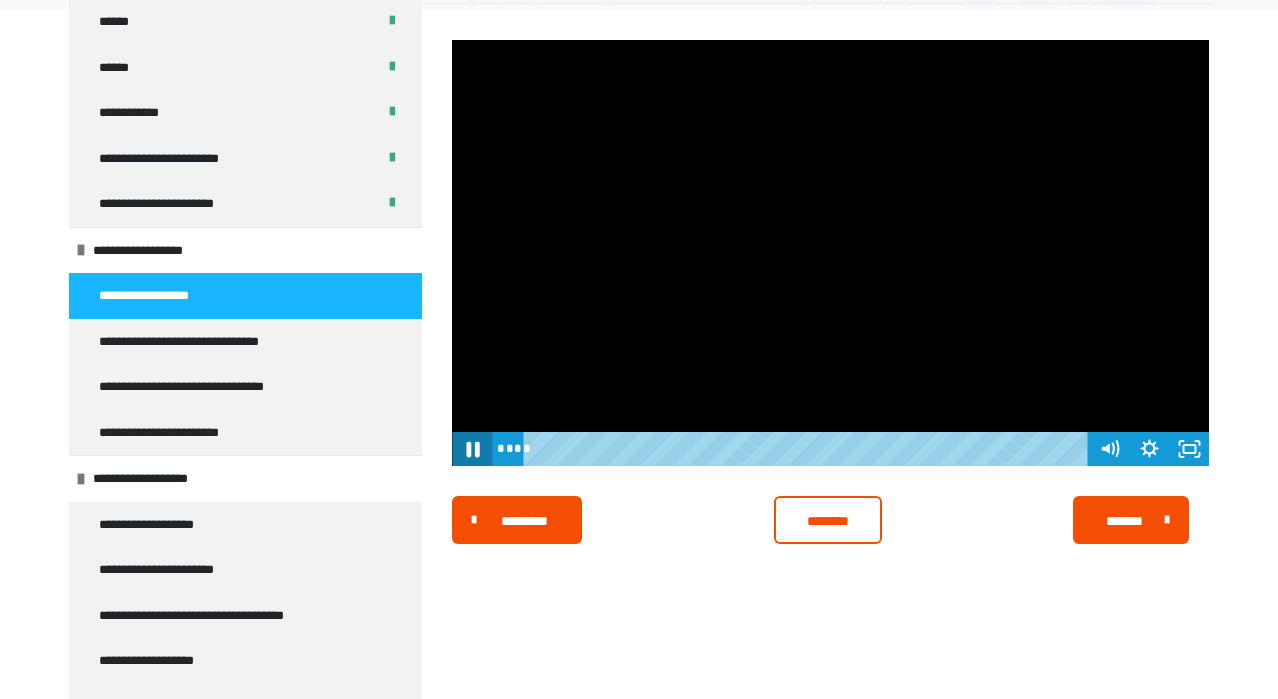 click 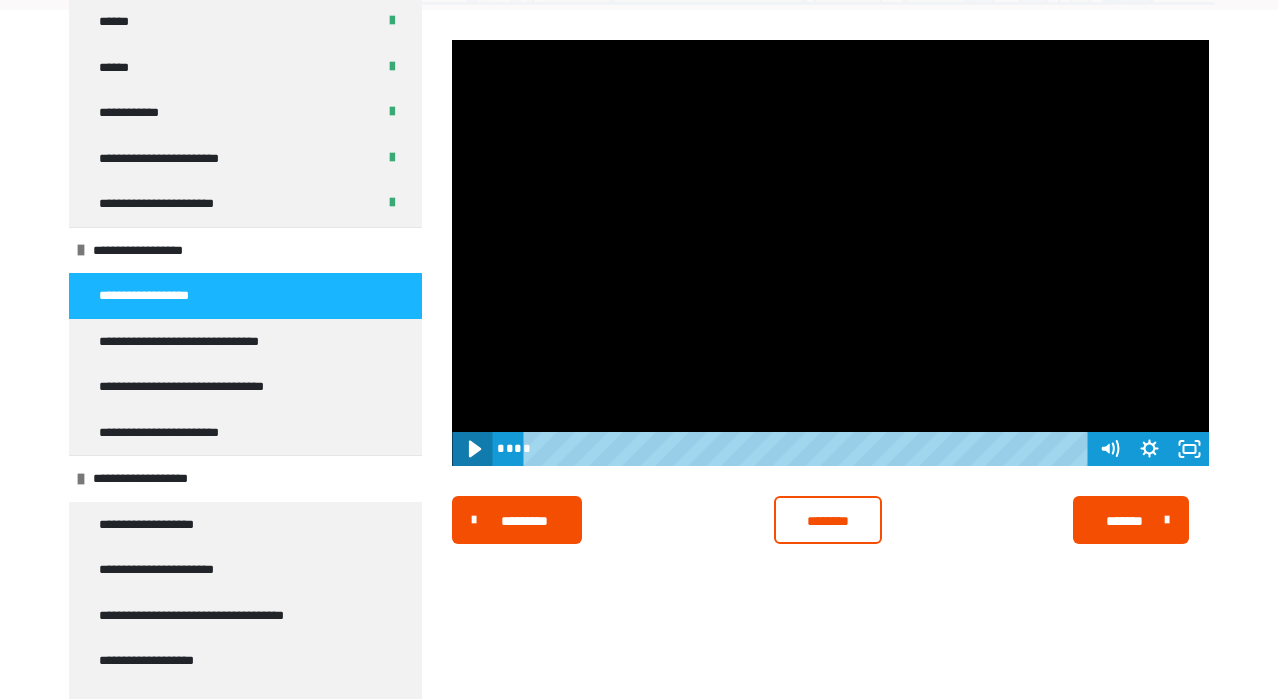 click 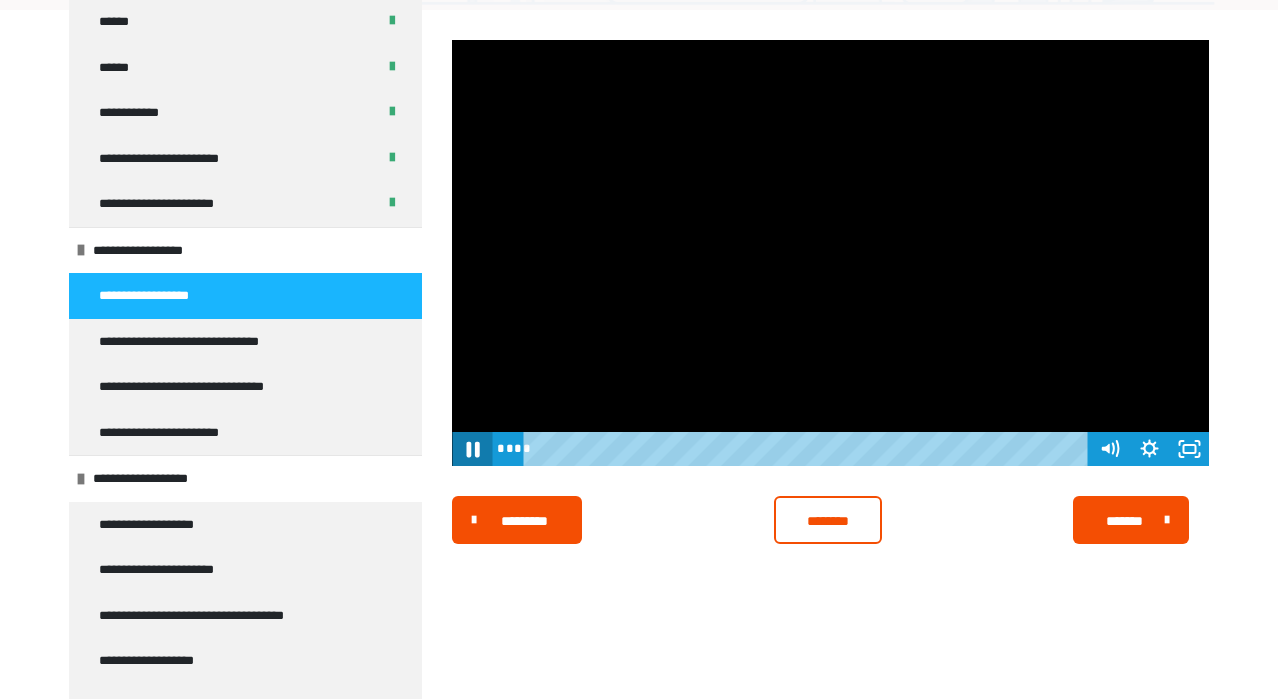 click 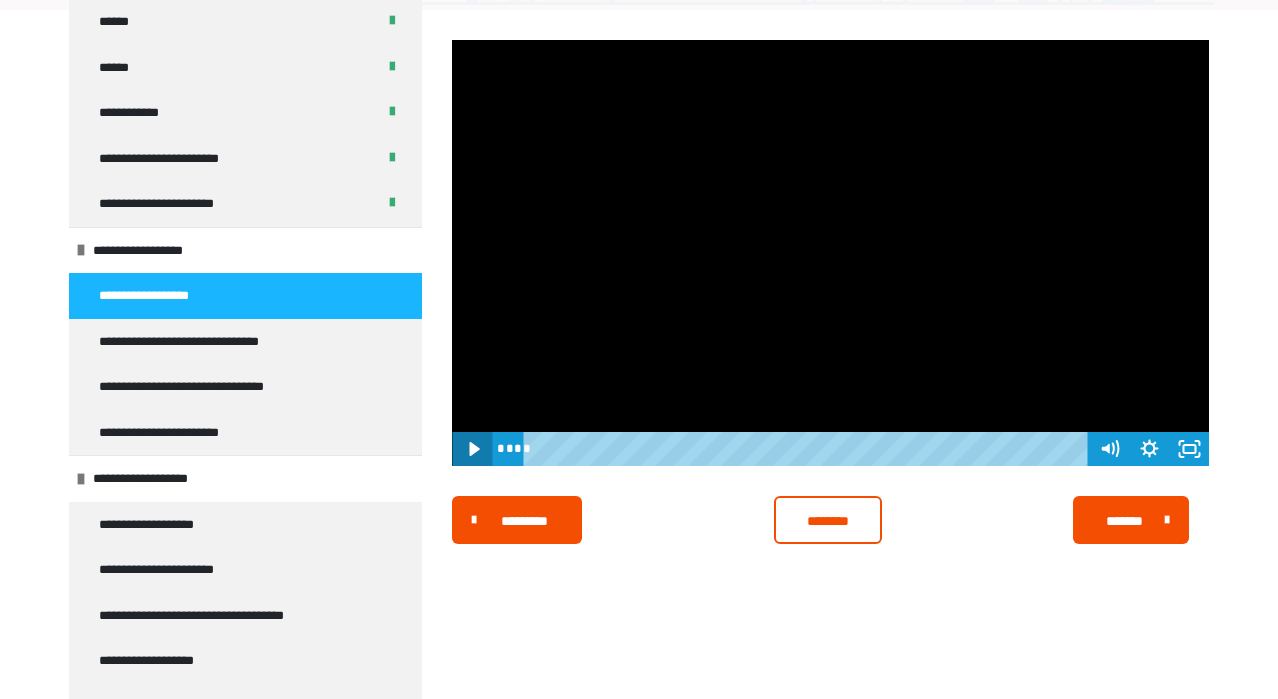 click 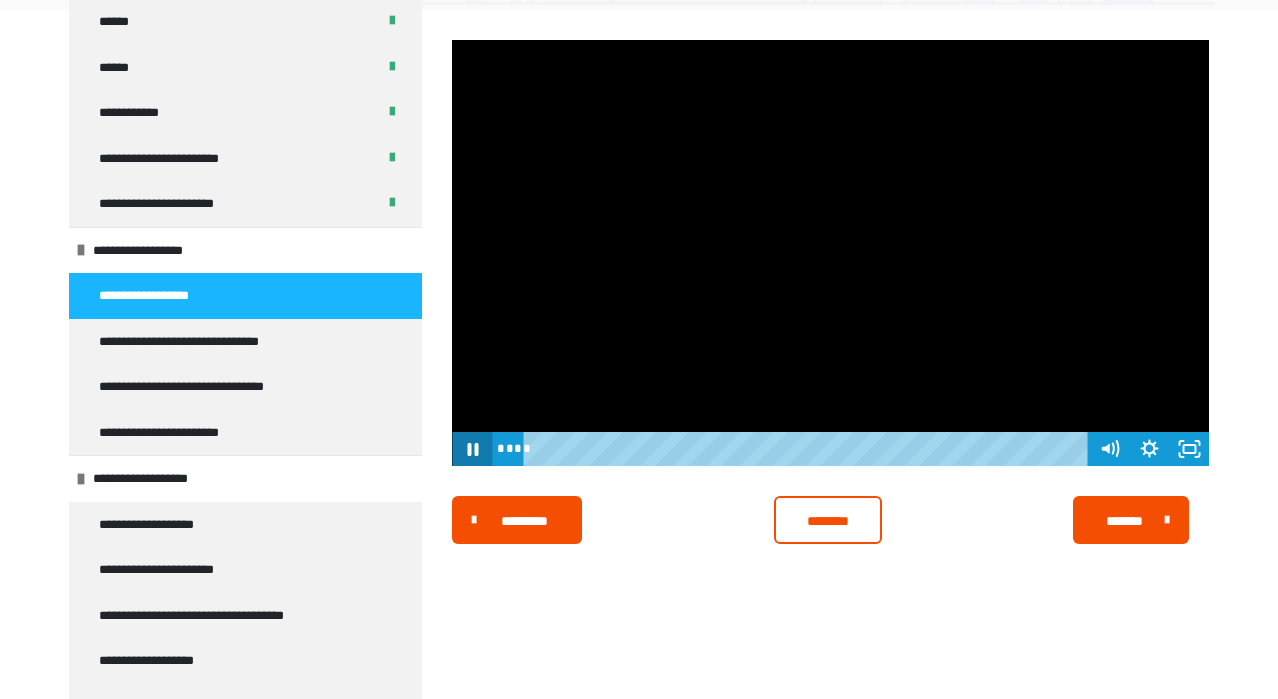 click 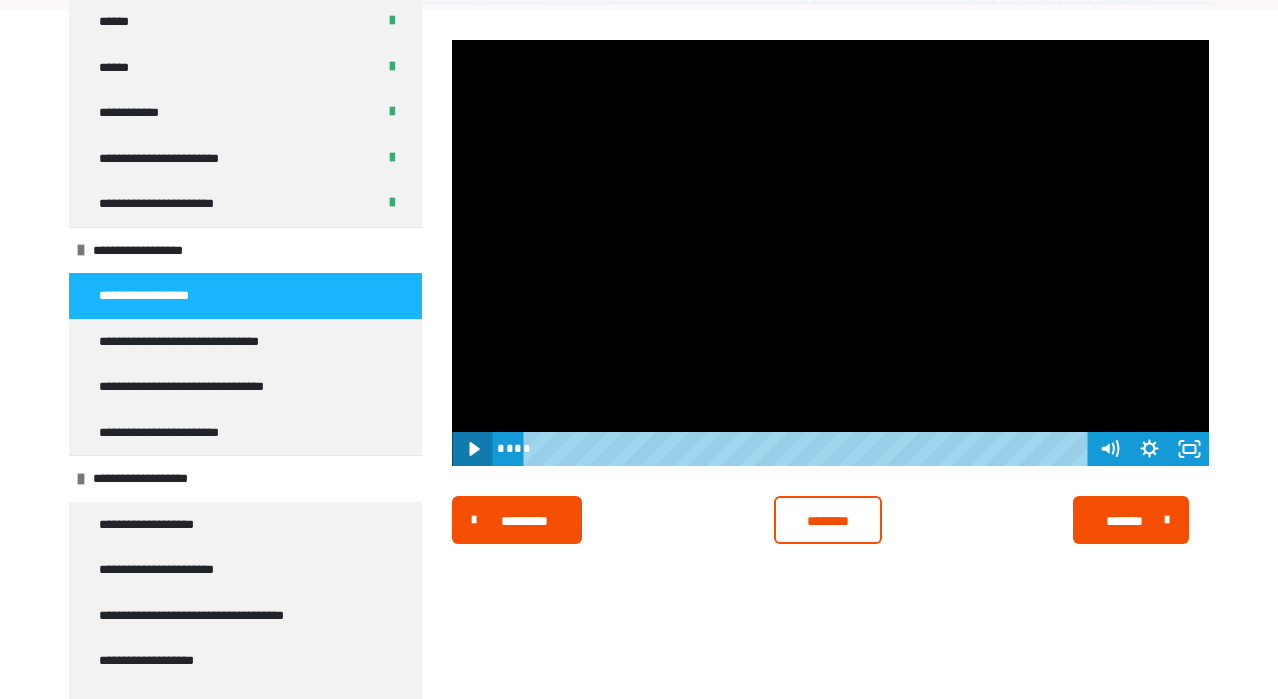 click 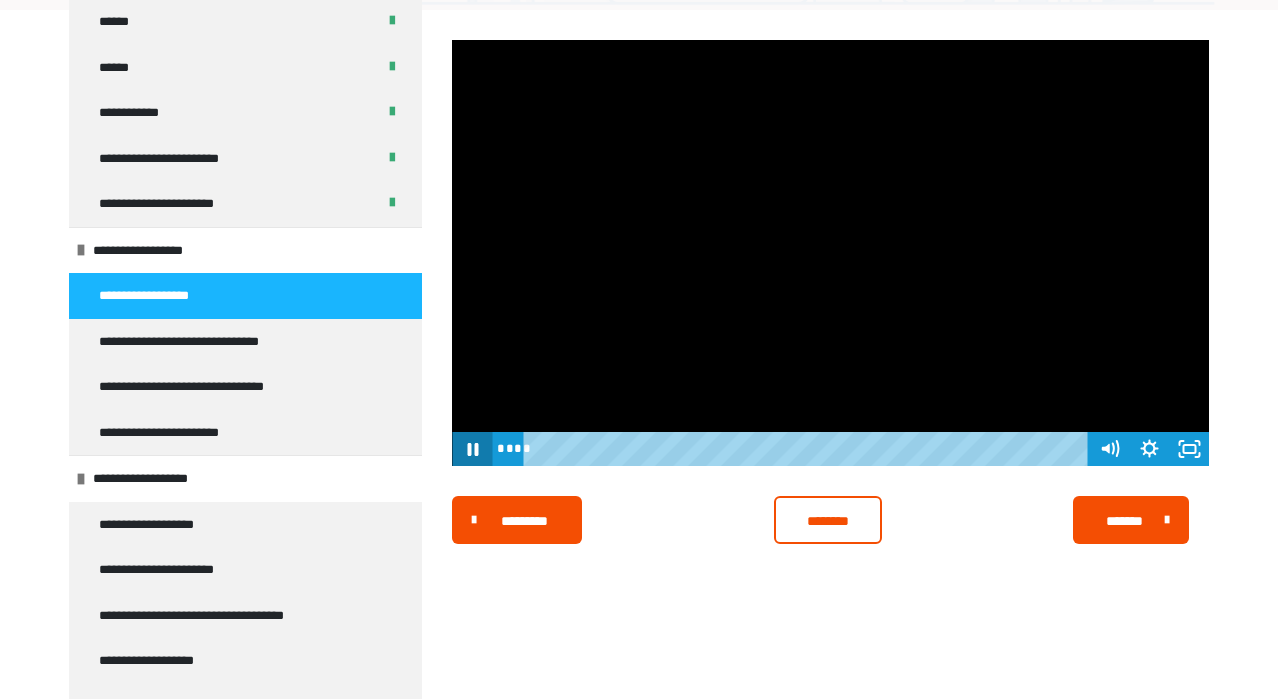 click 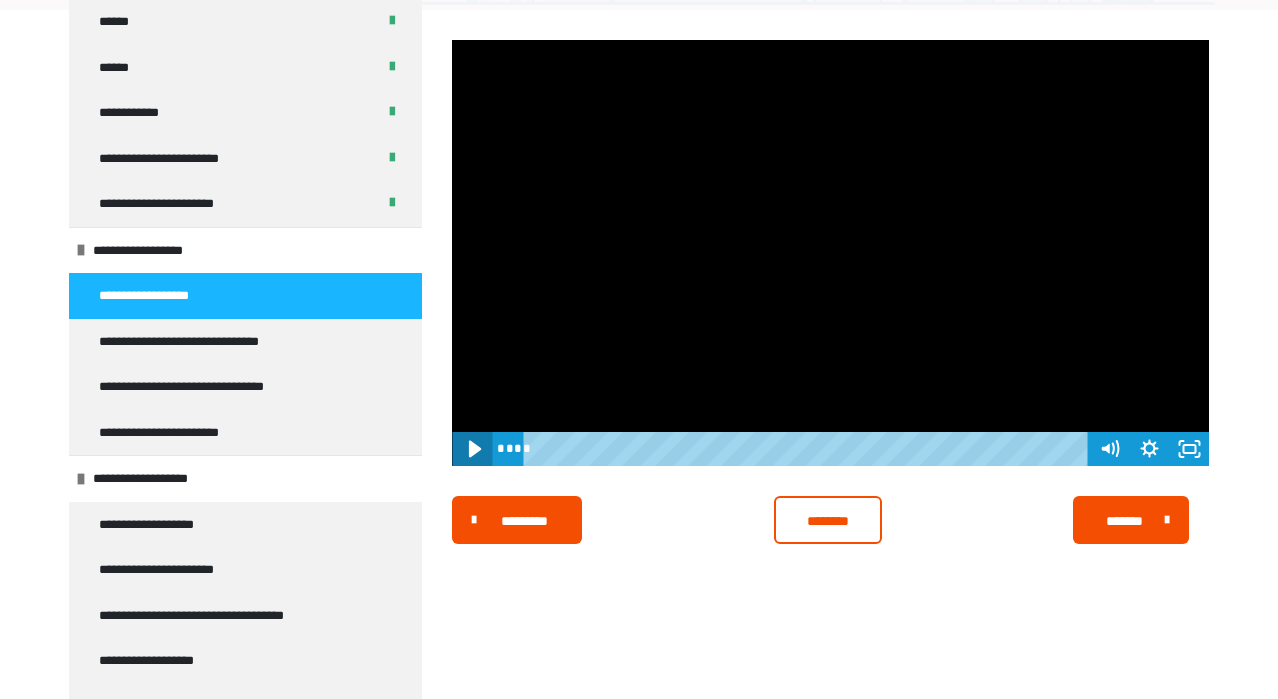 click 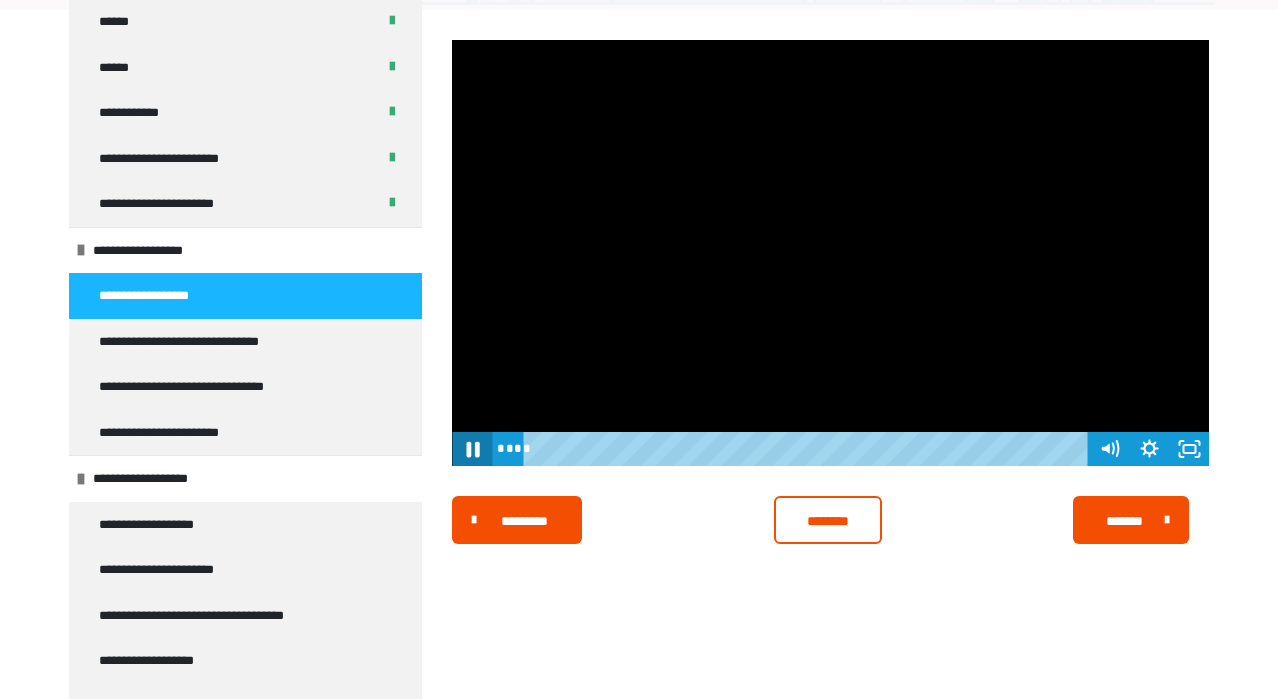 click 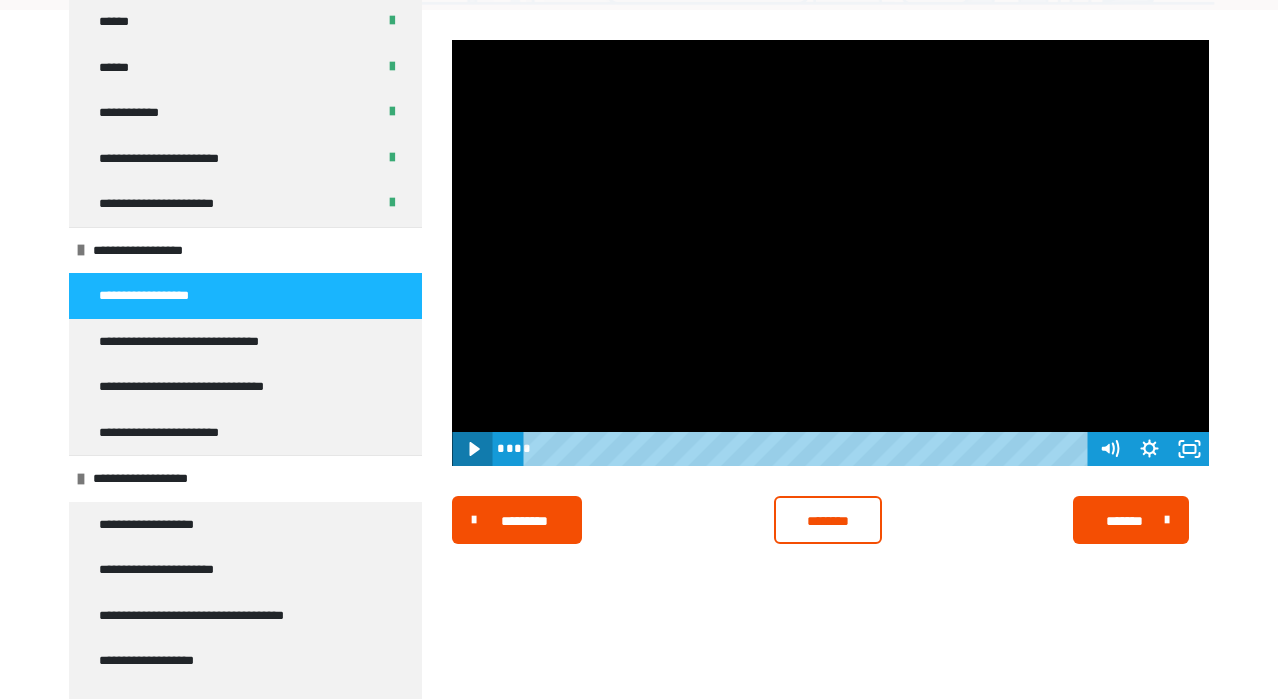 click 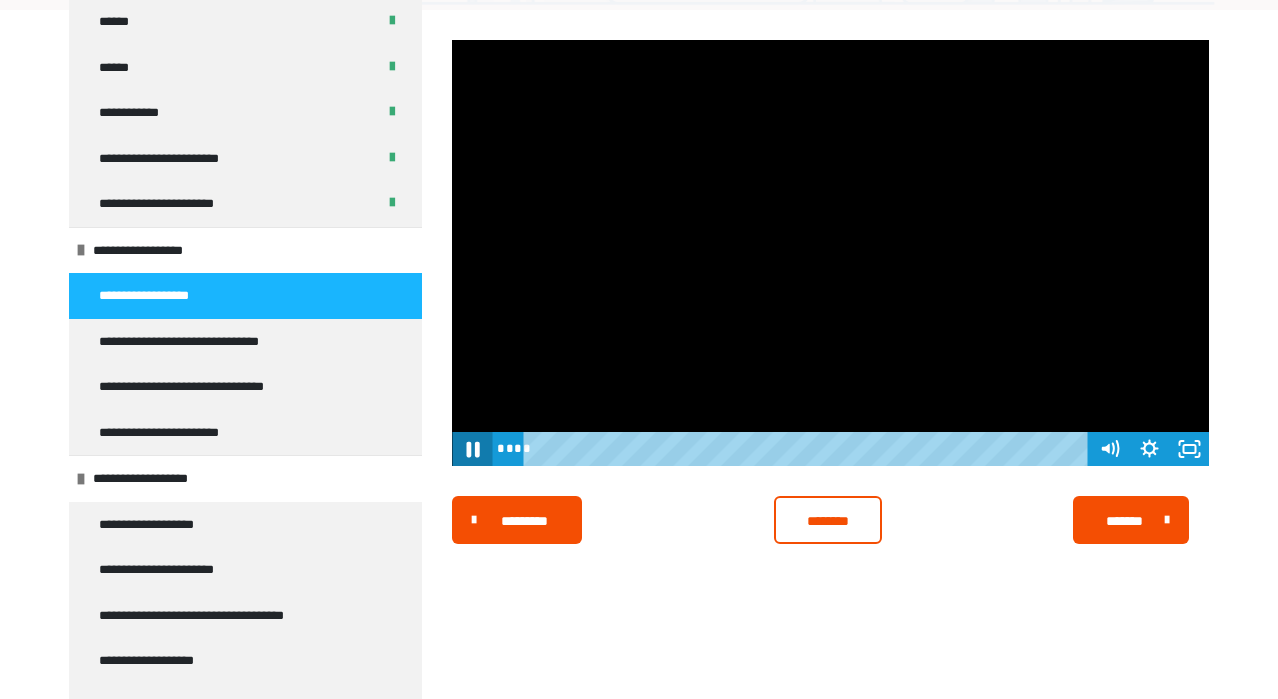 click 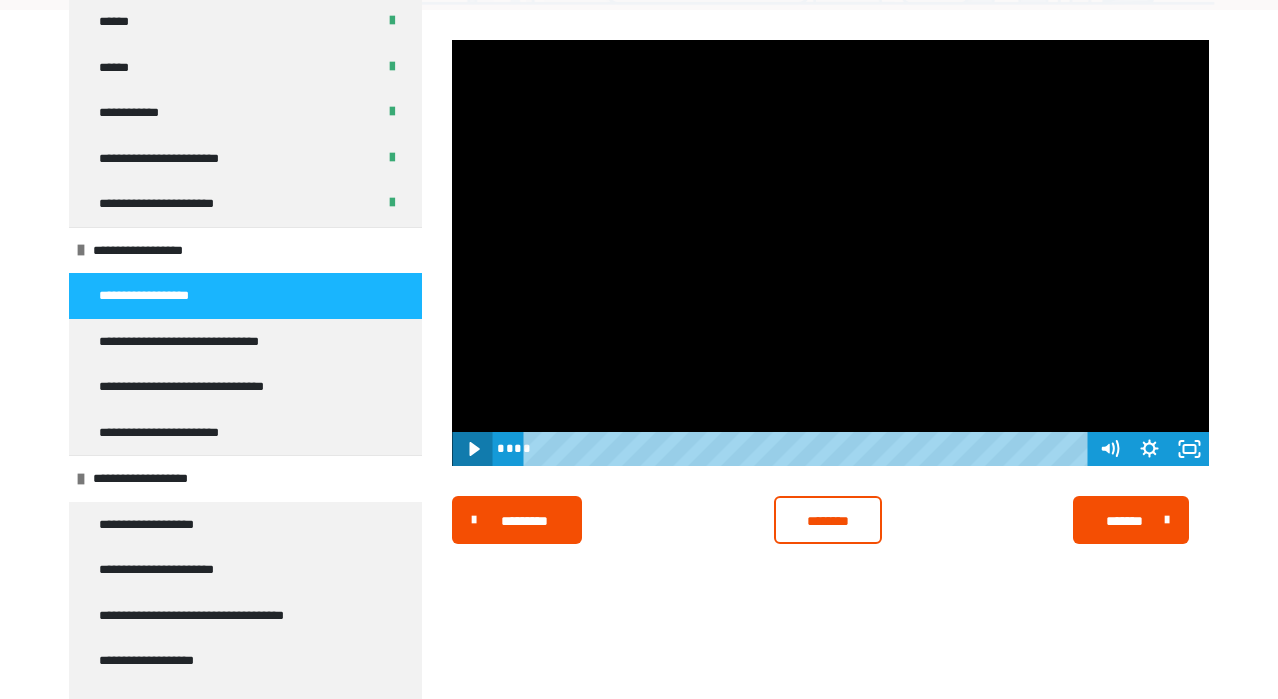click 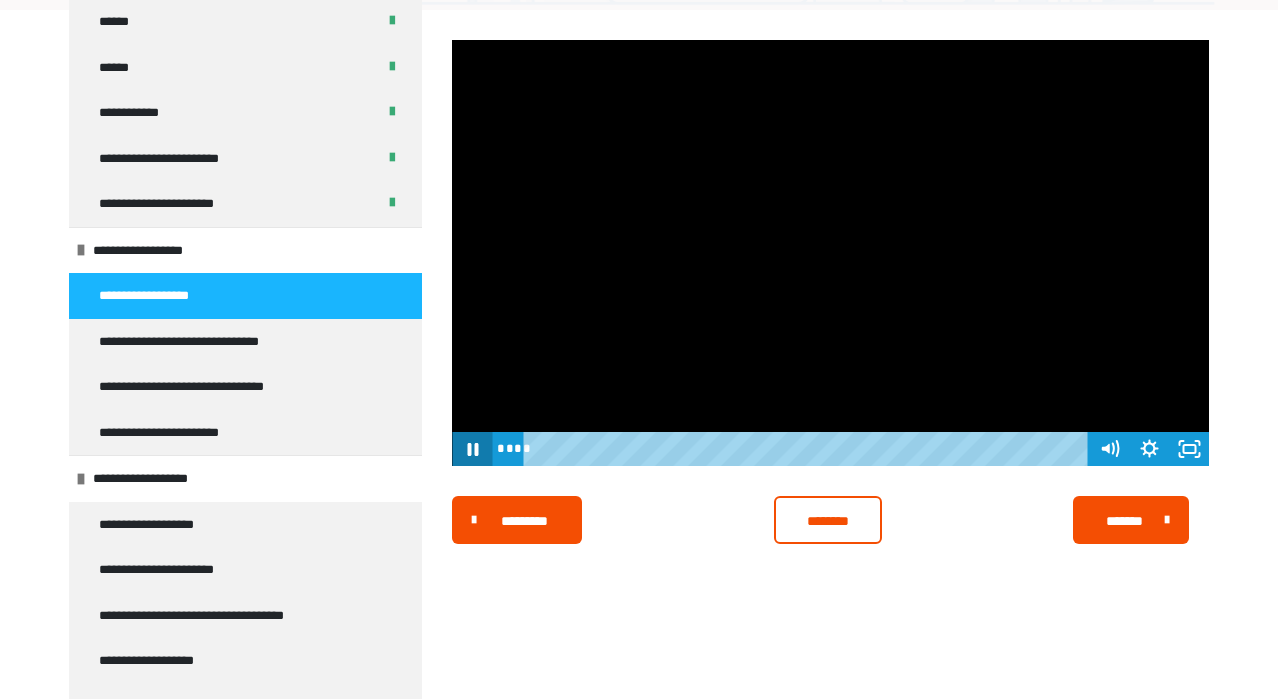 click 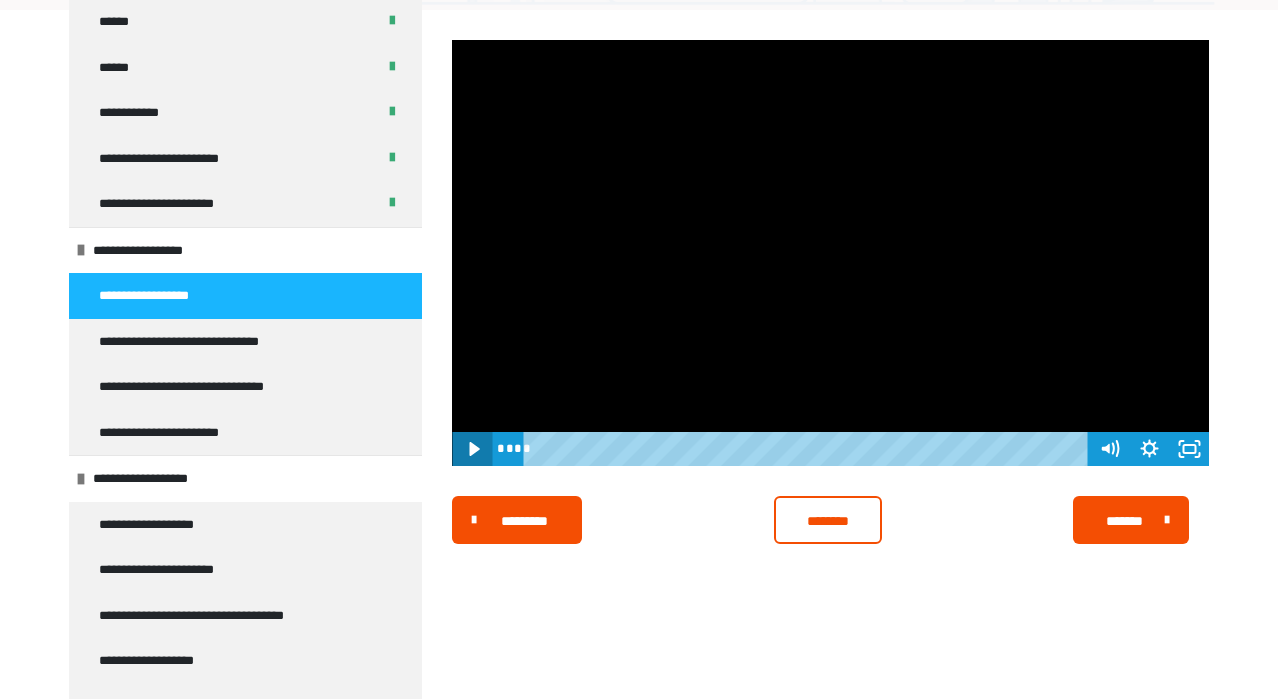 click 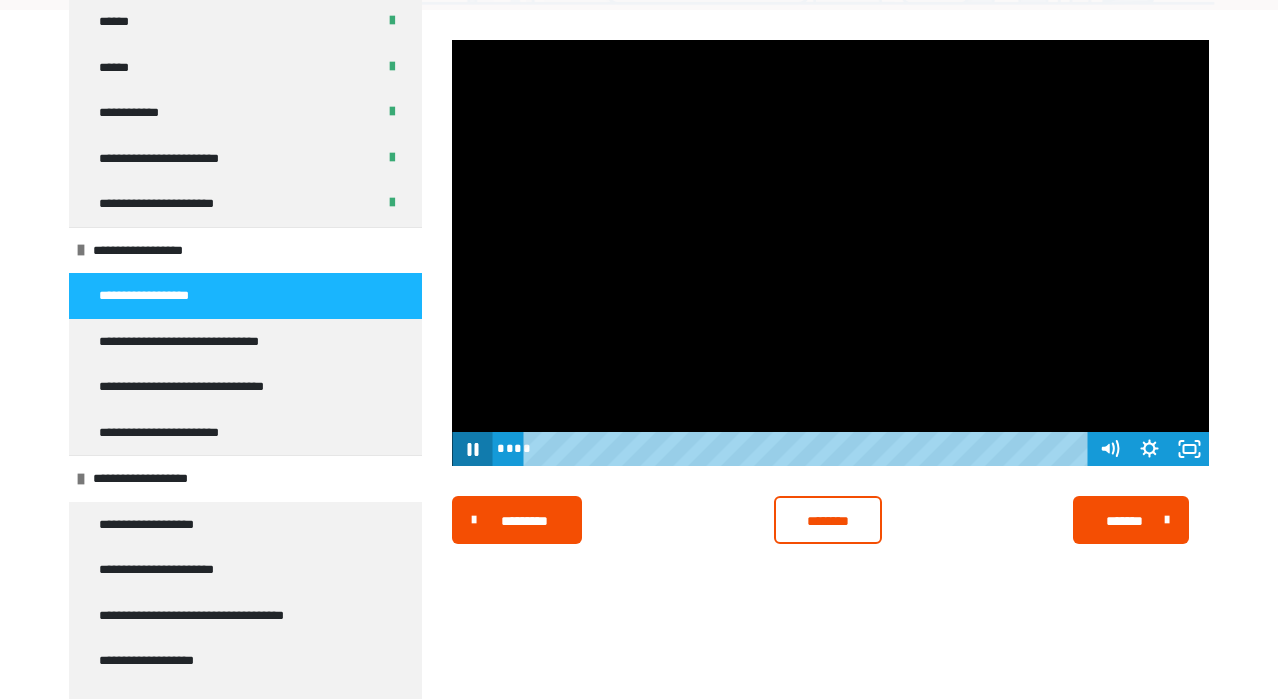 click 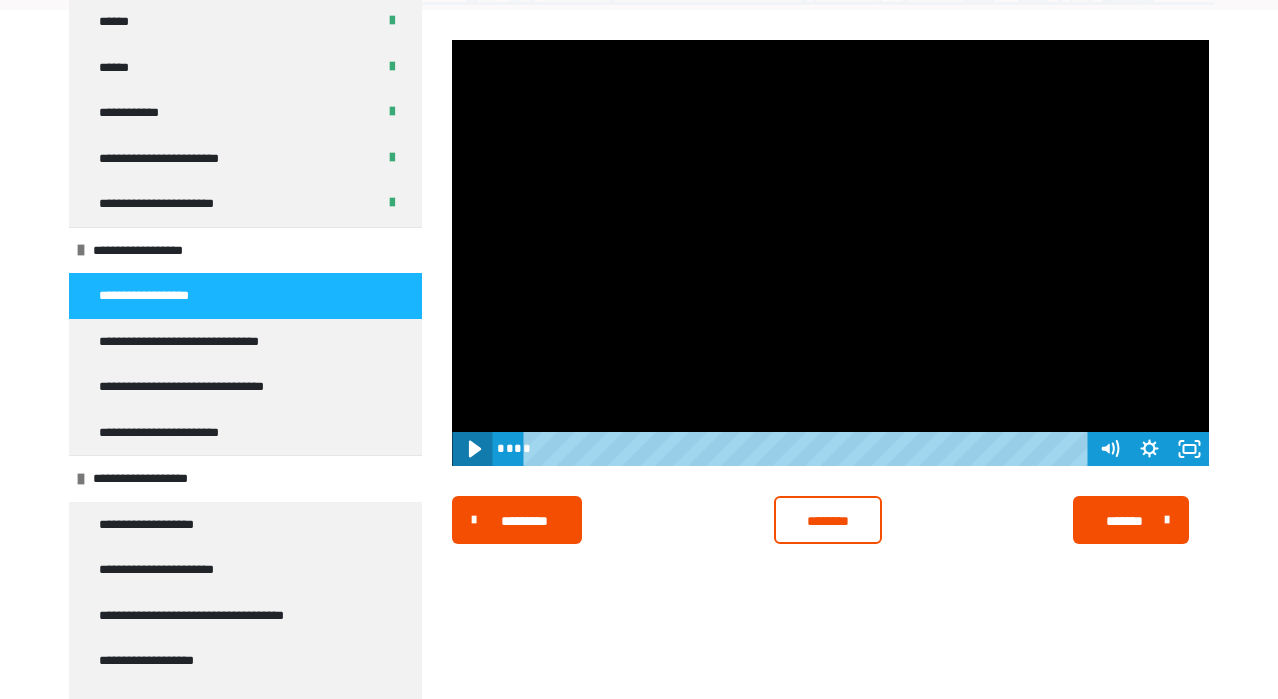 click 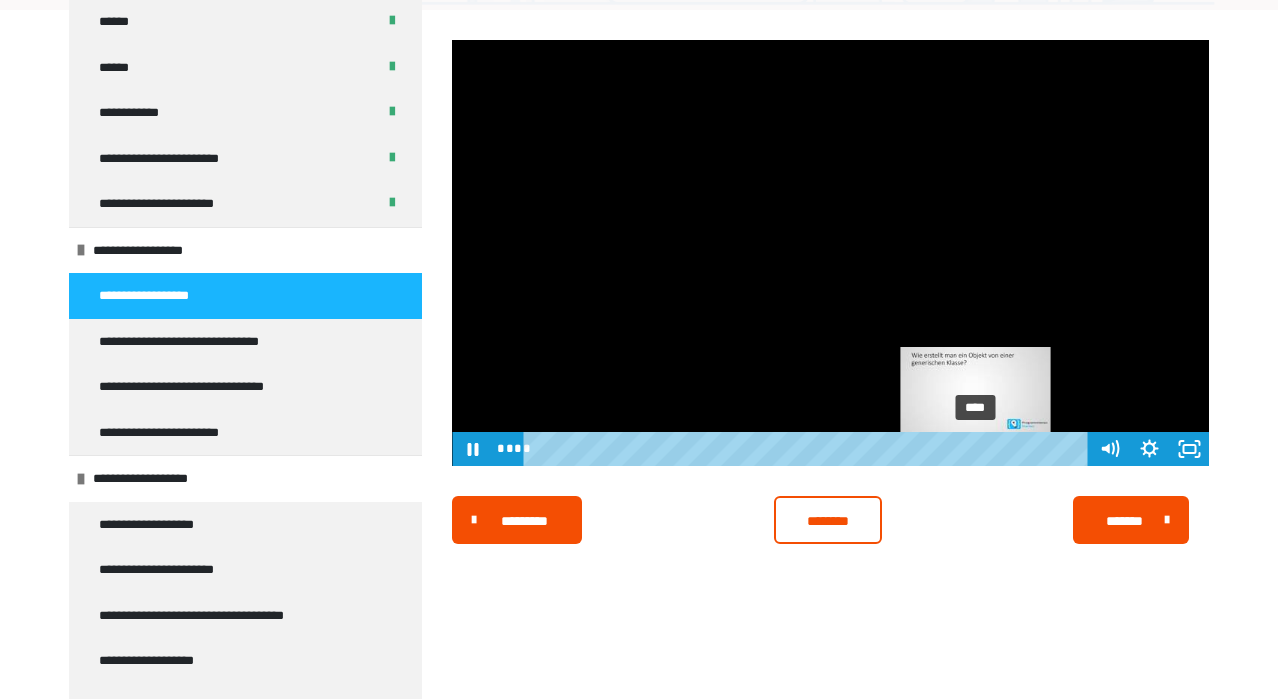 click on "****" at bounding box center (809, 449) 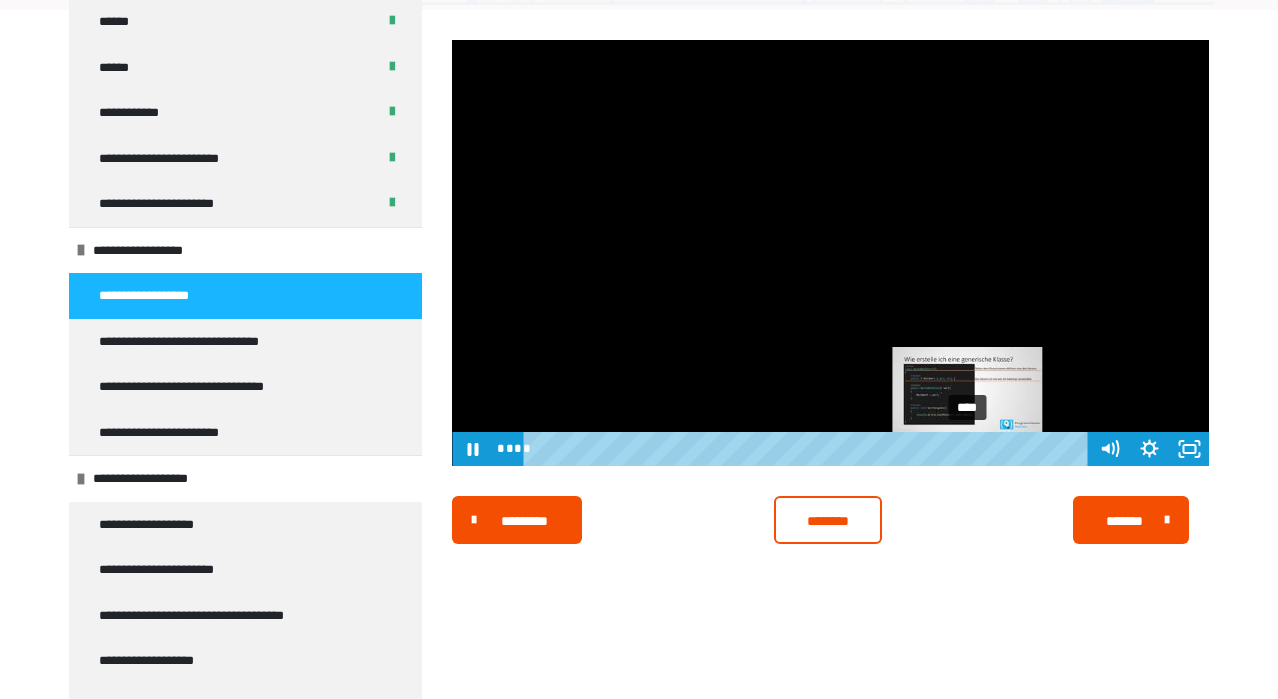 click on "****" at bounding box center [809, 449] 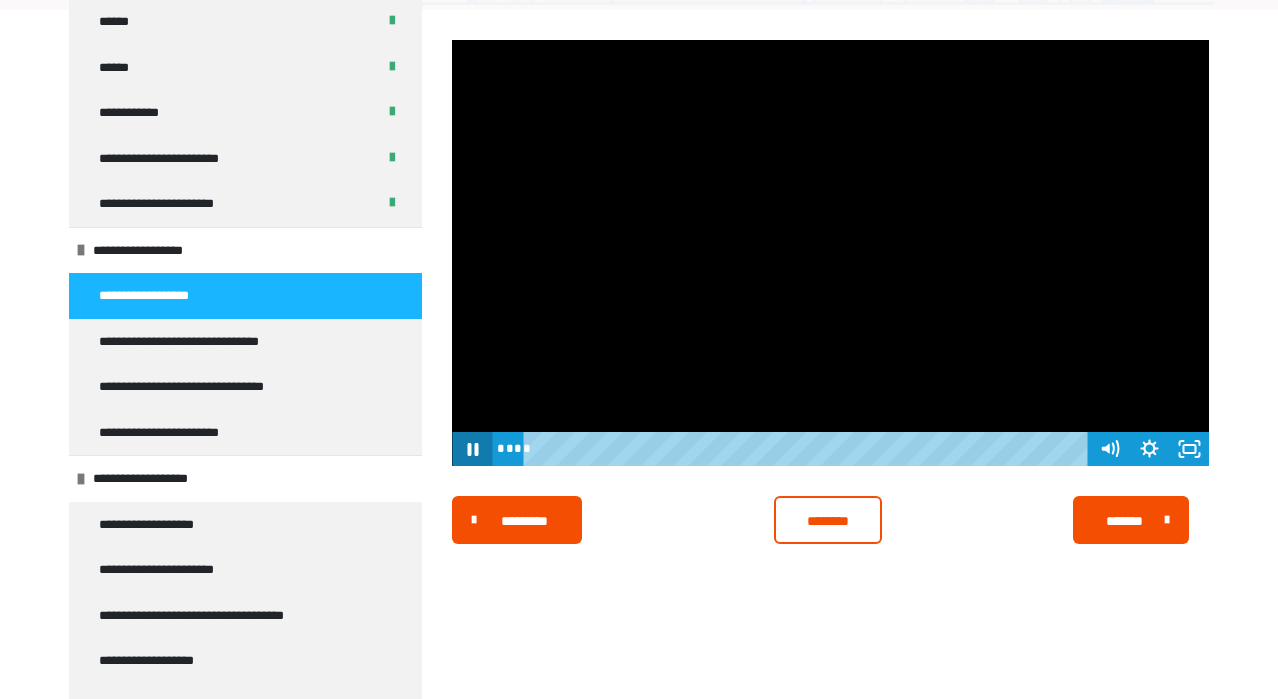 click 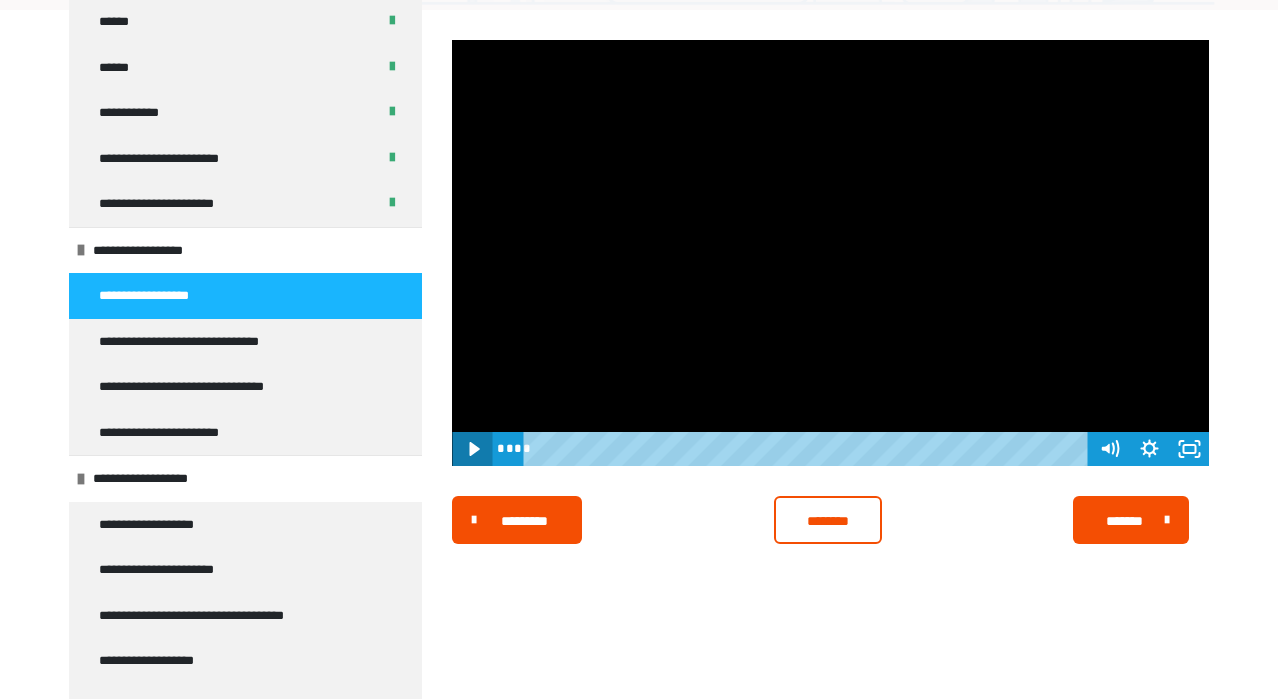 click 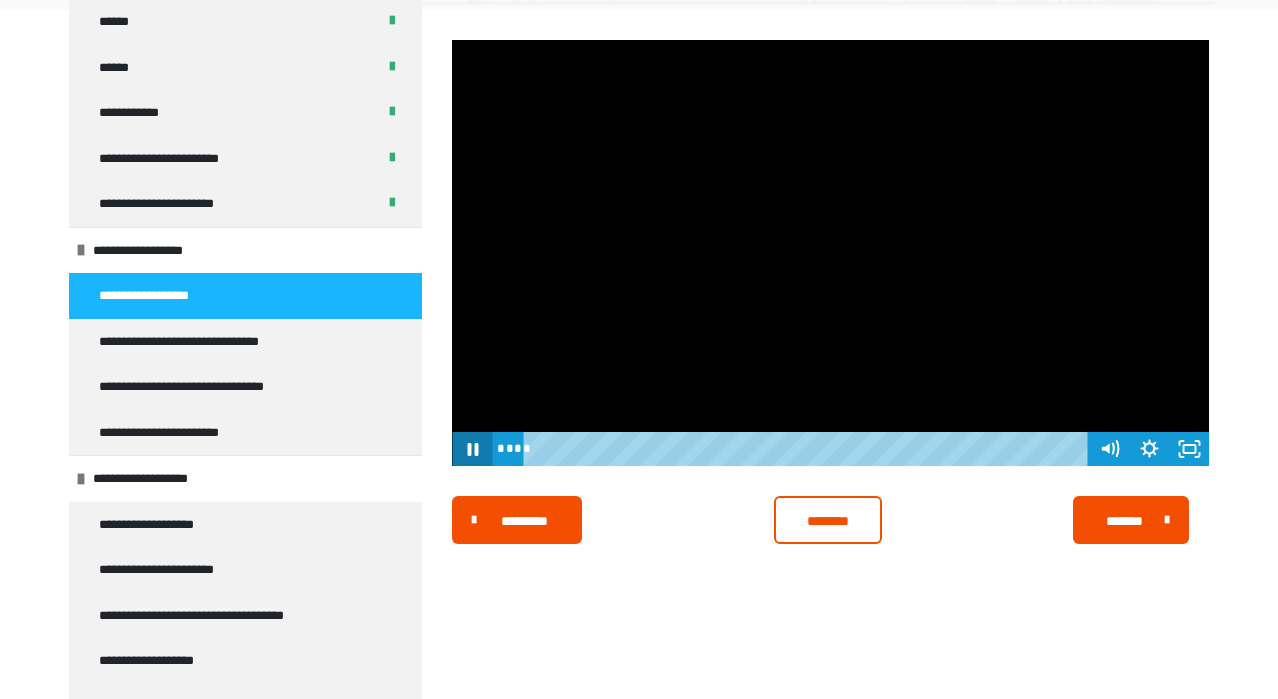click 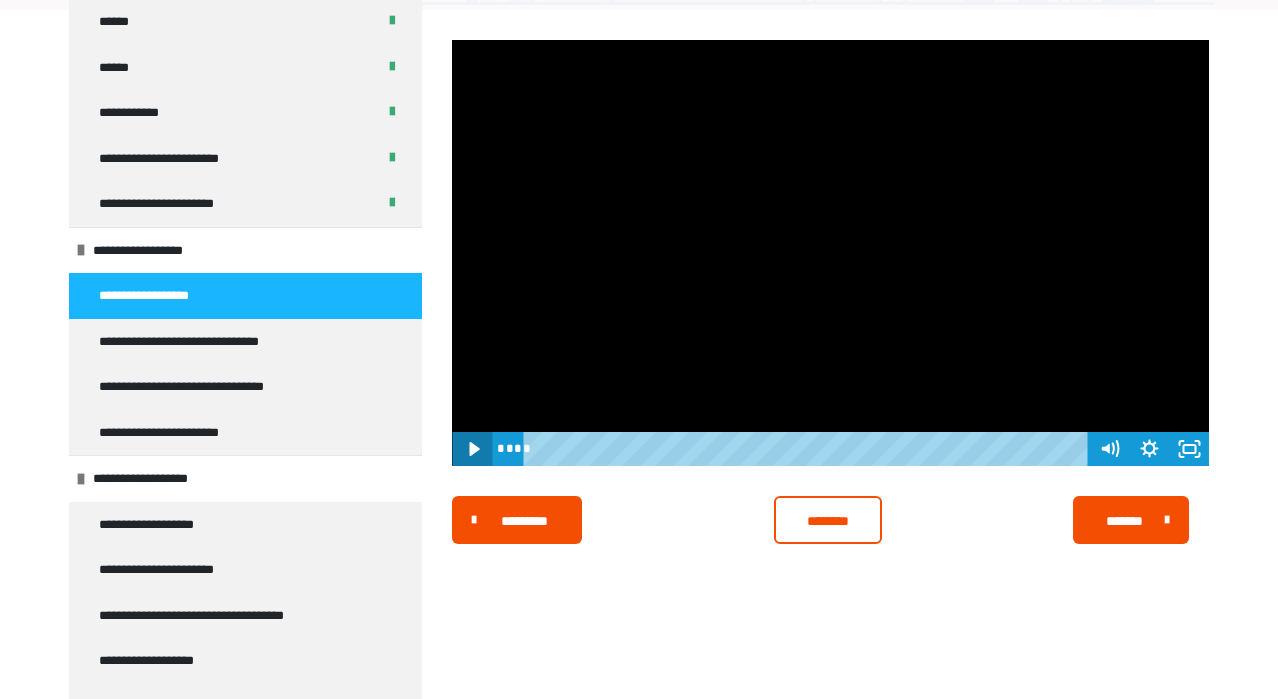 click 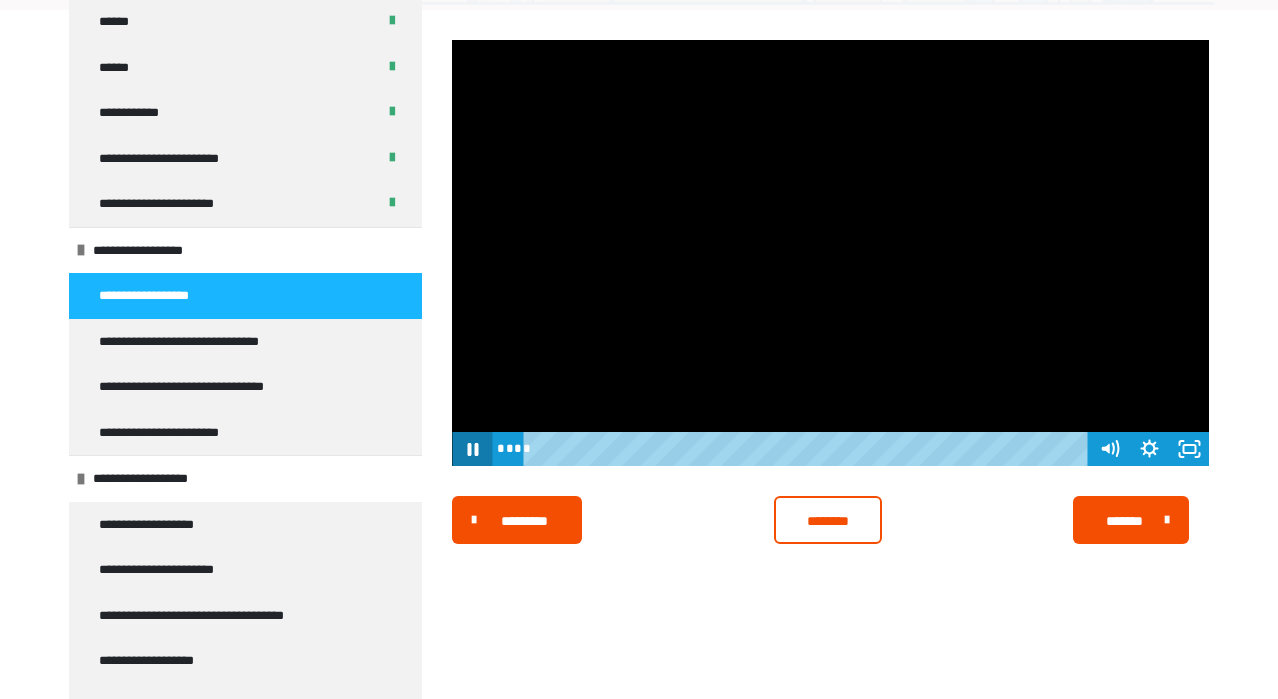 click 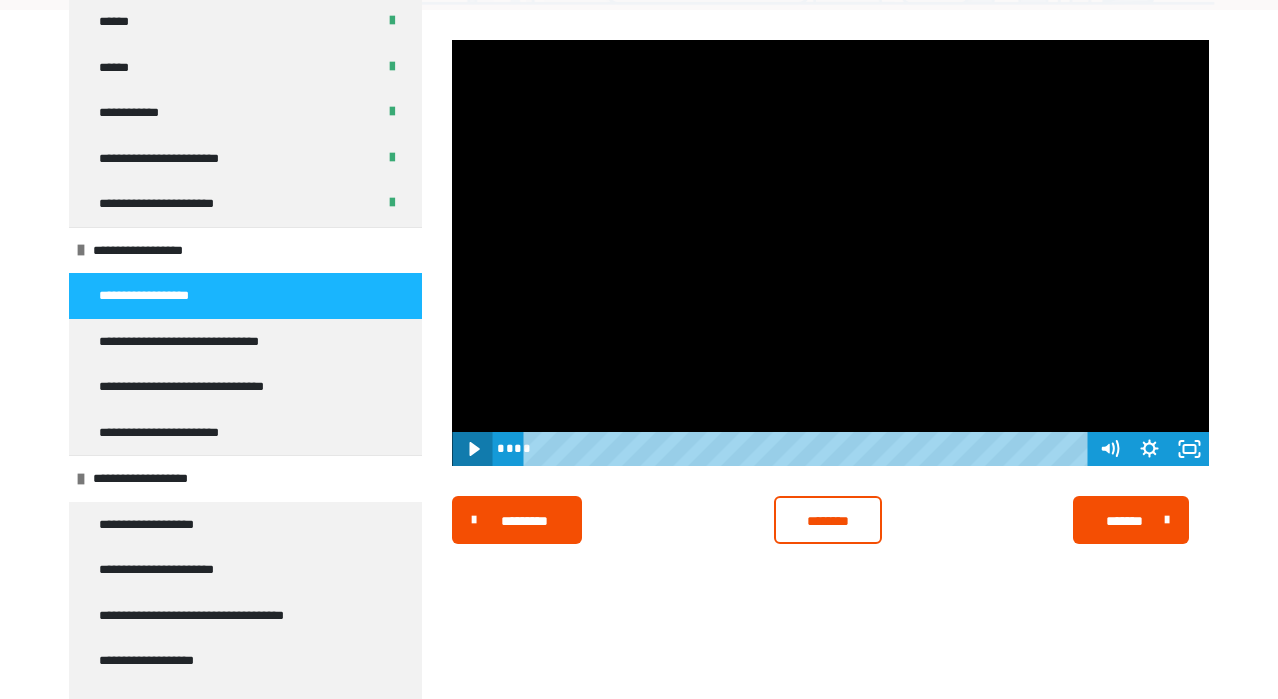 click 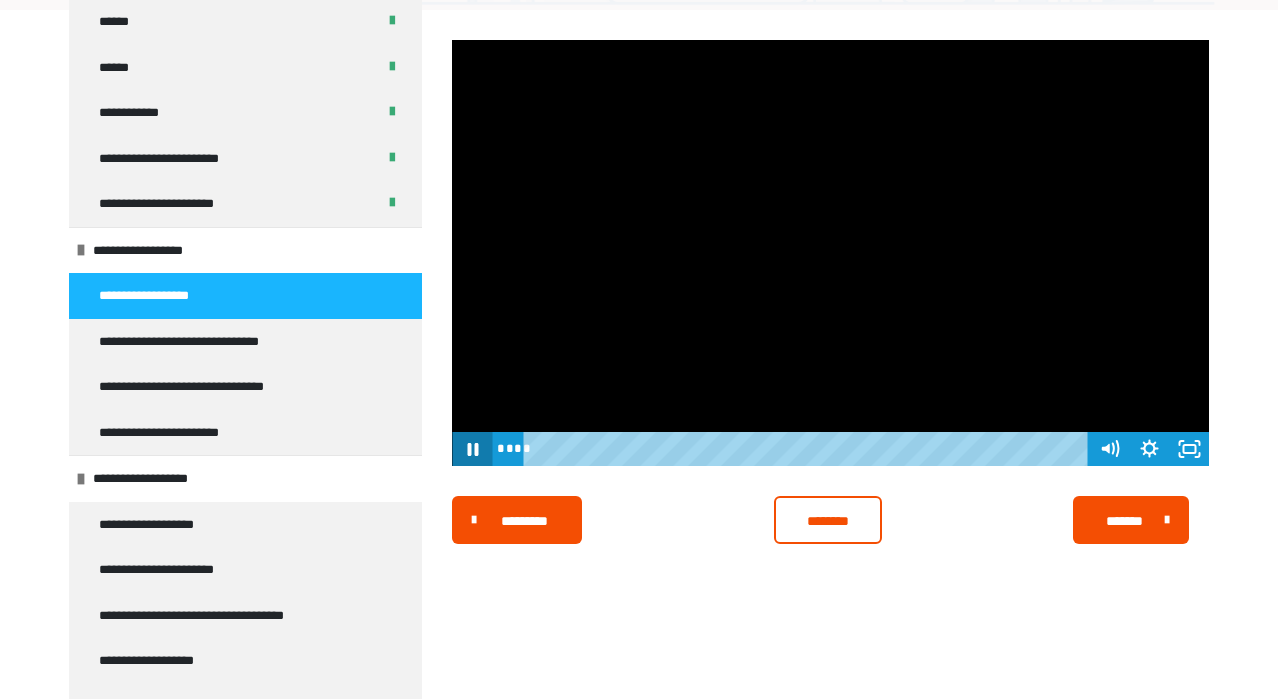 click 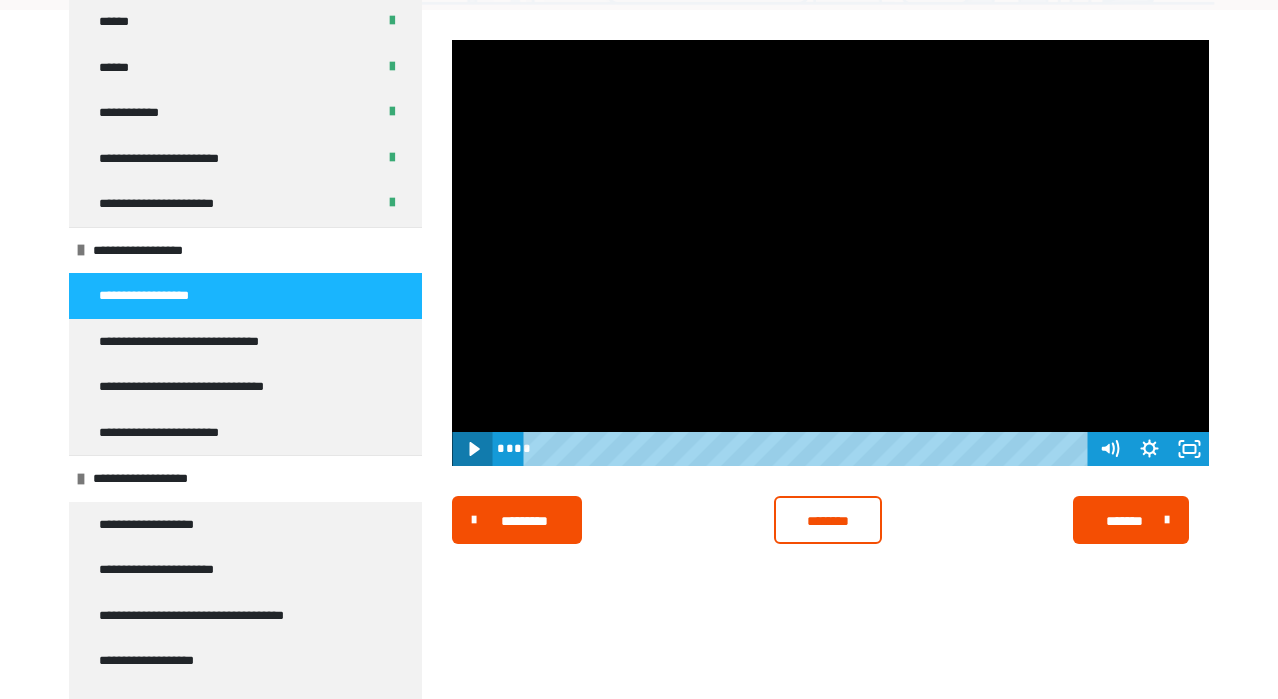 click 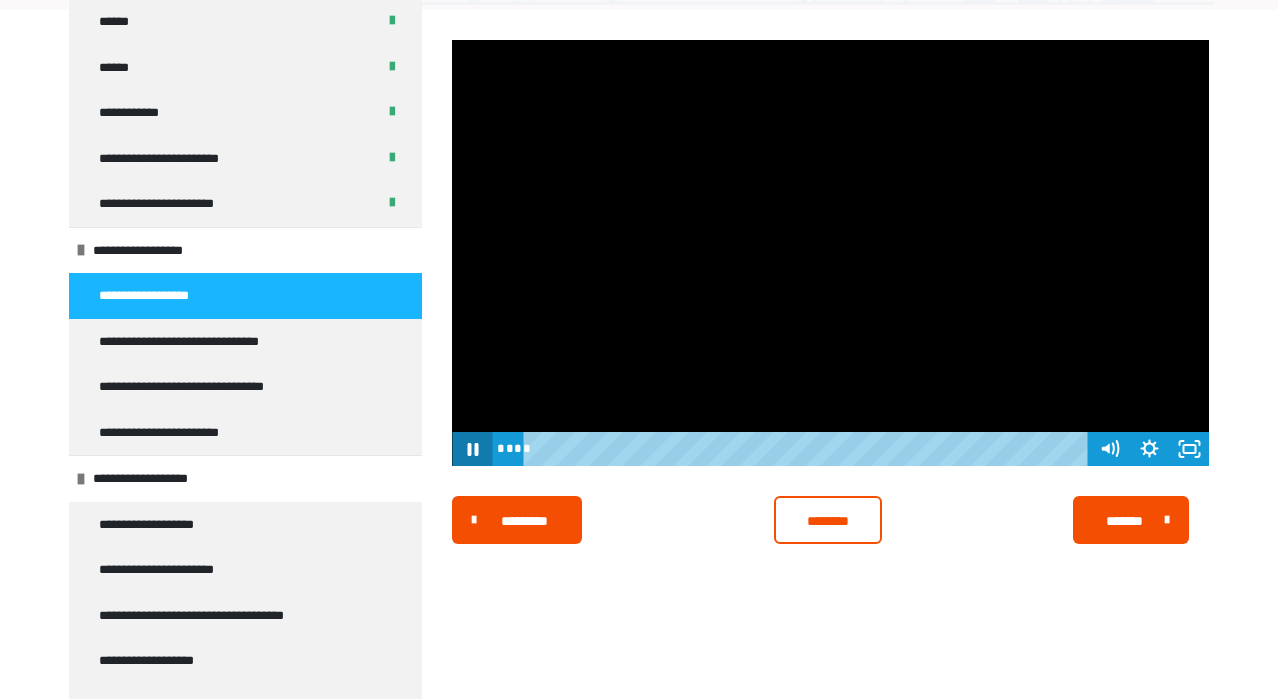 click 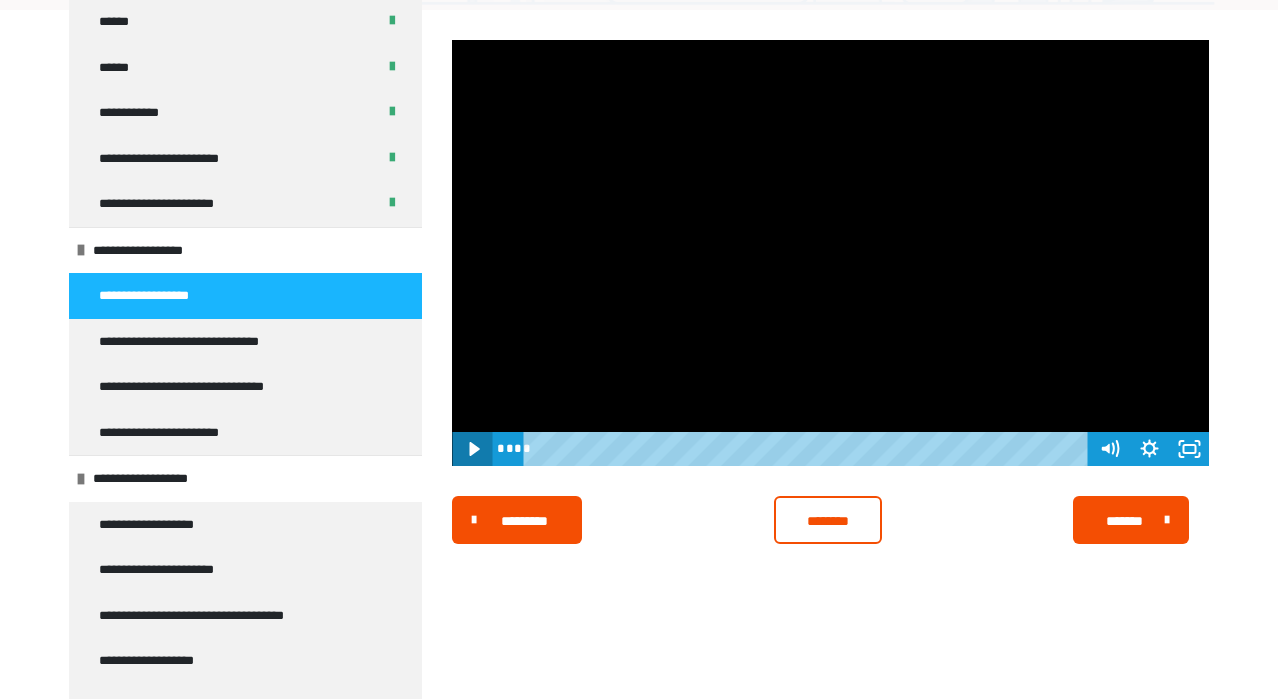 click 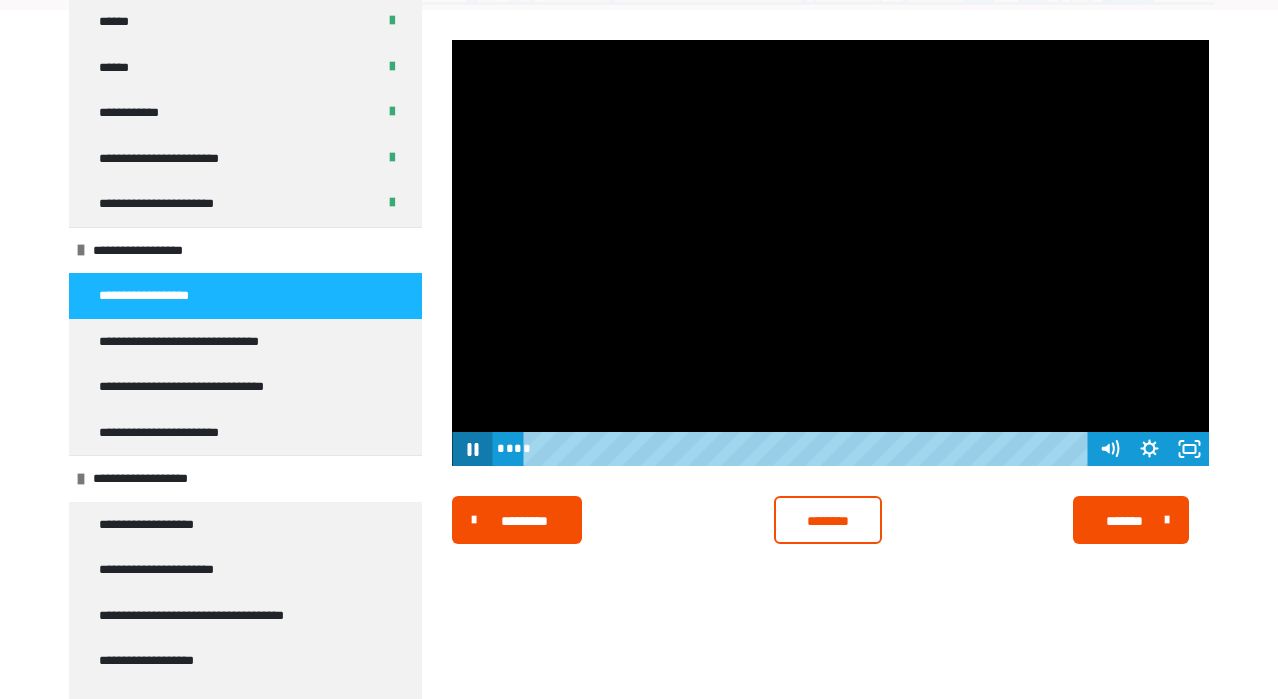 click 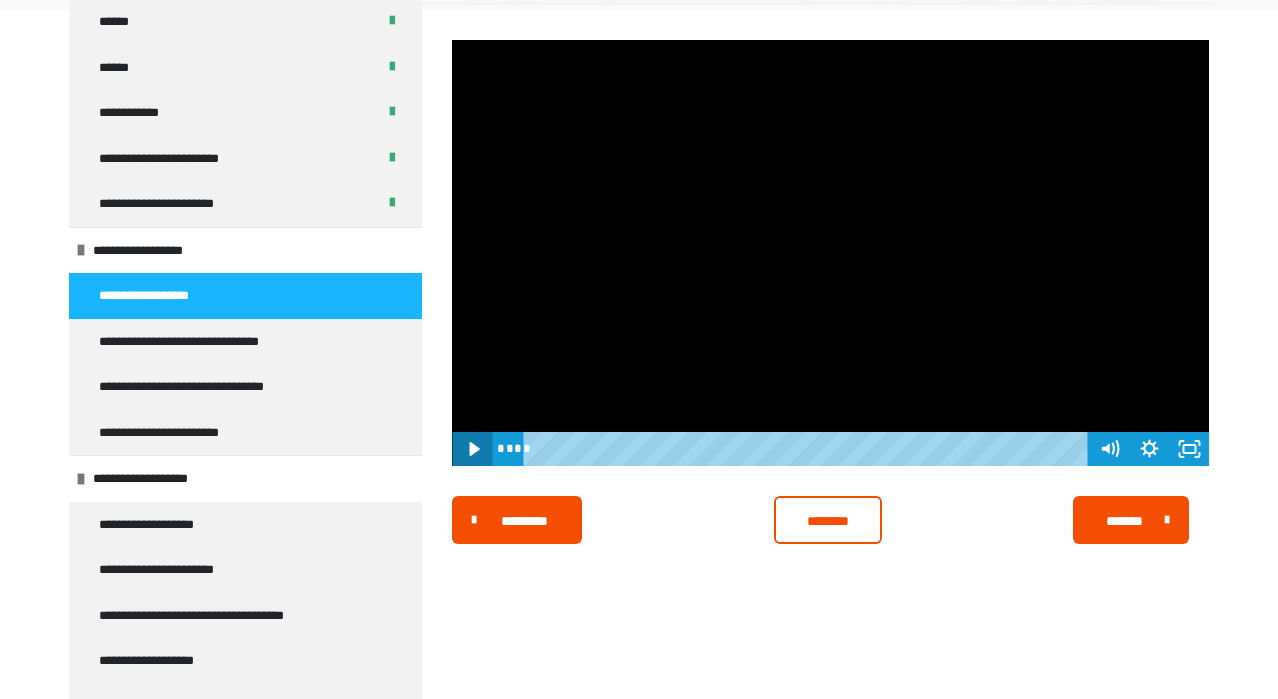 click 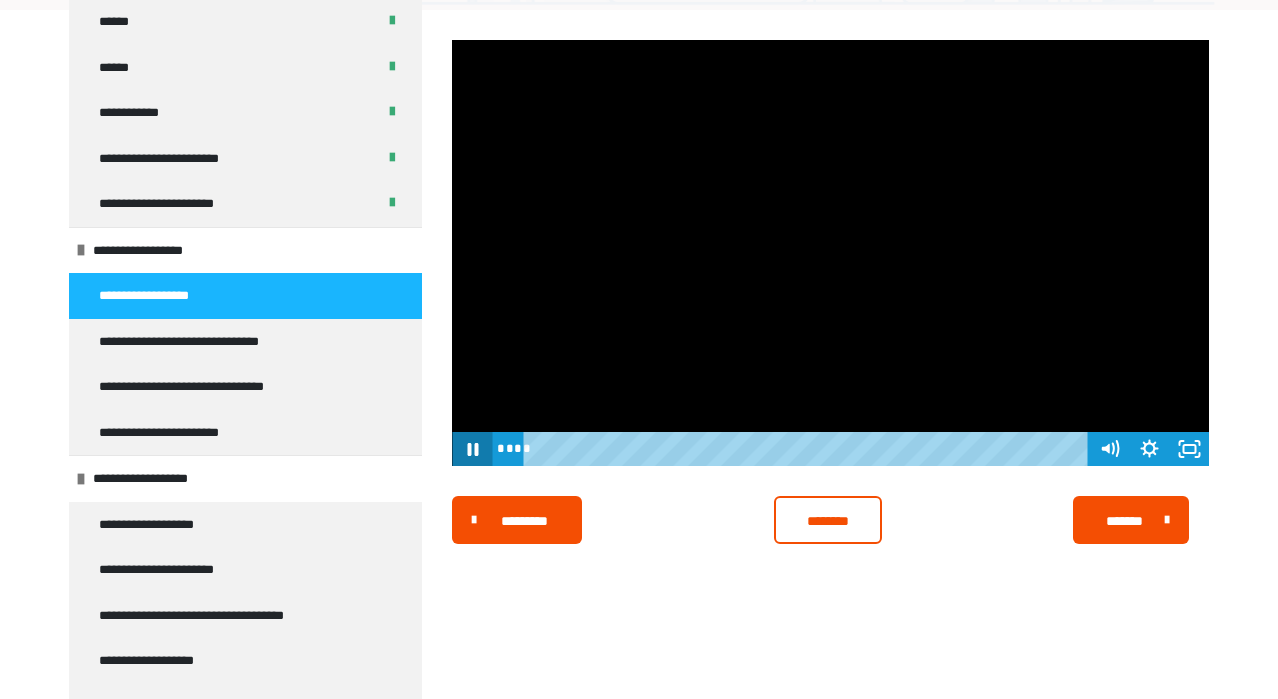 click 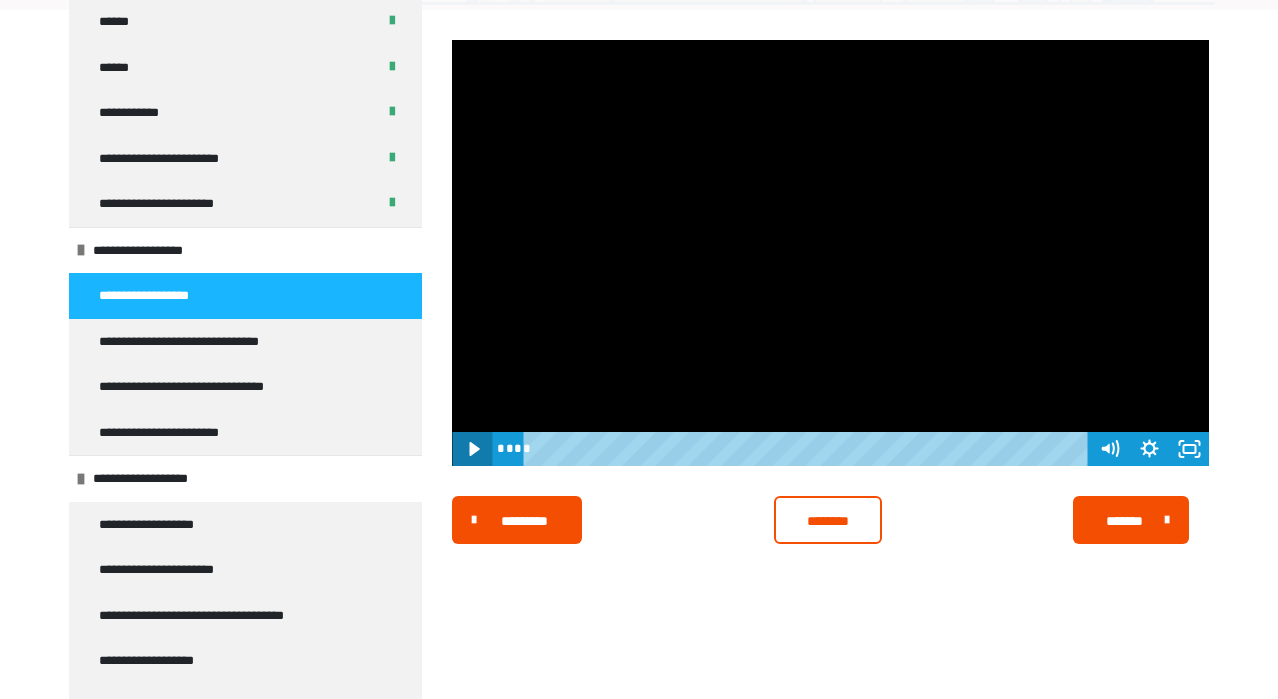 click 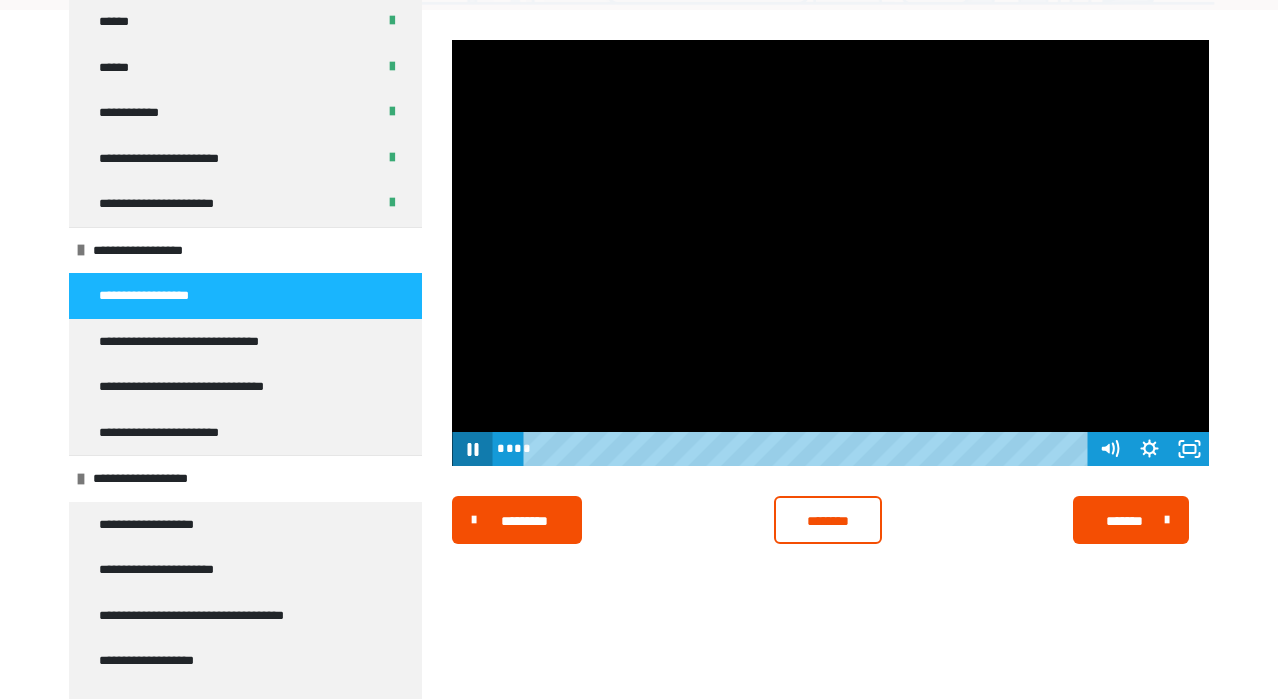 click 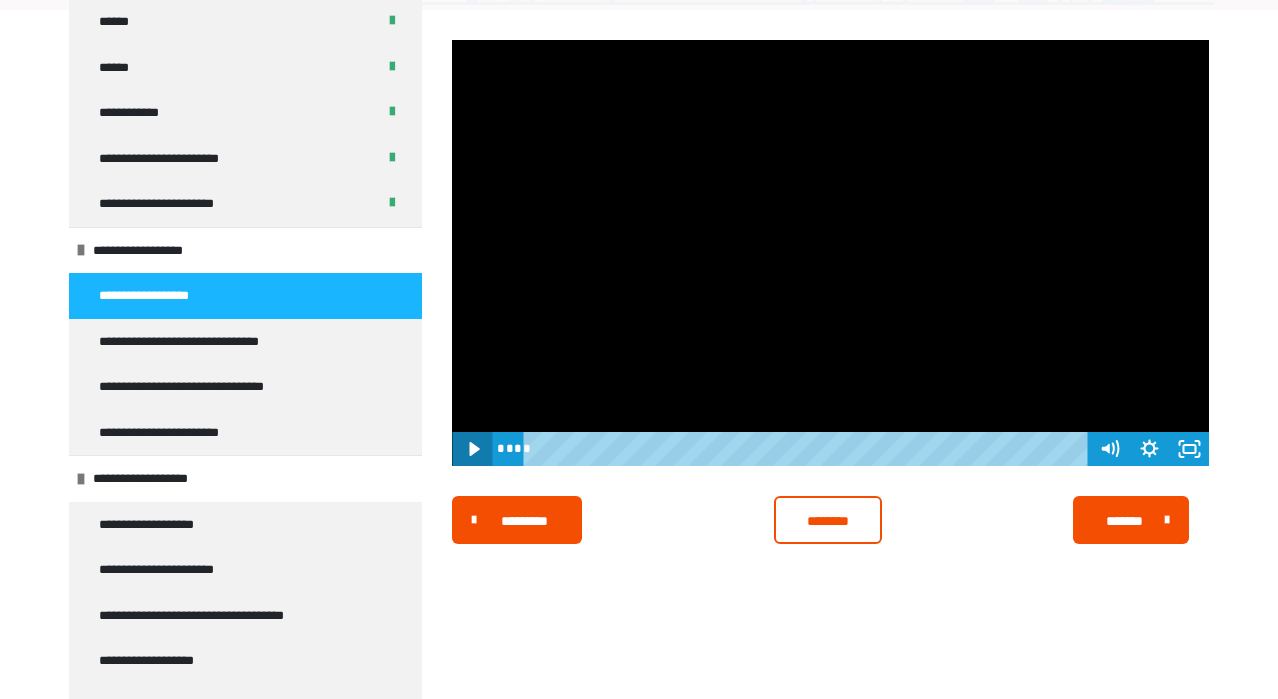 click 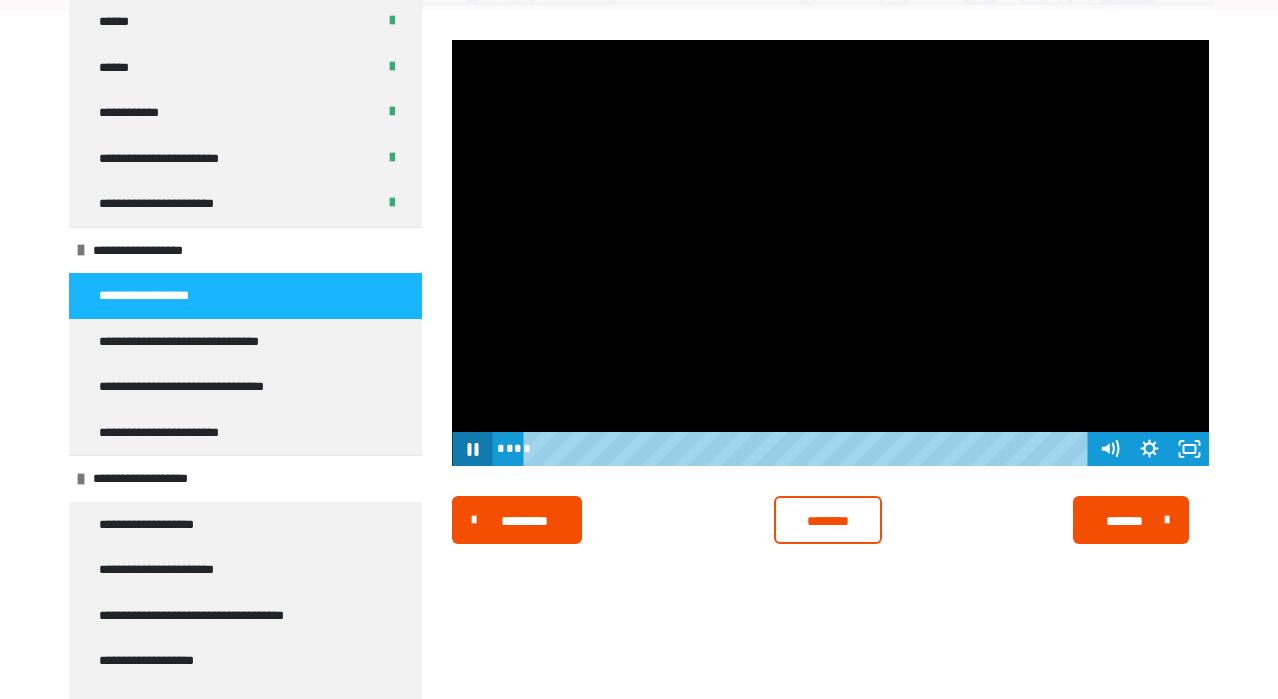 click 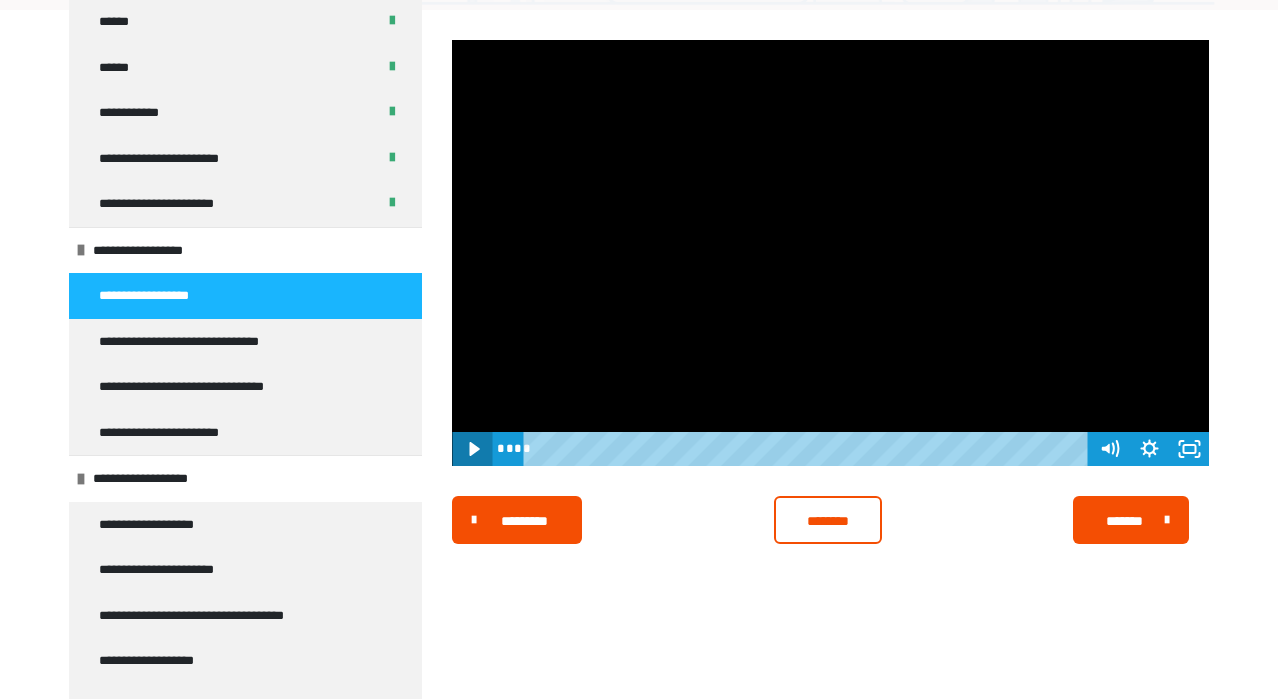 click 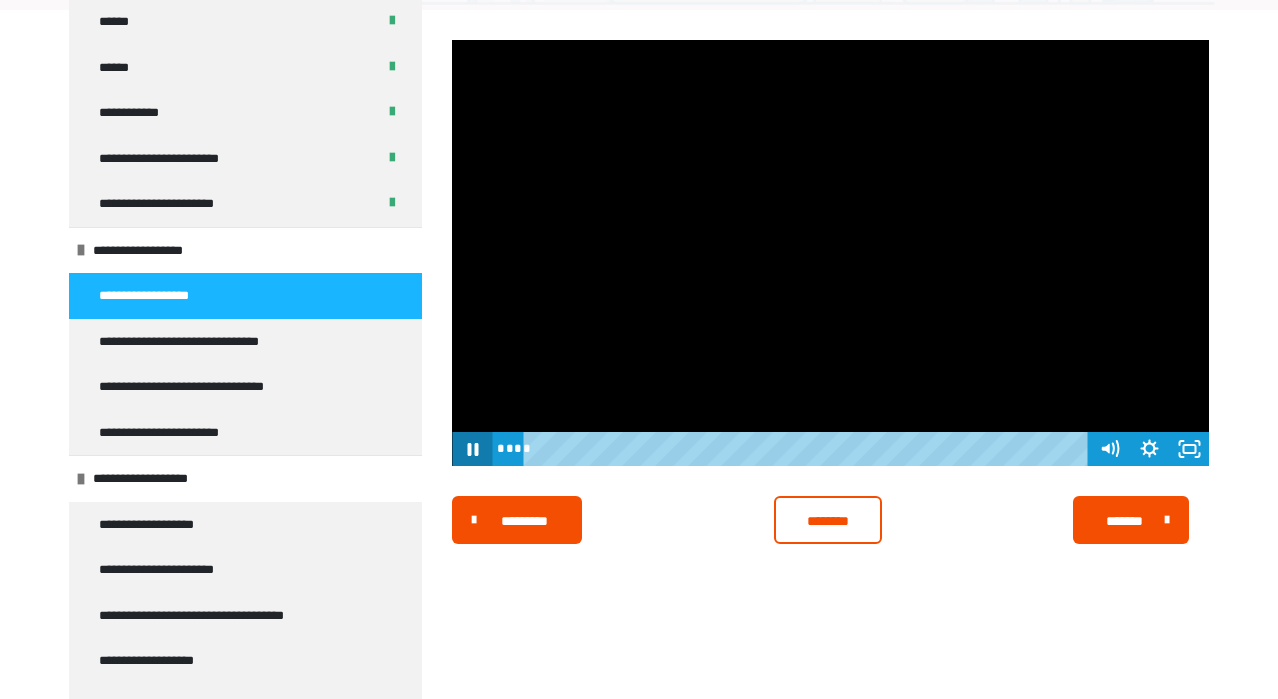 click 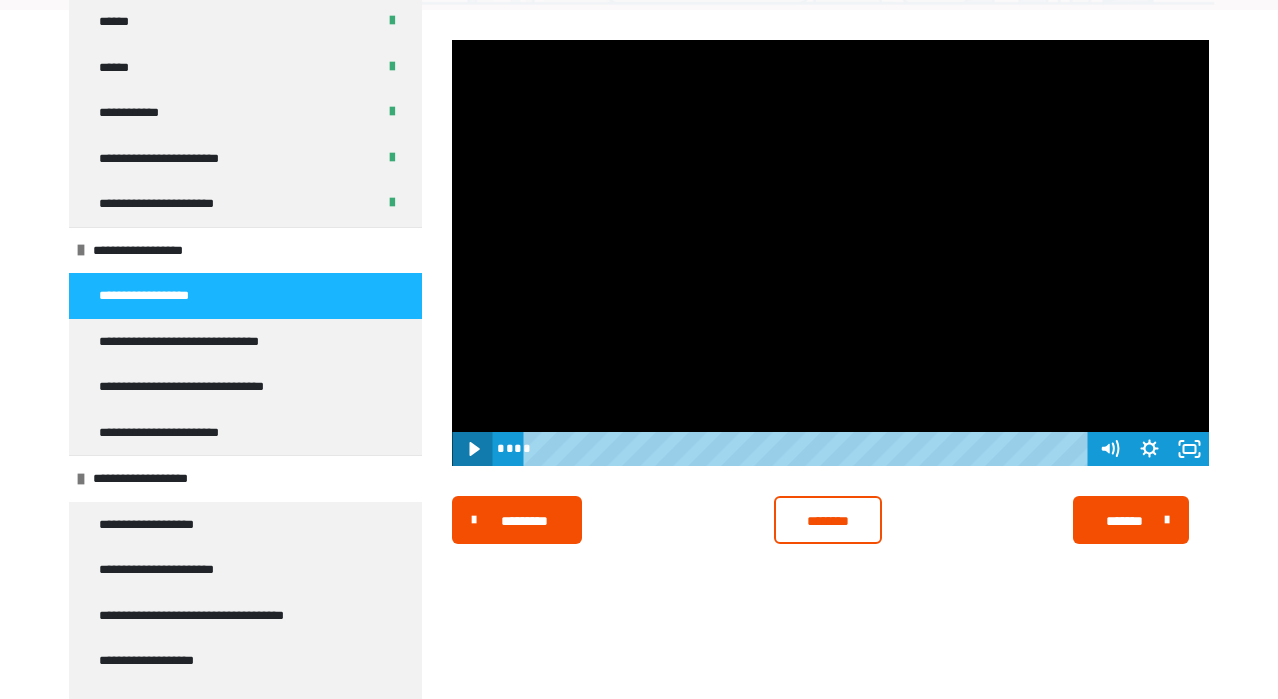 click 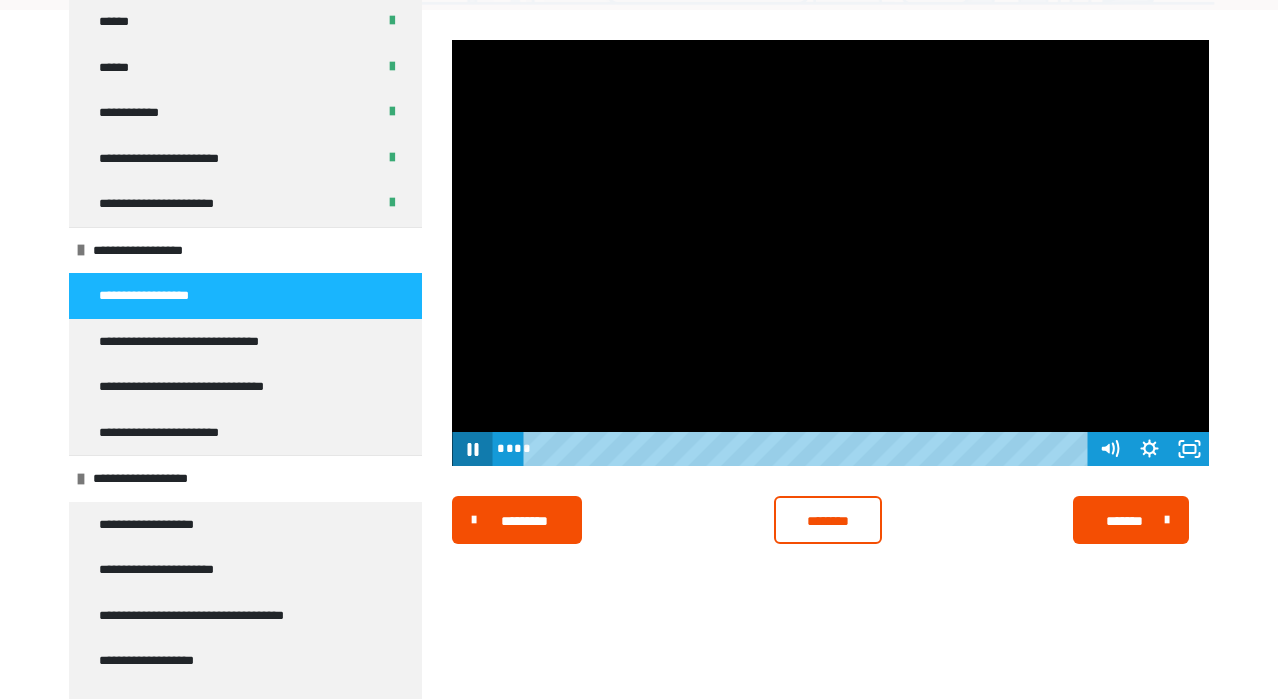 click 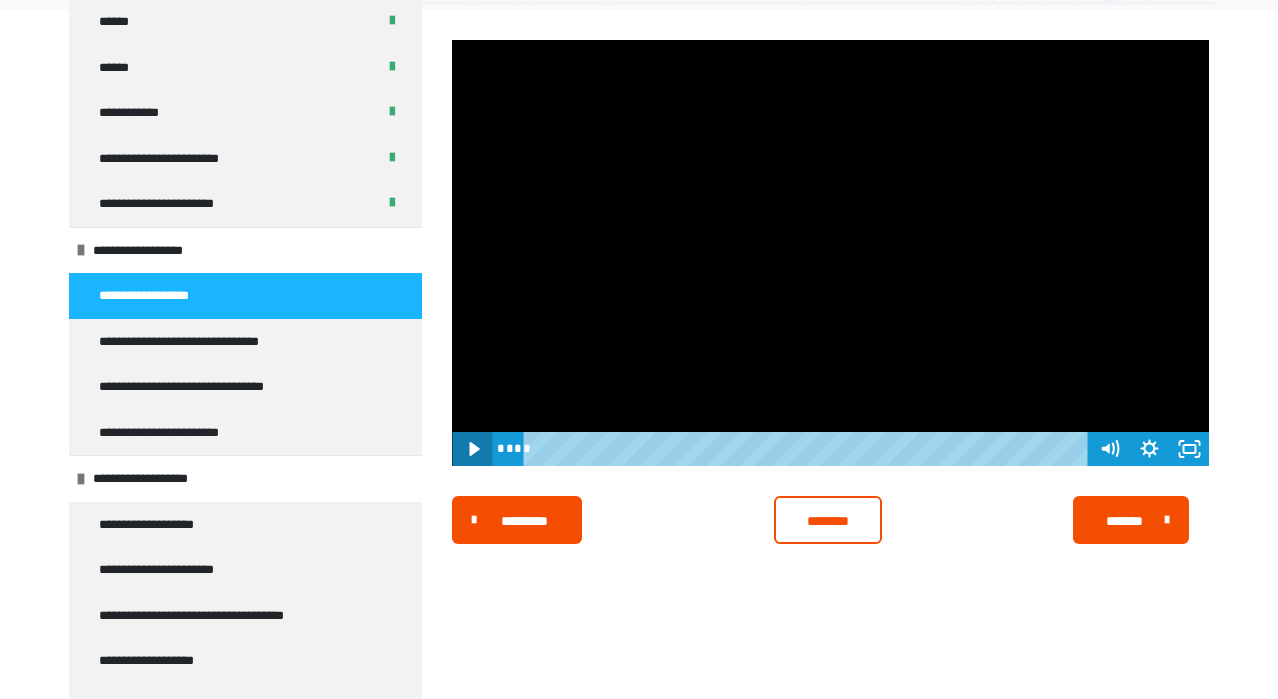 click 